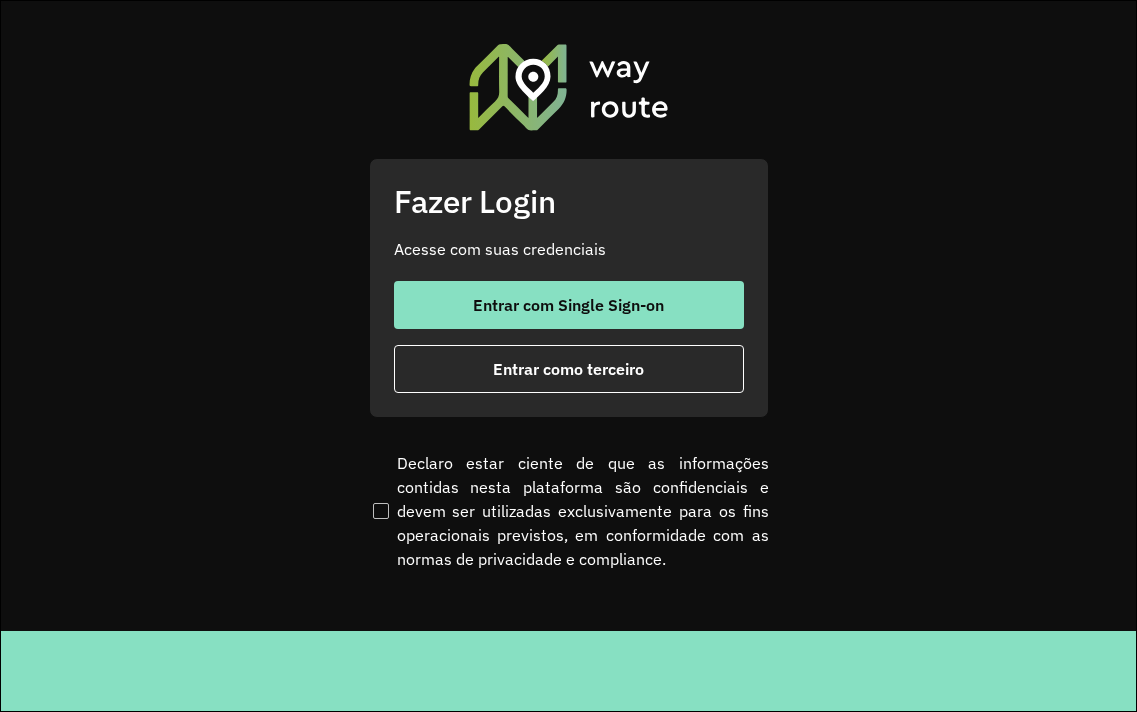 scroll, scrollTop: 0, scrollLeft: 0, axis: both 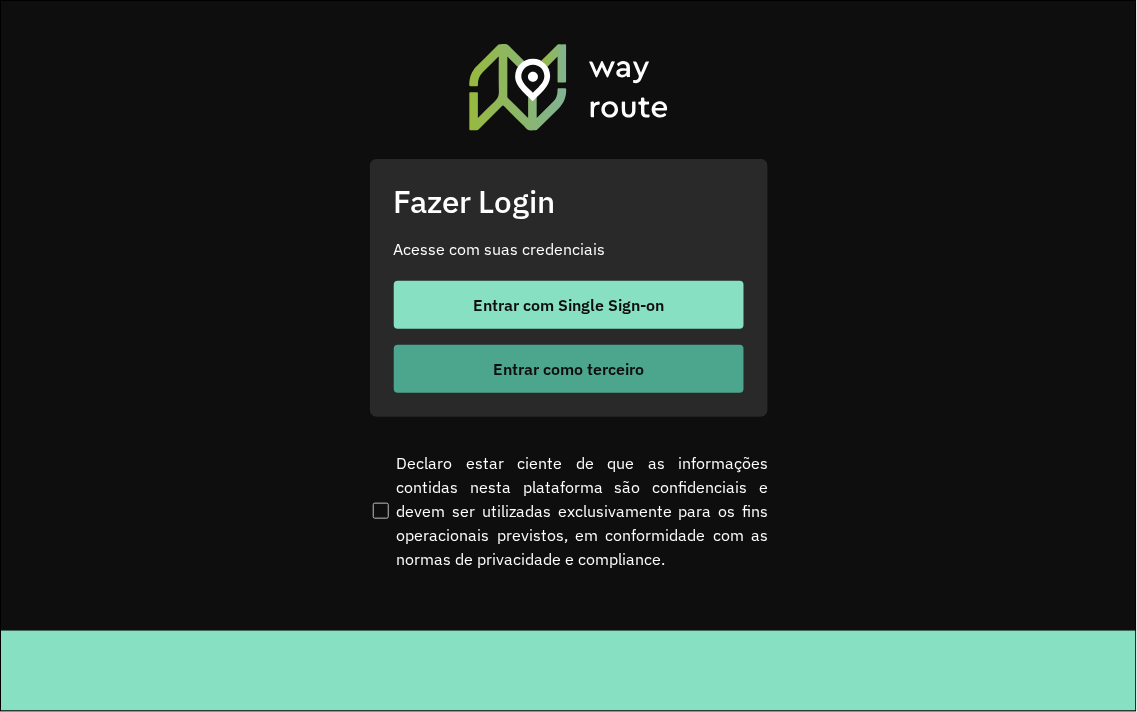click on "Entrar como terceiro" at bounding box center (568, 369) 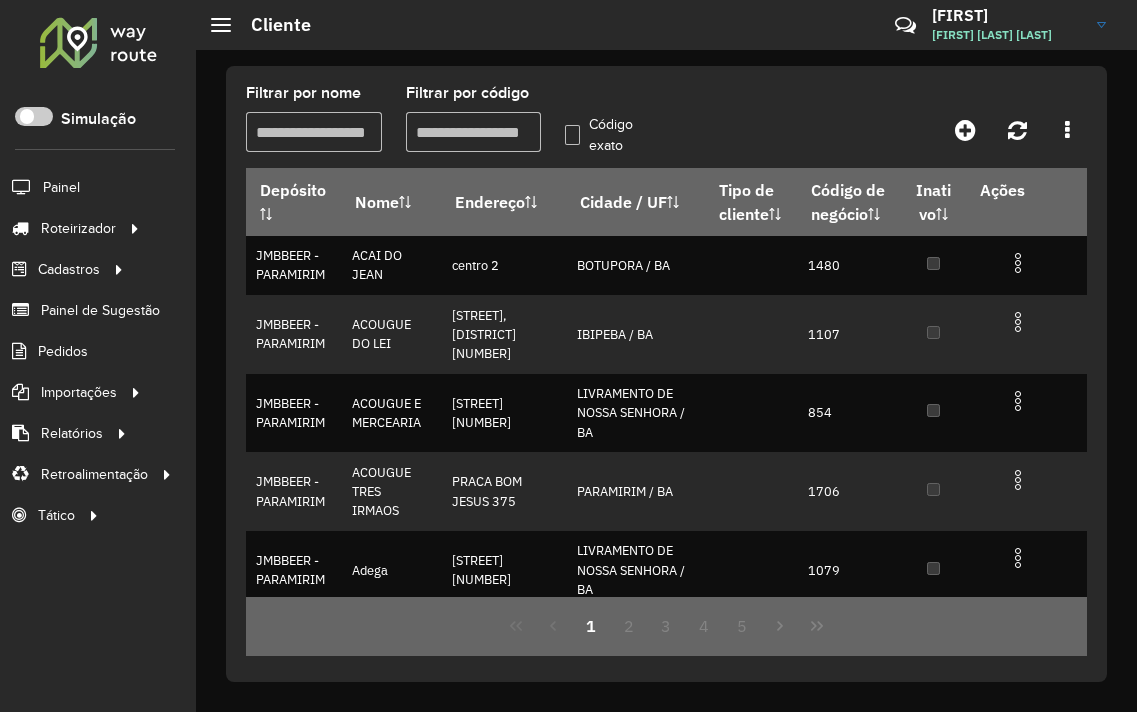 scroll, scrollTop: 0, scrollLeft: 0, axis: both 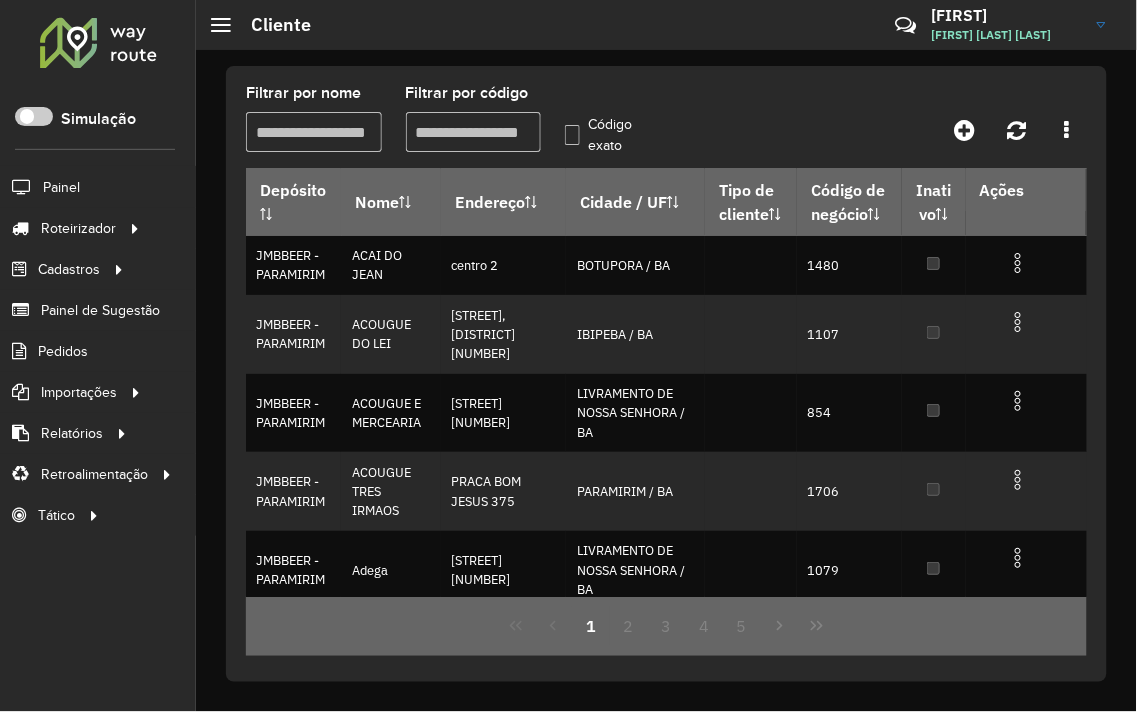 click on "Filtrar por nome   Filtrar por código   Código exato" 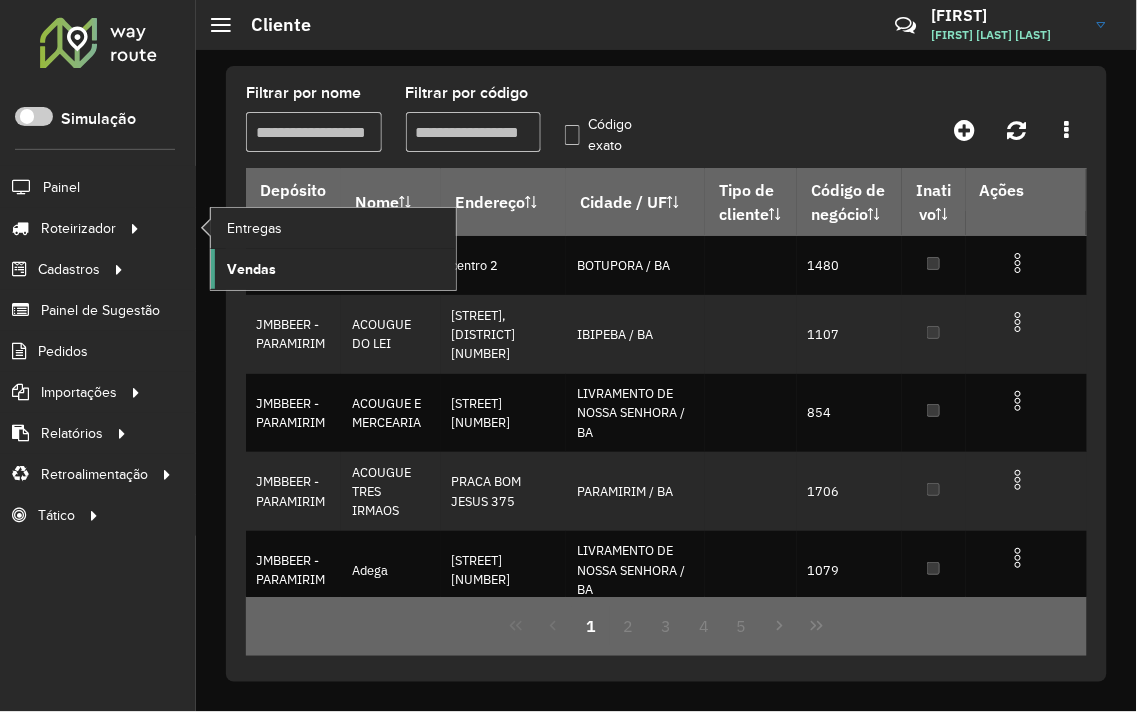 click on "Vendas" 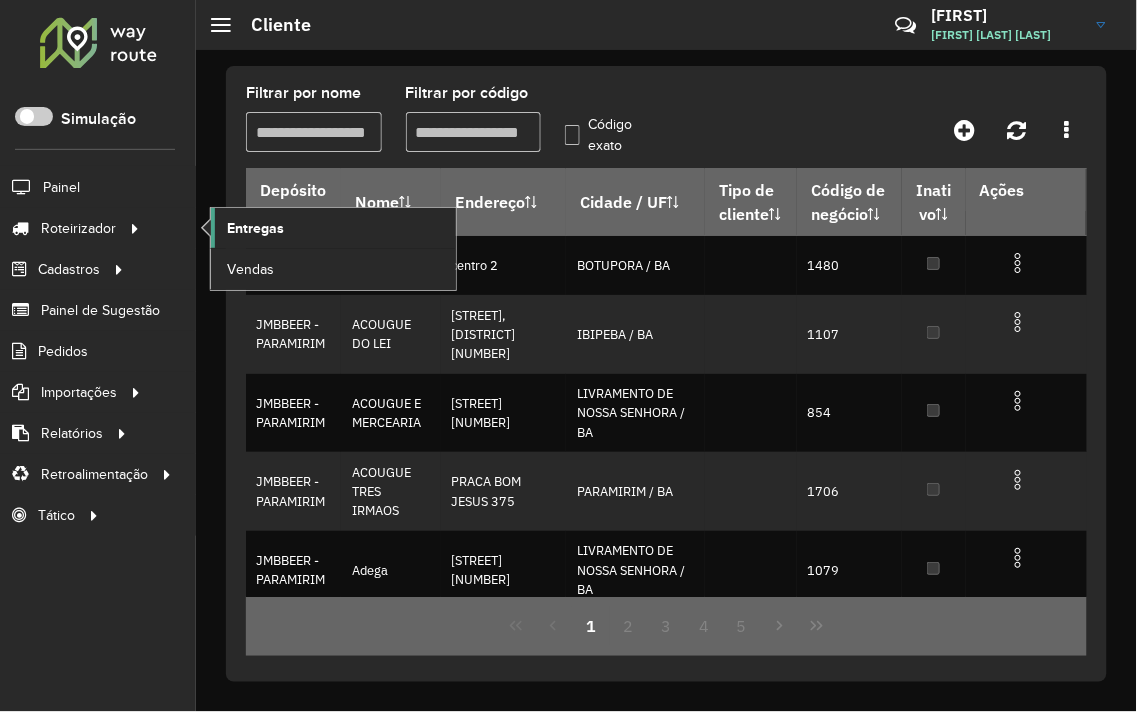 click on "Entregas" 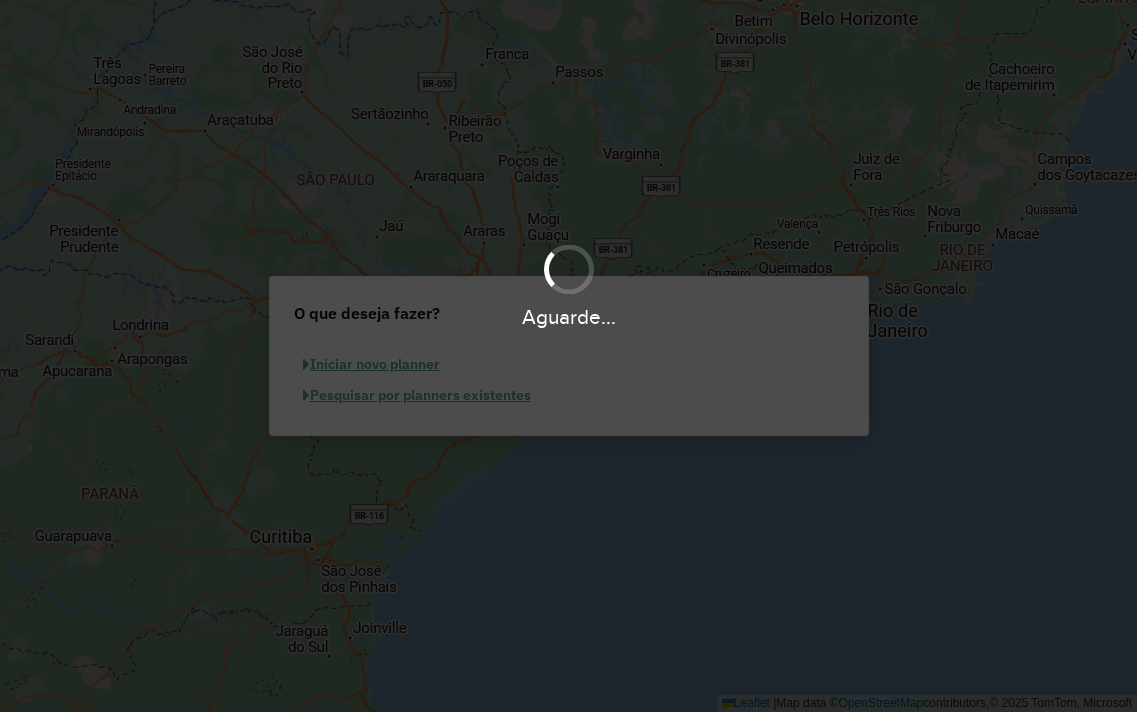 scroll, scrollTop: 0, scrollLeft: 0, axis: both 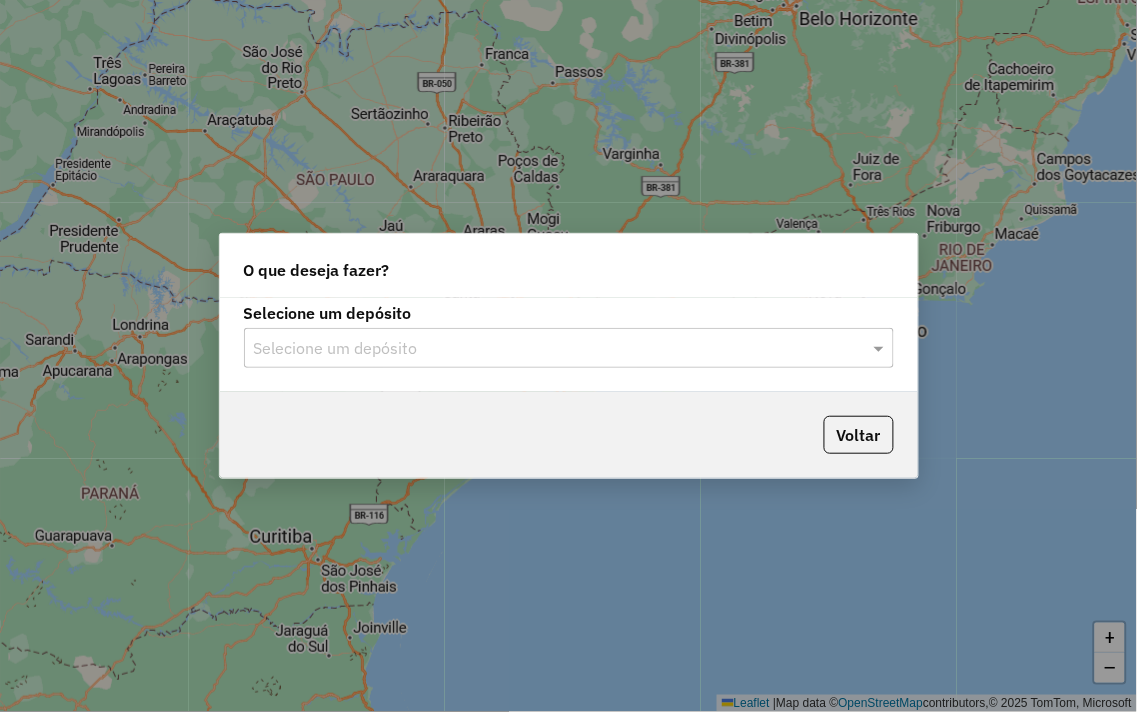 click 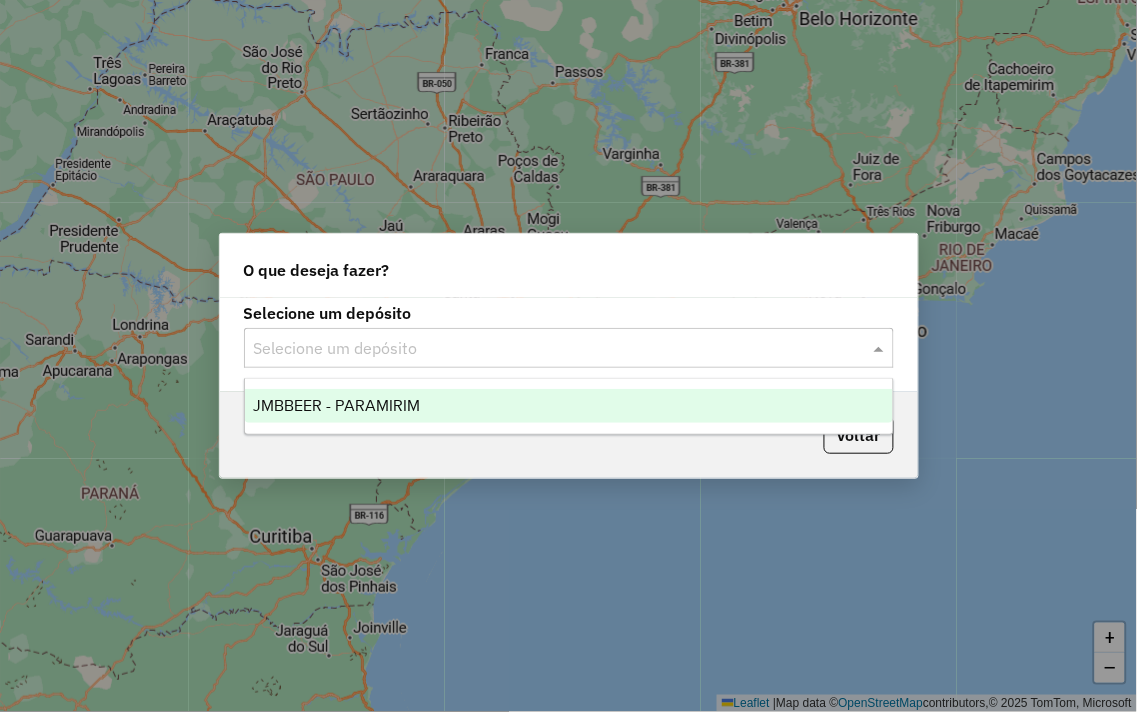 click on "JMBBEER - PARAMIRIM" at bounding box center (569, 406) 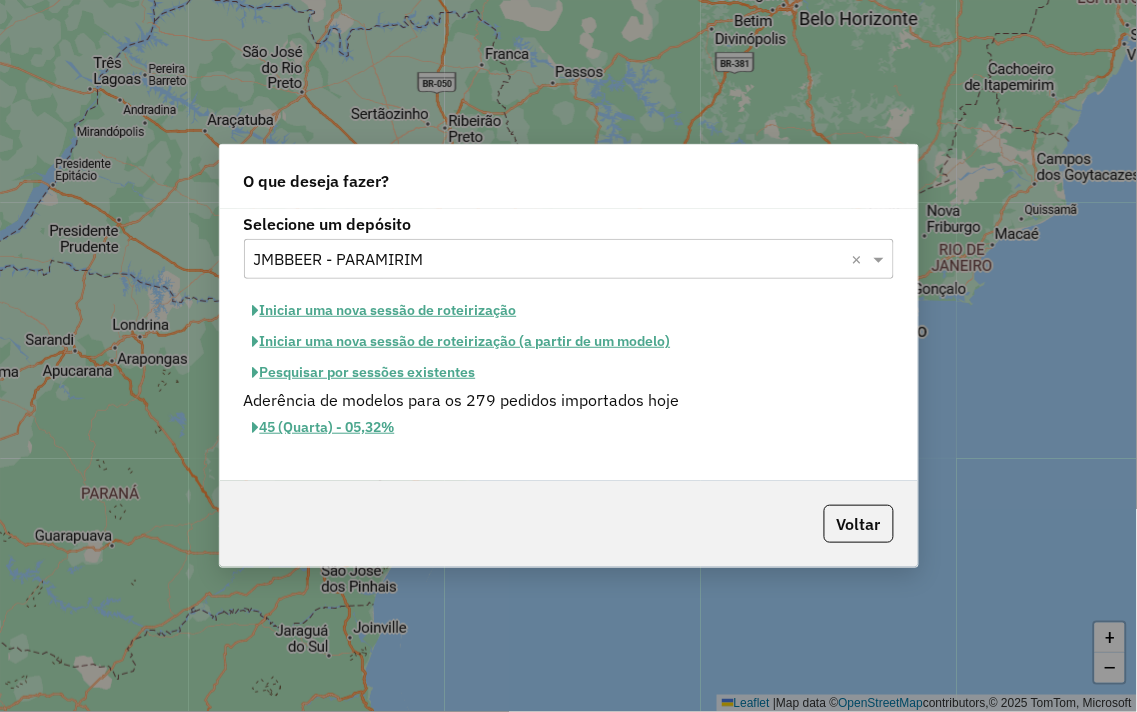 click on "Iniciar uma nova sessão de roteirização" 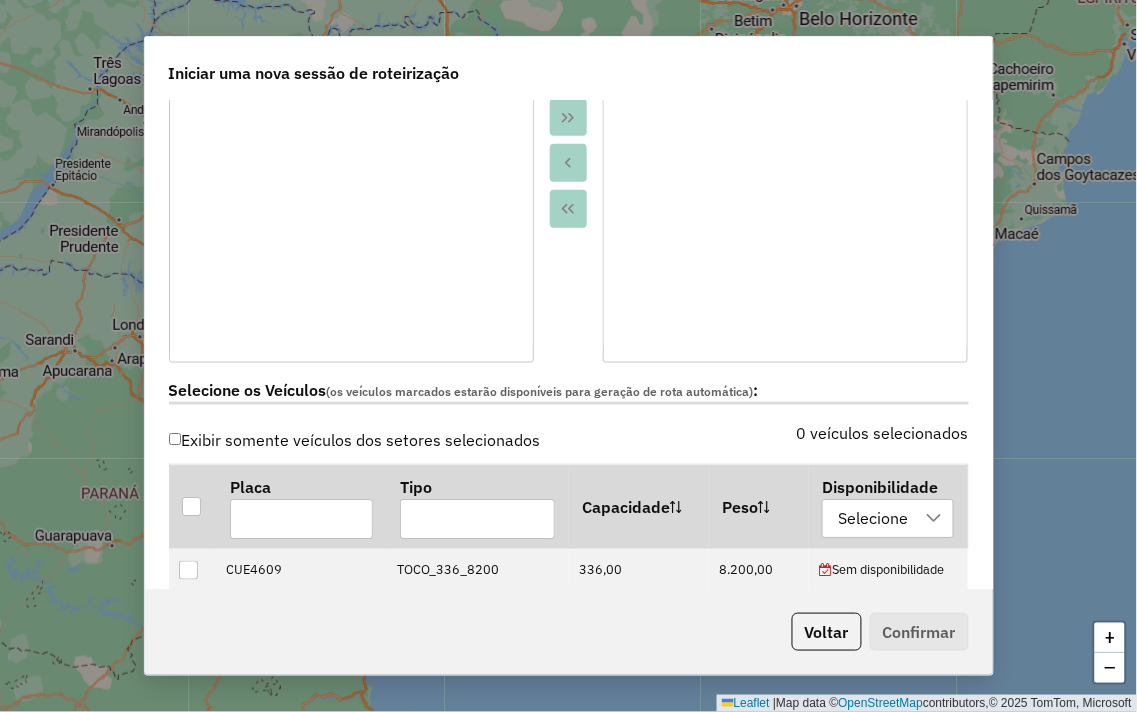 scroll, scrollTop: 444, scrollLeft: 0, axis: vertical 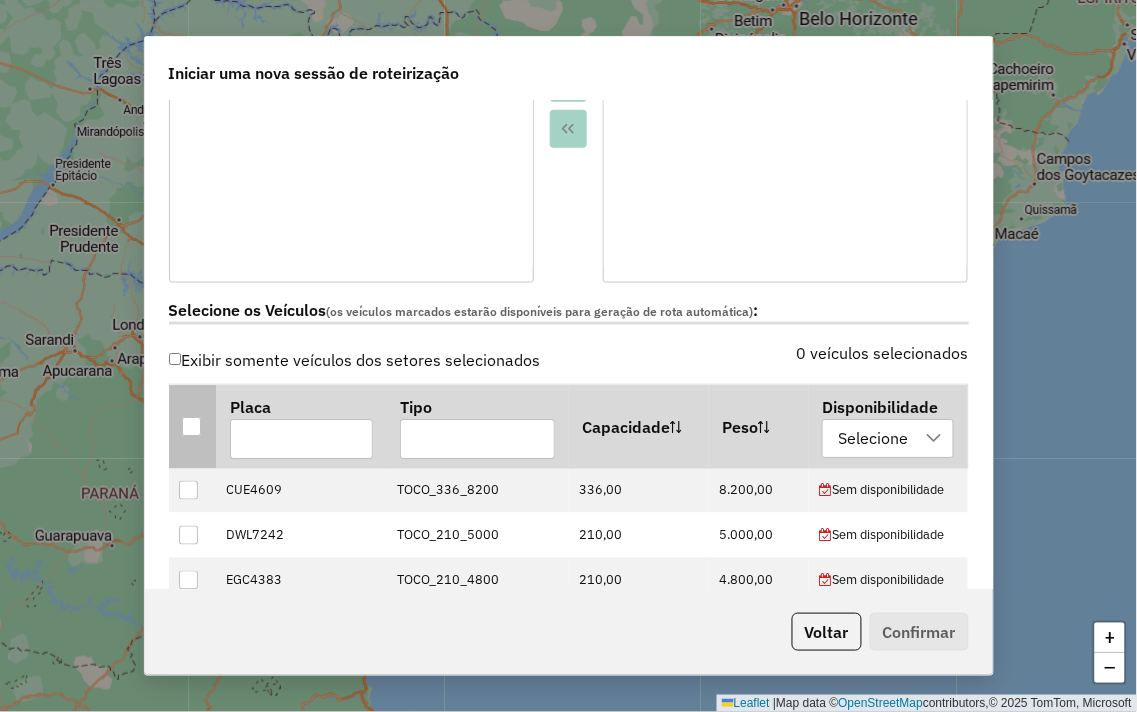 click at bounding box center (191, 426) 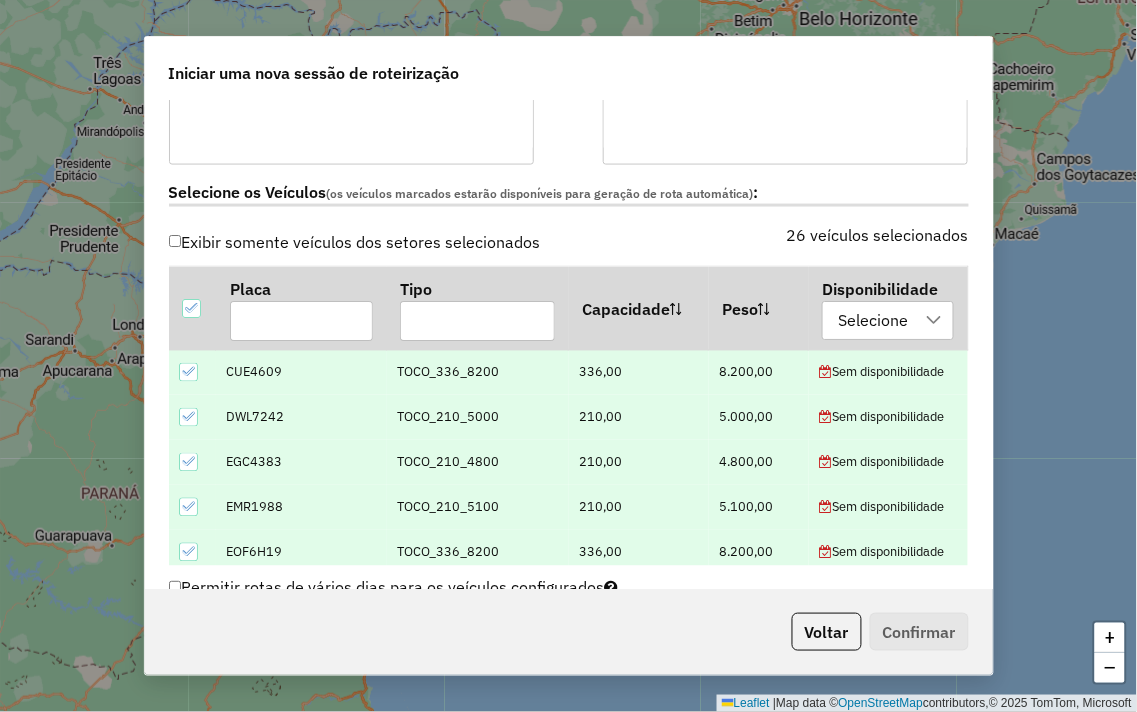 scroll, scrollTop: 1111, scrollLeft: 0, axis: vertical 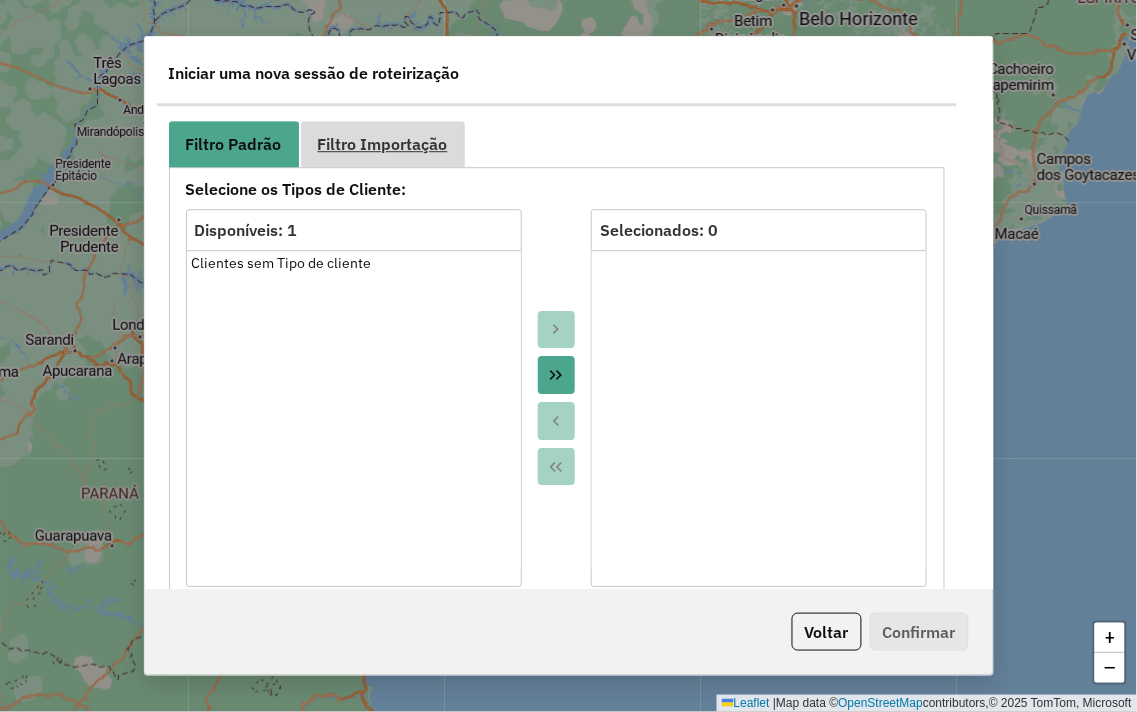 click on "Filtro Importação" at bounding box center (383, 144) 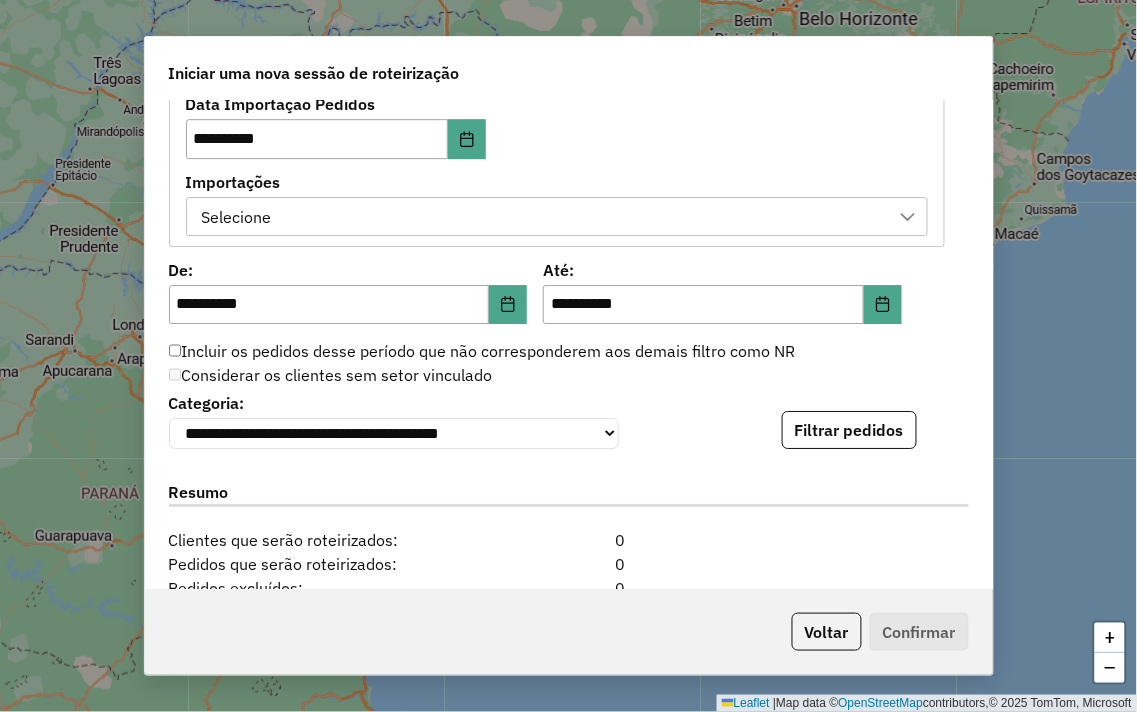 scroll, scrollTop: 1222, scrollLeft: 0, axis: vertical 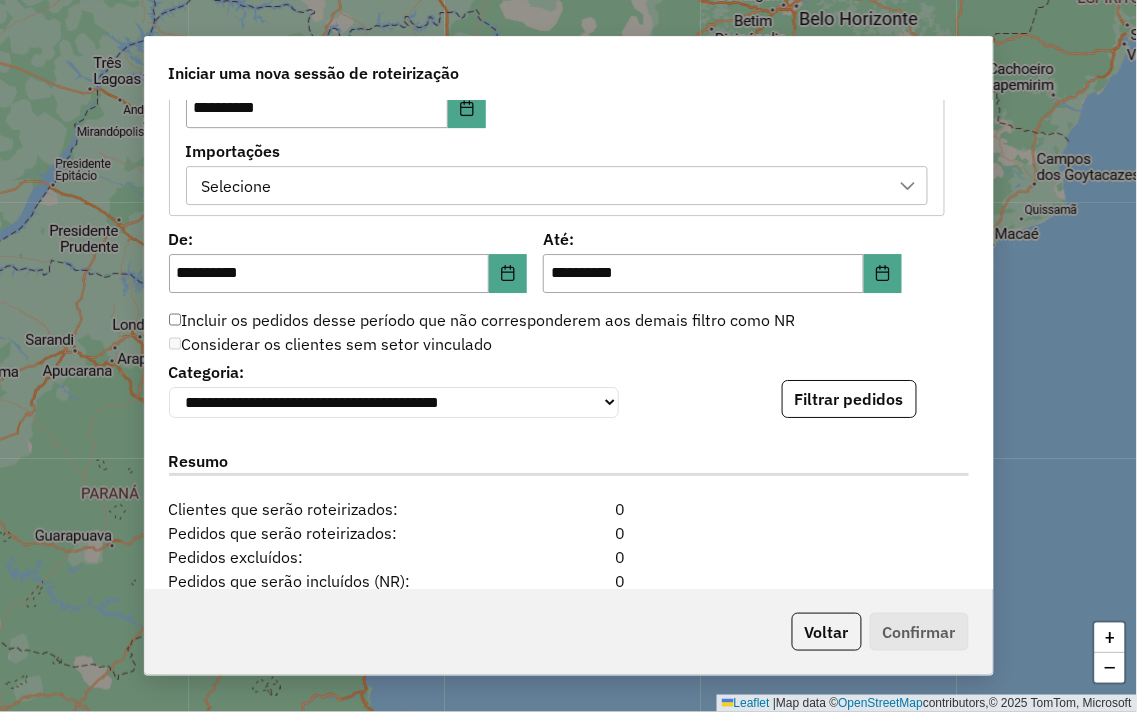 click on "**********" 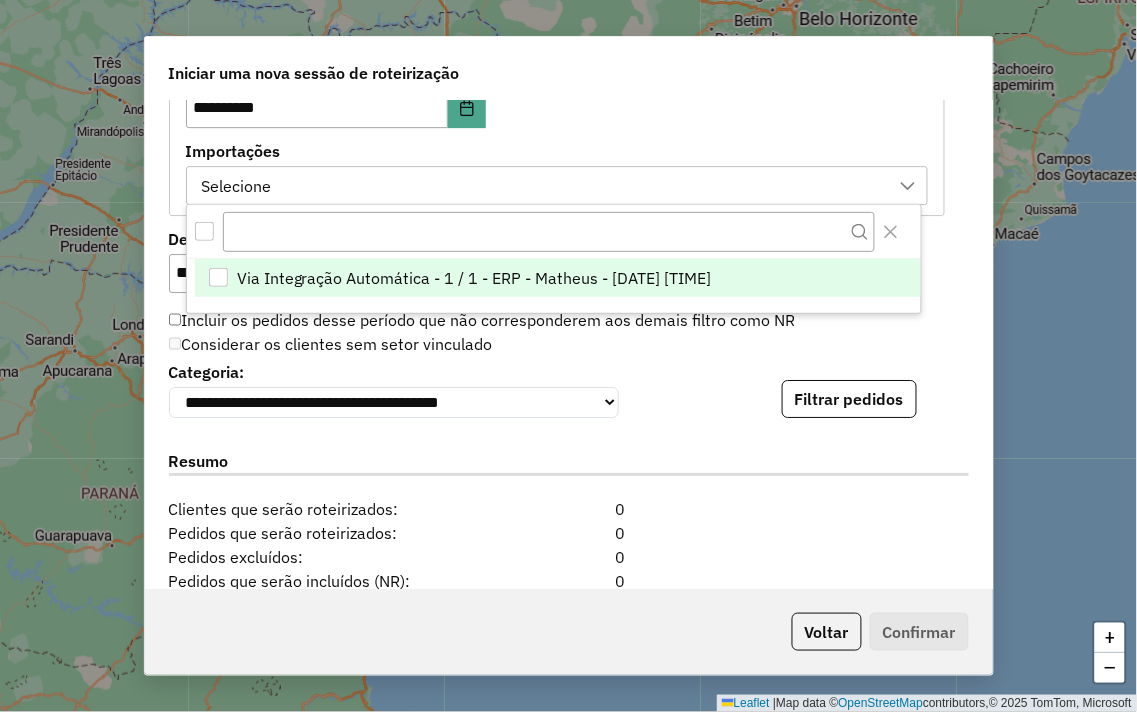 scroll, scrollTop: 13, scrollLeft: 90, axis: both 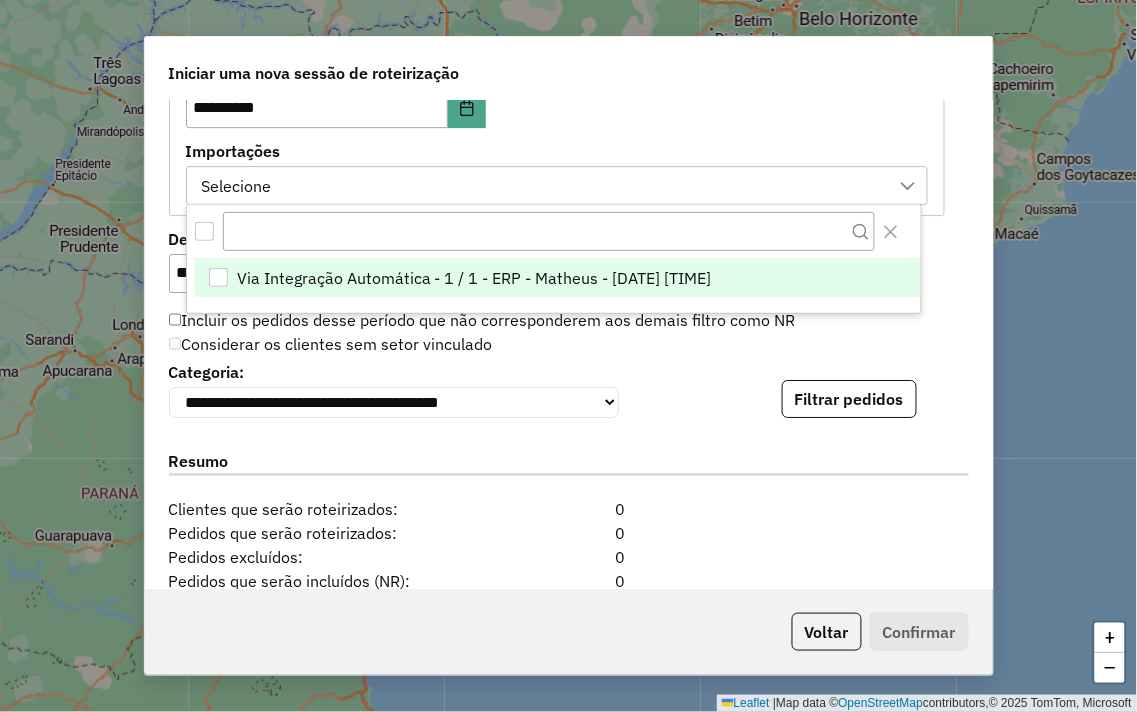 click on "Via Integração Automática - 1 / 1 - ERP - Matheus - [DATE] [TIME]" at bounding box center [558, 278] 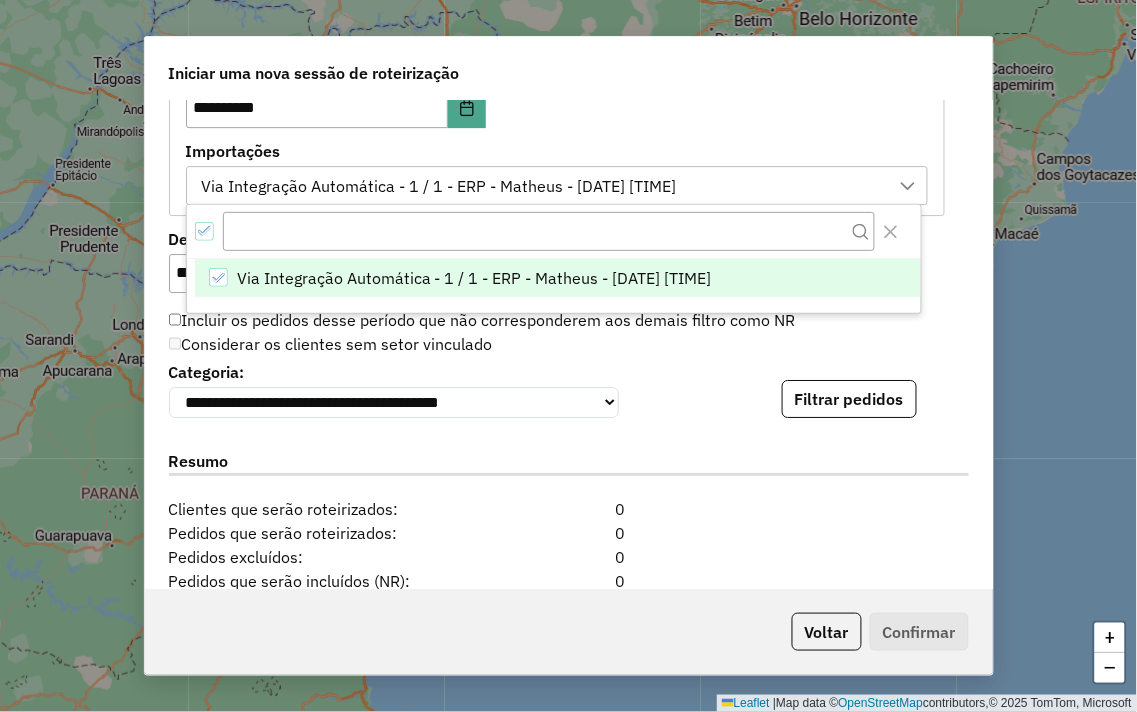 click on "**********" 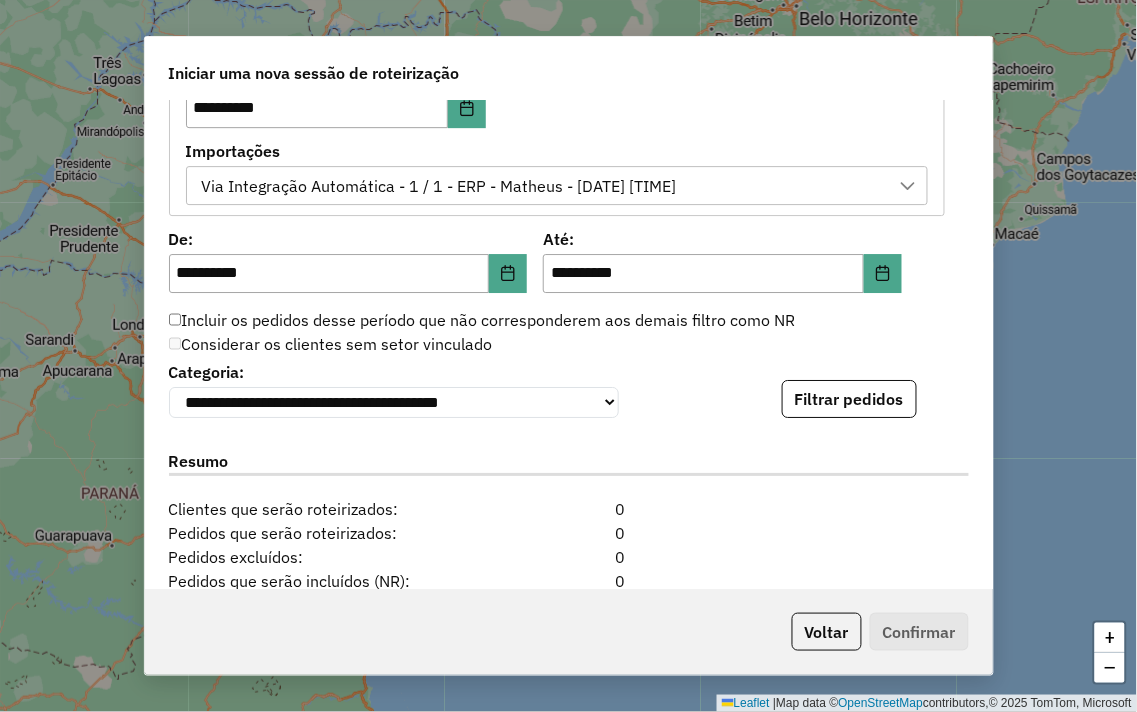 click on "Filtrar pedidos" 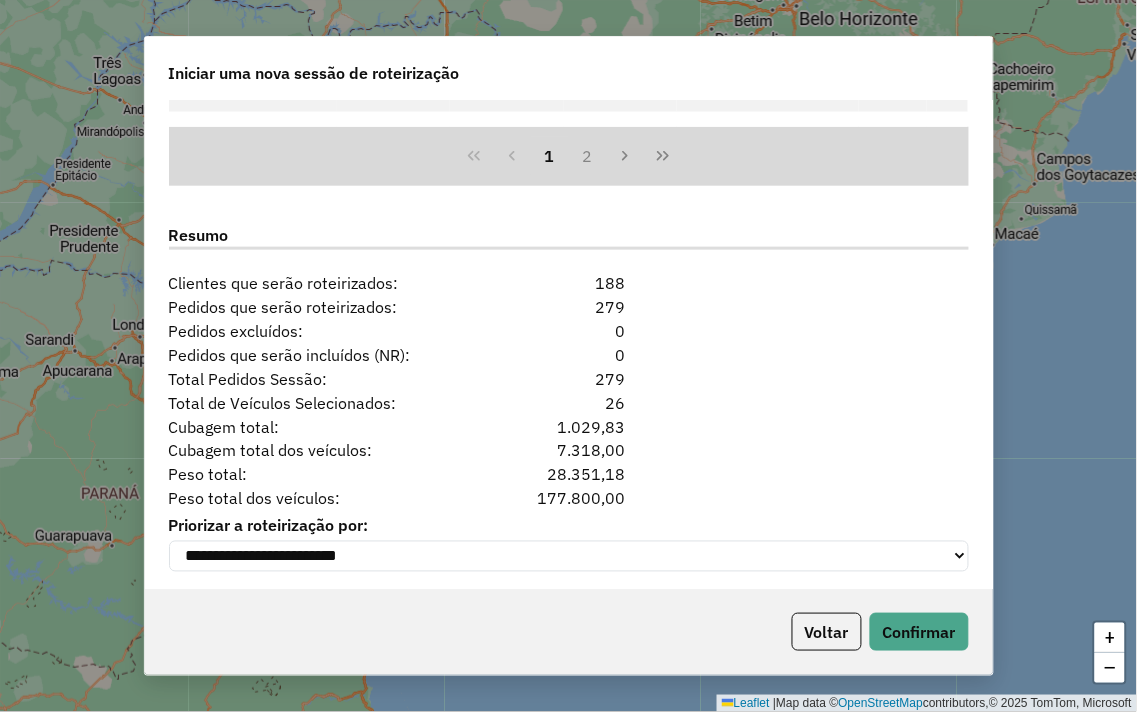 scroll, scrollTop: 1874, scrollLeft: 0, axis: vertical 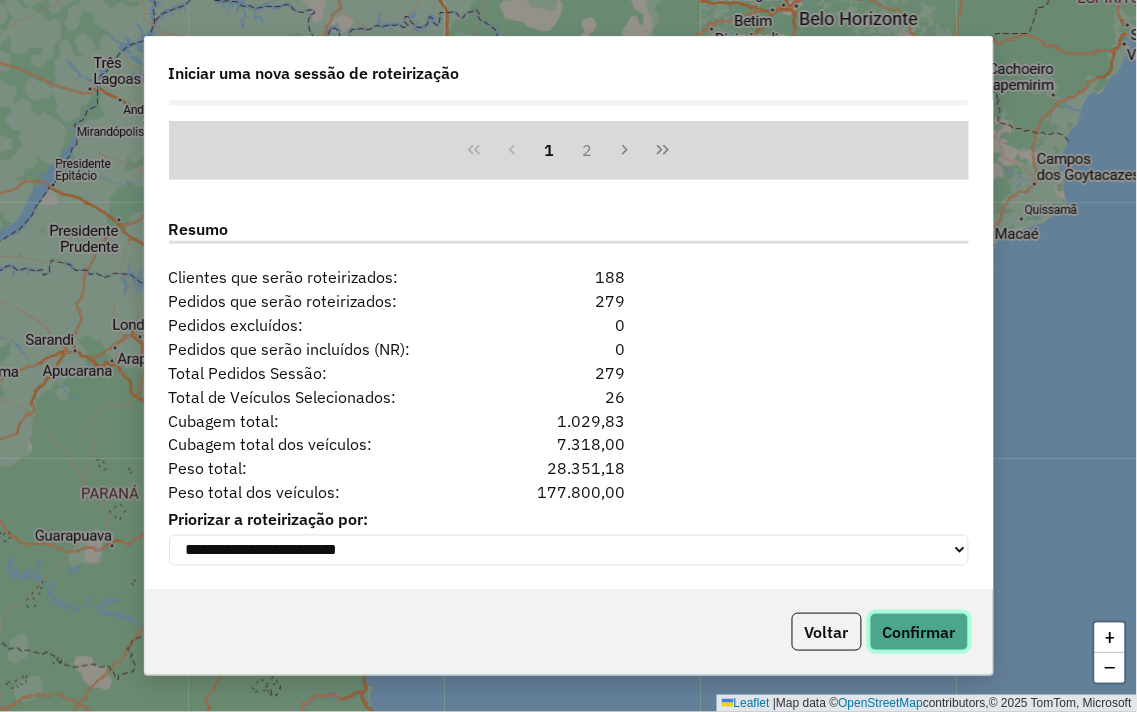 click on "Confirmar" 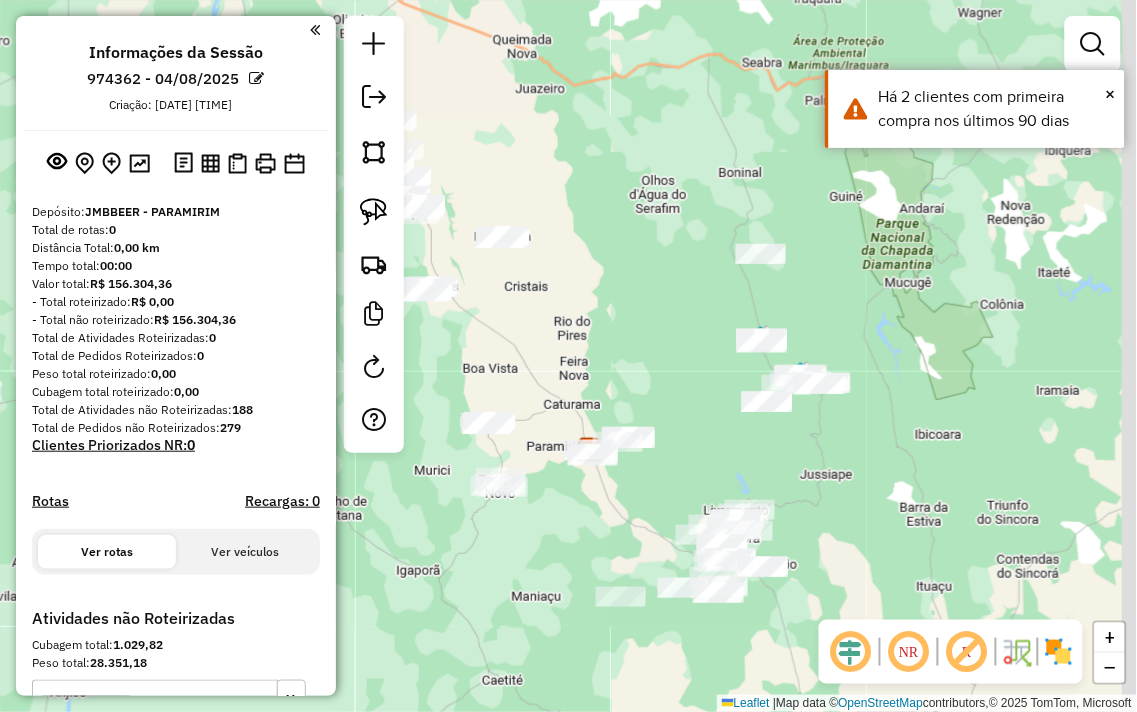 drag, startPoint x: 785, startPoint y: 361, endPoint x: 655, endPoint y: 475, distance: 172.9046 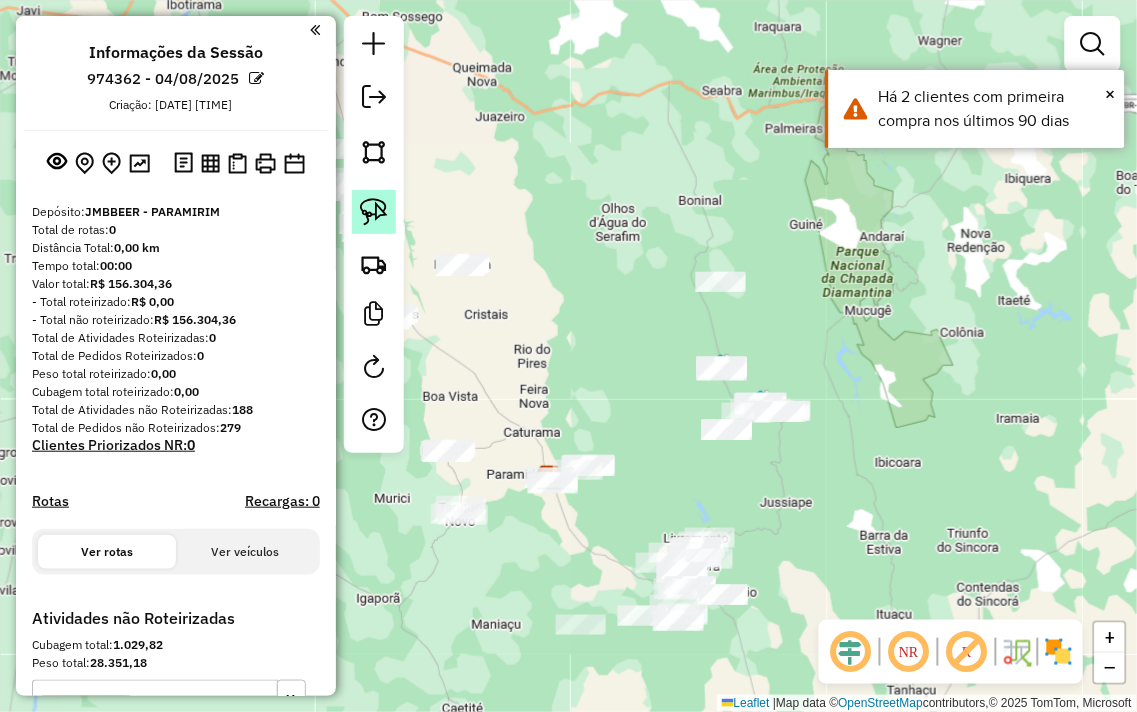 click 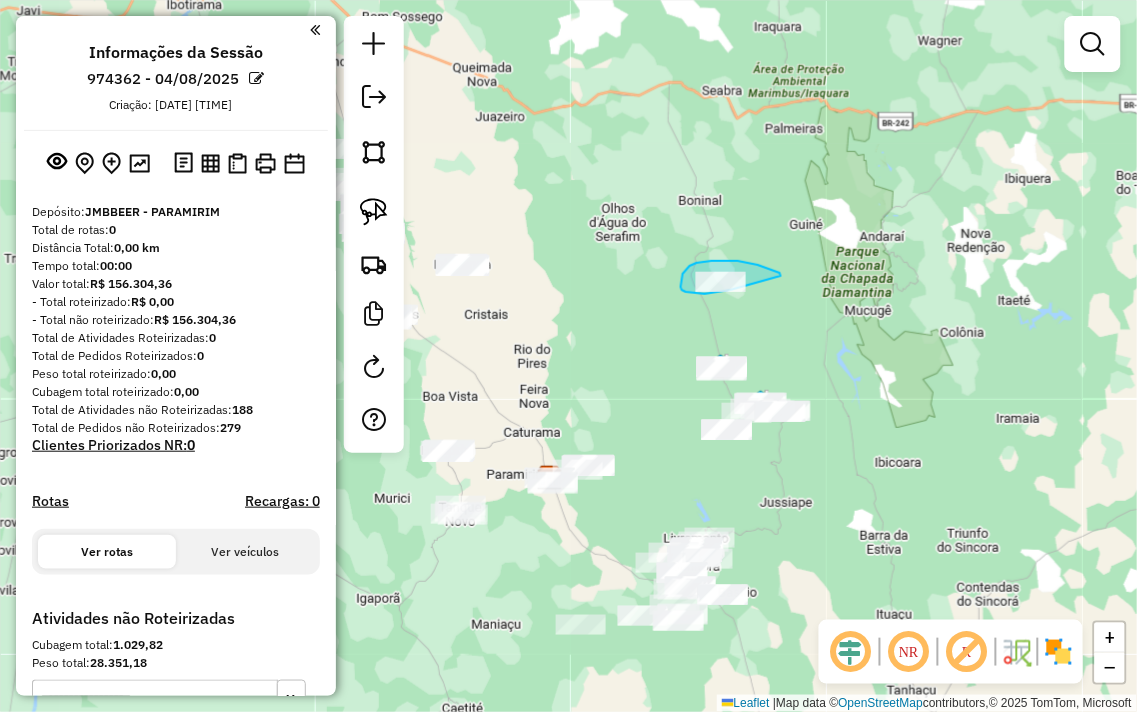 click on "Janela de atendimento Grade de atendimento Capacidade Transportadoras Veículos Cliente Pedidos  Rotas Selecione os dias de semana para filtrar as janelas de atendimento  Seg   Ter   Qua   Qui   Sex   Sáb   Dom  Informe o período da janela de atendimento: De: Até:  Filtrar exatamente a janela do cliente  Considerar janela de atendimento padrão  Selecione os dias de semana para filtrar as grades de atendimento  Seg   Ter   Qua   Qui   Sex   Sáb   Dom   Considerar clientes sem dia de atendimento cadastrado  Clientes fora do dia de atendimento selecionado Filtrar as atividades entre os valores definidos abaixo:  Peso mínimo:   Peso máximo:   Cubagem mínima:   Cubagem máxima:   De:   Até:  Filtrar as atividades entre o tempo de atendimento definido abaixo:  De:   Até:   Considerar capacidade total dos clientes não roteirizados Transportadora: Selecione um ou mais itens Tipo de veículo: Selecione um ou mais itens Veículo: Selecione um ou mais itens Motorista: Selecione um ou mais itens Nome: Rótulo:" 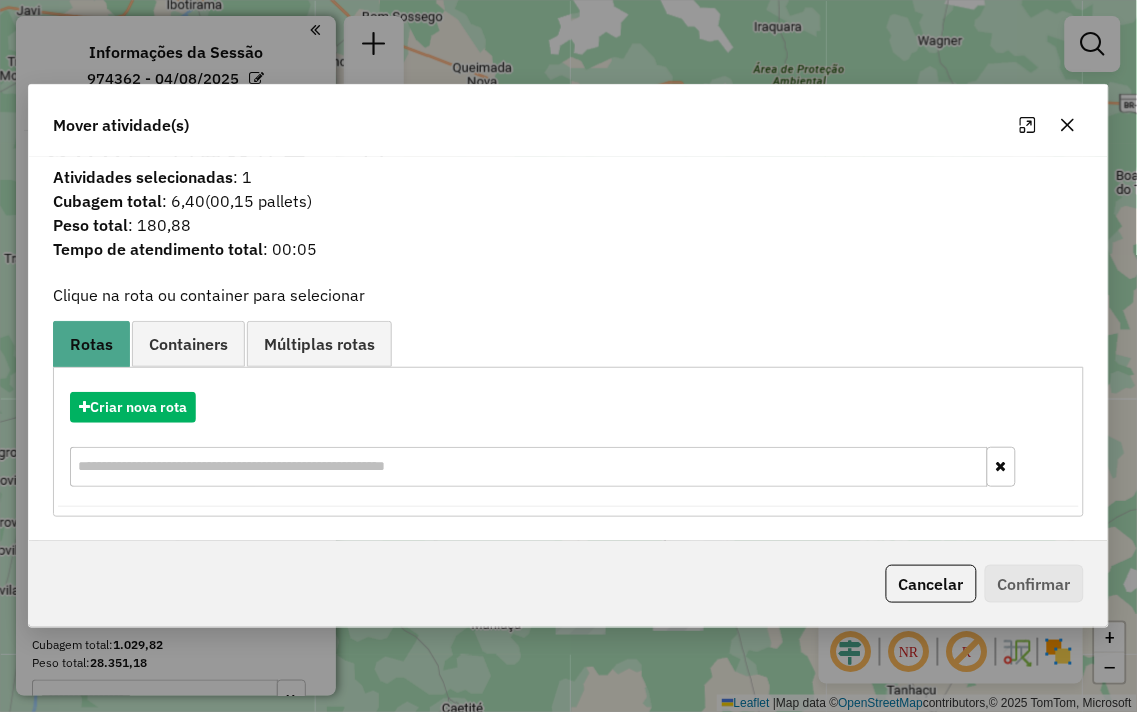 click 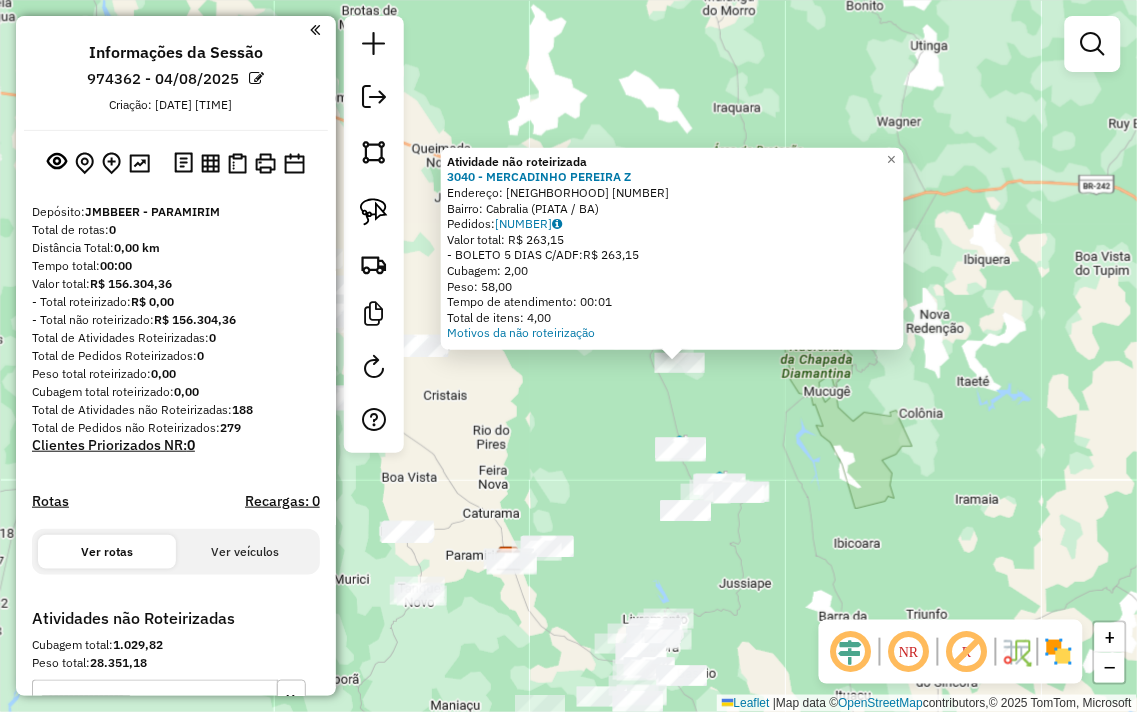 drag, startPoint x: 515, startPoint y: 365, endPoint x: 635, endPoint y: 372, distance: 120.203995 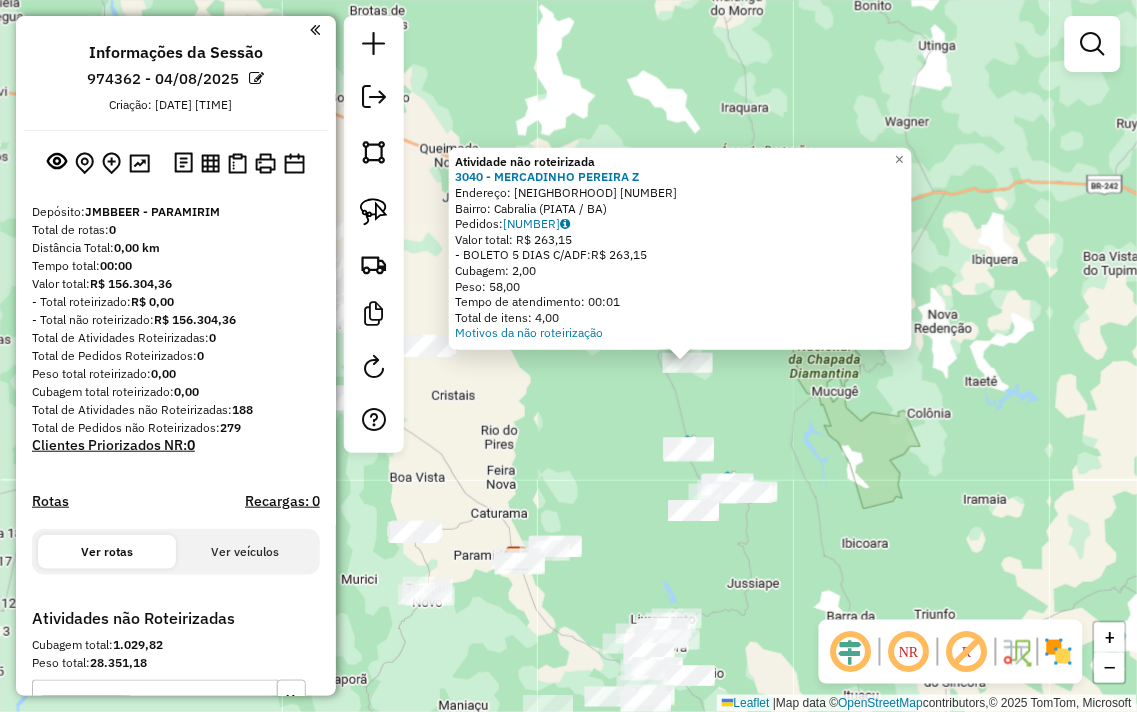 click on "Atividade não roteirizada 3040 - MERCADINHO PEREIRA Z  Endereço:  AC POVOADO VEREDA [NUMBER]   Bairro: Cabralia ([STATE])   Pedidos:  02086640   Valor total: R$ 263,15   - BOLETO 5 DIAS C/ADF:  R$ 263,15   Cubagem: 2,00   Peso: 58,00   Tempo de atendimento: 00:01   Total de itens: 4,00  Motivos da não roteirização × Janela de atendimento Grade de atendimento Capacidade Transportadoras Veículos Cliente Pedidos  Rotas Selecione os dias de semana para filtrar as janelas de atendimento  Seg   Ter   Qua   Qui   Sex   Sáb   Dom  Informe o período da janela de atendimento: De: Até:  Filtrar exatamente a janela do cliente  Considerar janela de atendimento padrão  Selecione os dias de semana para filtrar as grades de atendimento  Seg   Ter   Qua   Qui   Sex   Sáb   Dom   Considerar clientes sem dia de atendimento cadastrado  Clientes fora do dia de atendimento selecionado Filtrar as atividades entre os valores definidos abaixo:  Peso mínimo:   Peso máximo:   Cubagem mínima:   Cubagem máxima:   De:   De:" 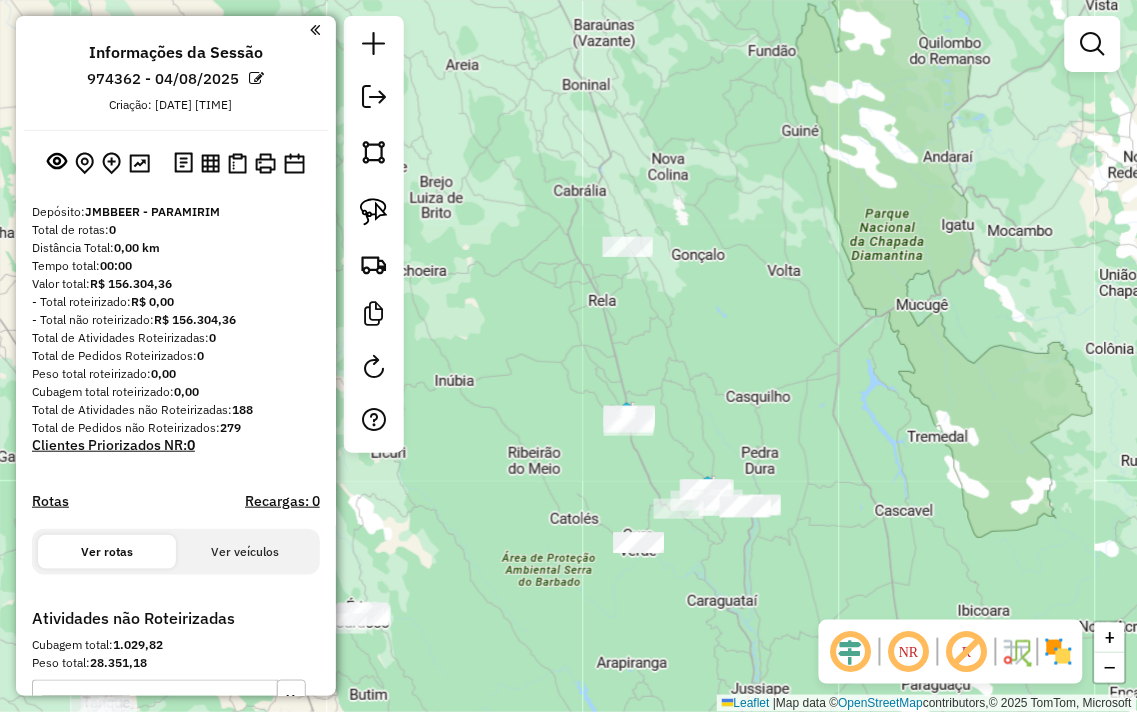 drag, startPoint x: 750, startPoint y: 456, endPoint x: 754, endPoint y: 360, distance: 96.0833 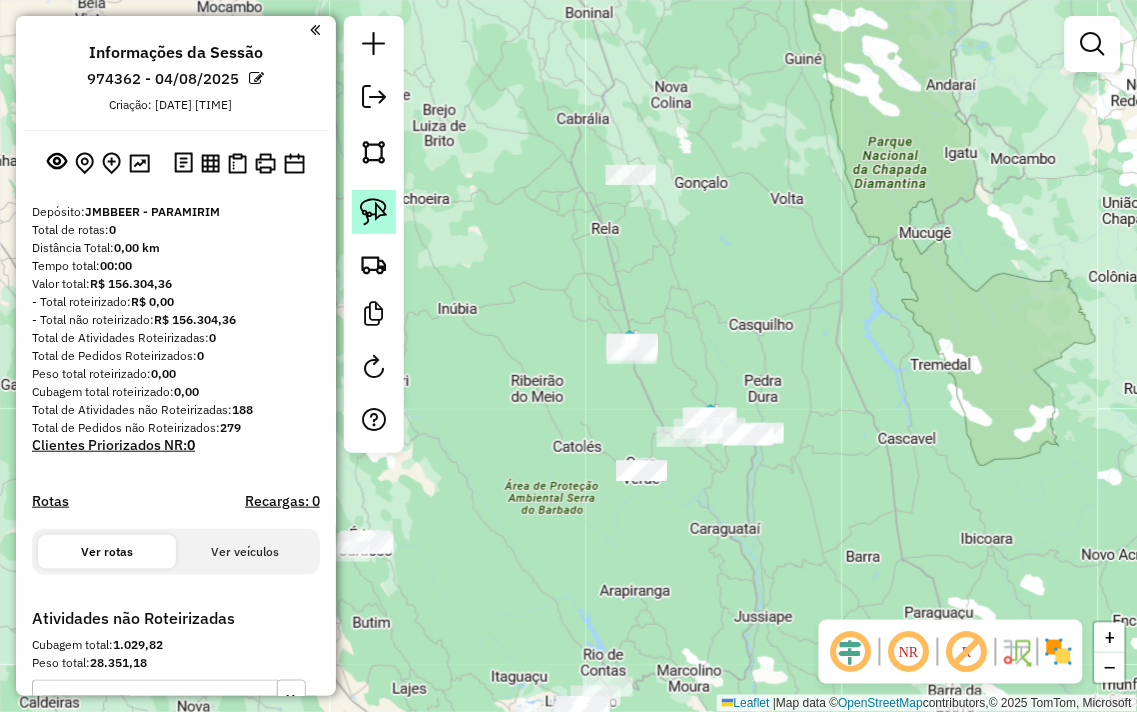 click 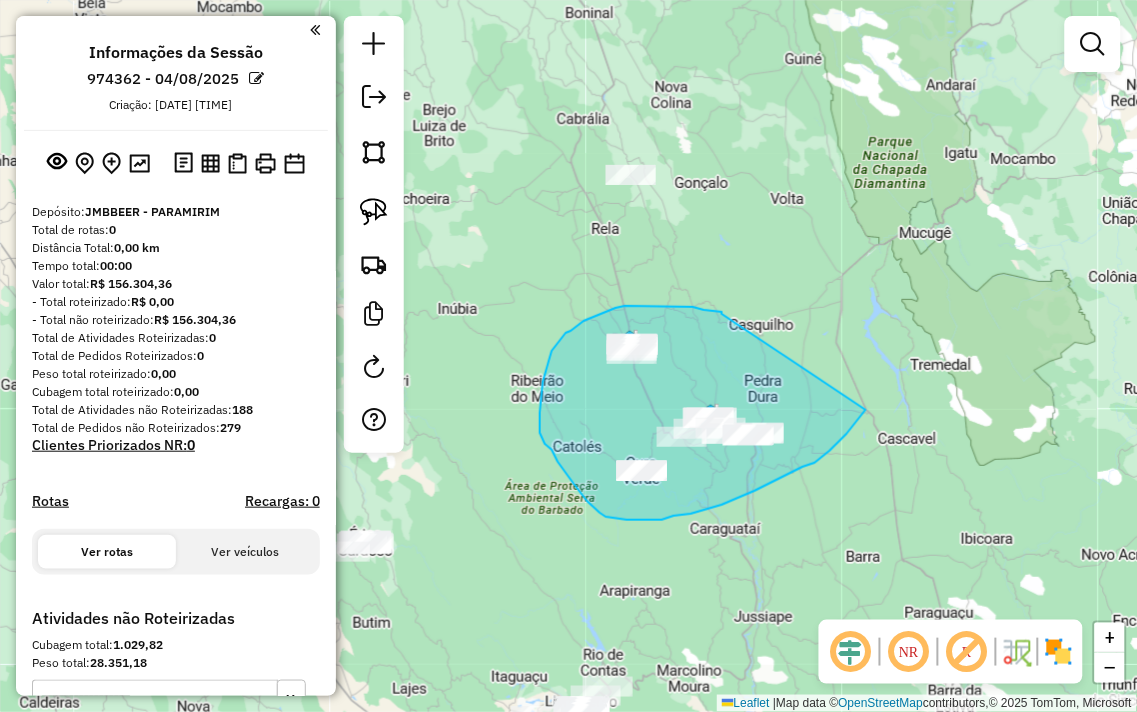 drag, startPoint x: 722, startPoint y: 314, endPoint x: 867, endPoint y: 408, distance: 172.80336 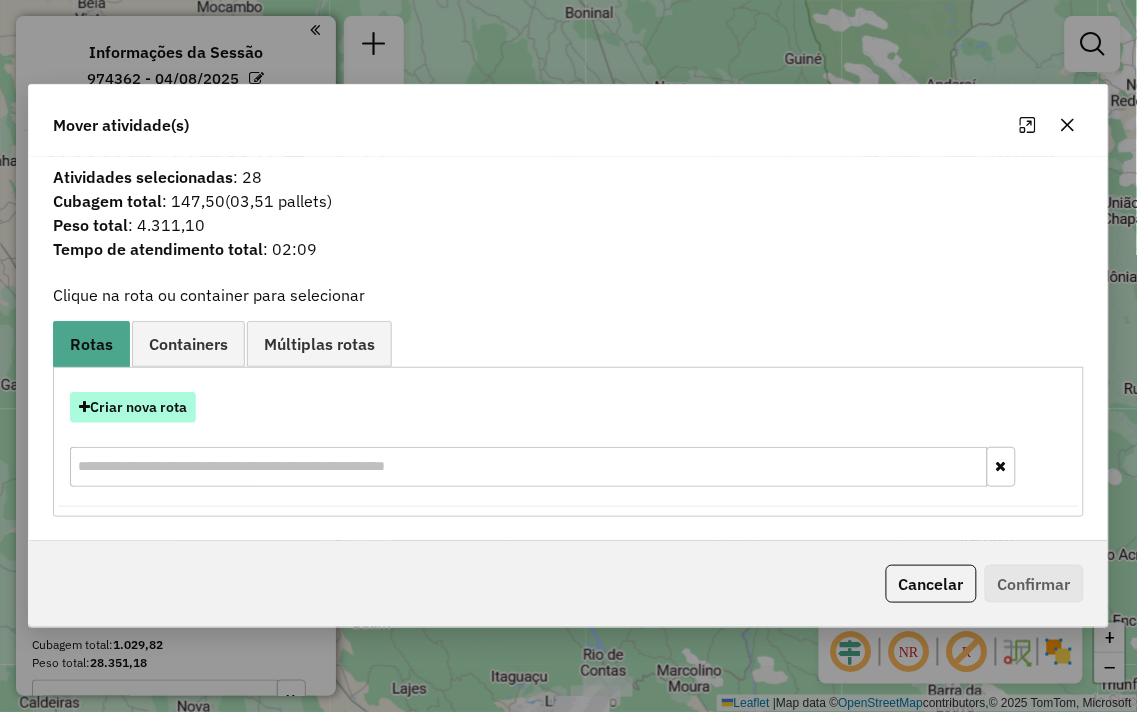 click on "Criar nova rota" at bounding box center (133, 407) 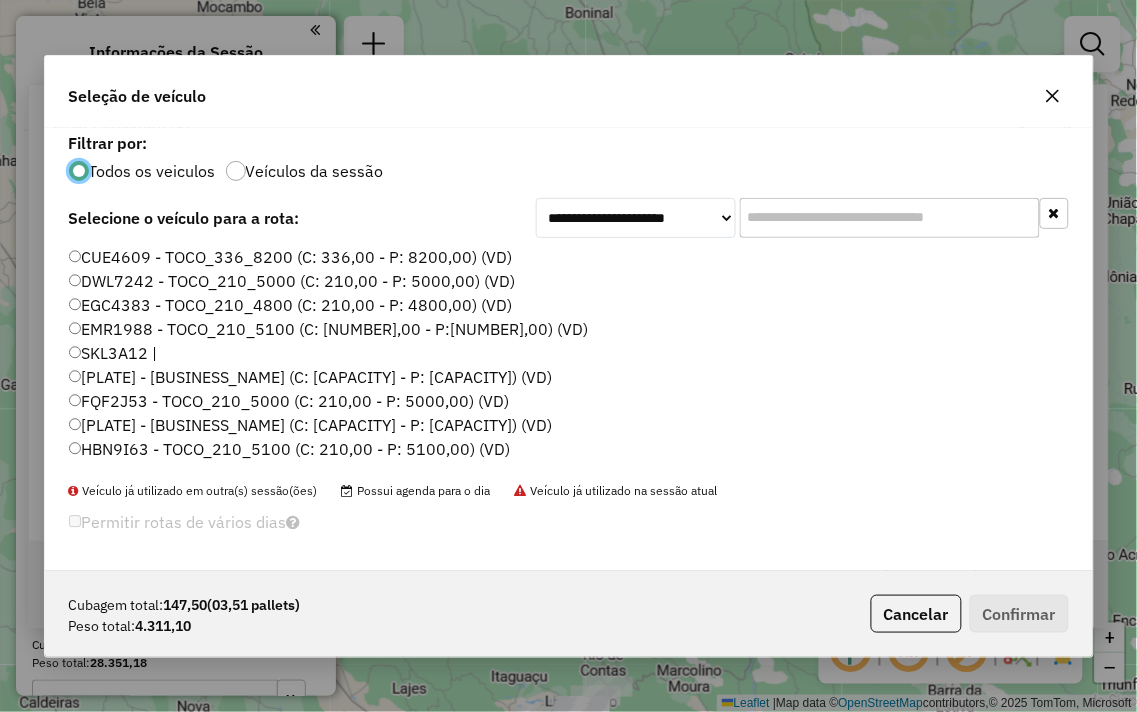 scroll, scrollTop: 11, scrollLeft: 5, axis: both 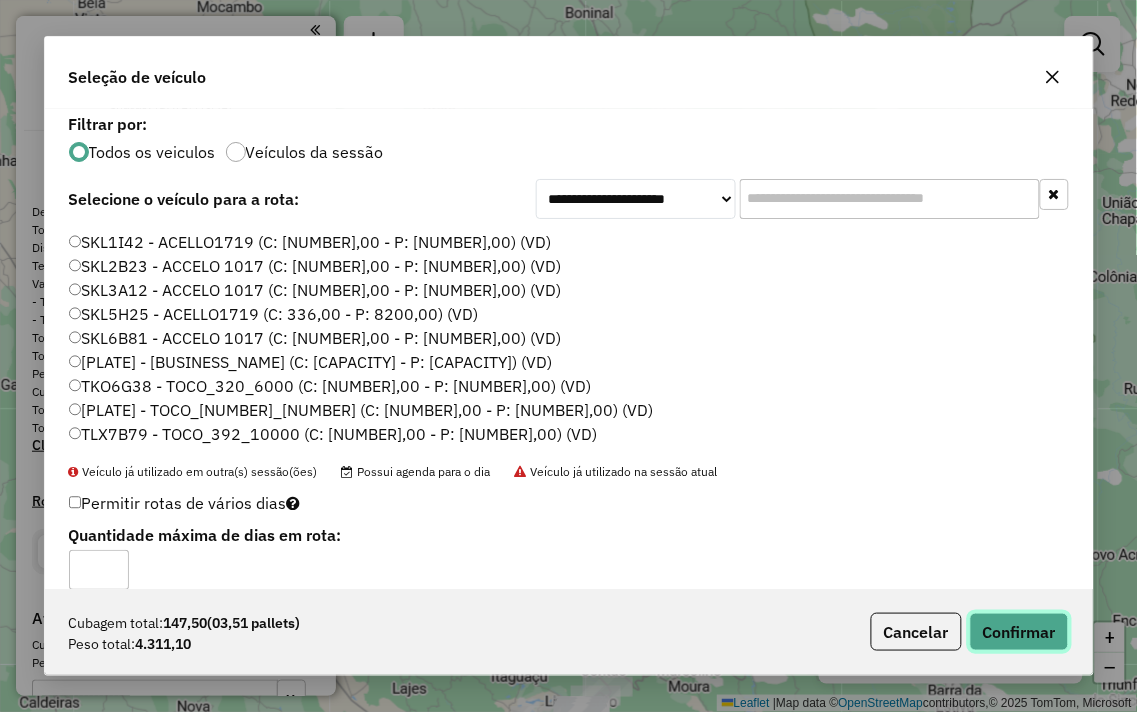 click on "Confirmar" 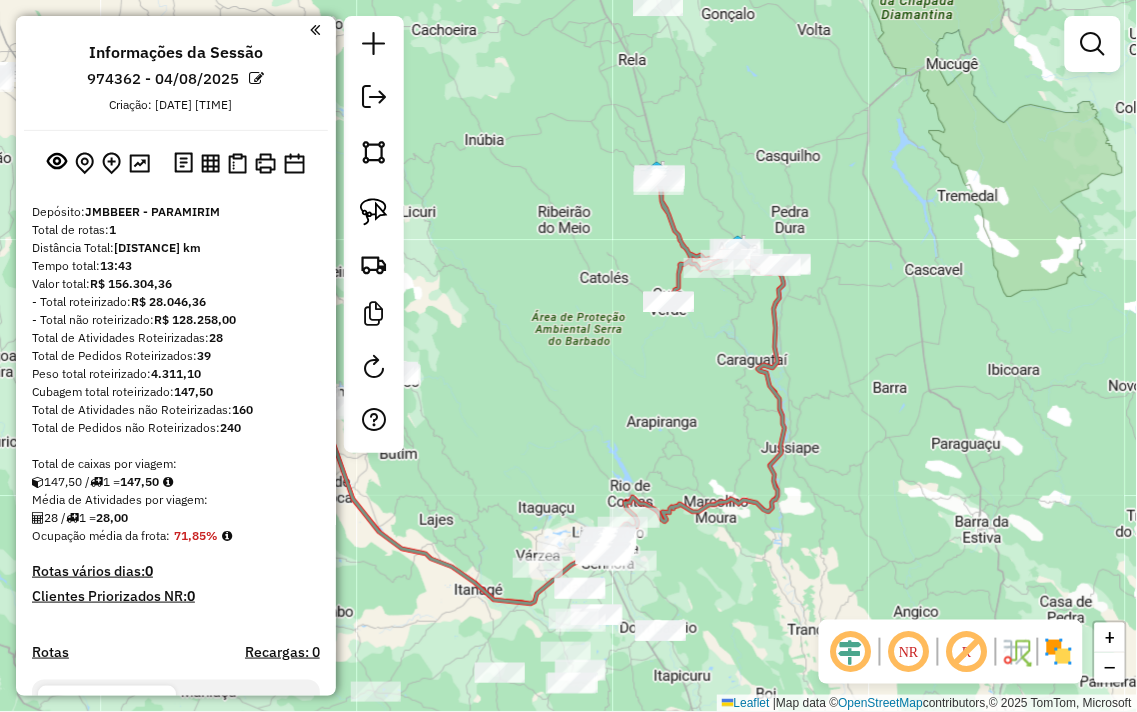 drag, startPoint x: 733, startPoint y: 383, endPoint x: 745, endPoint y: 344, distance: 40.804413 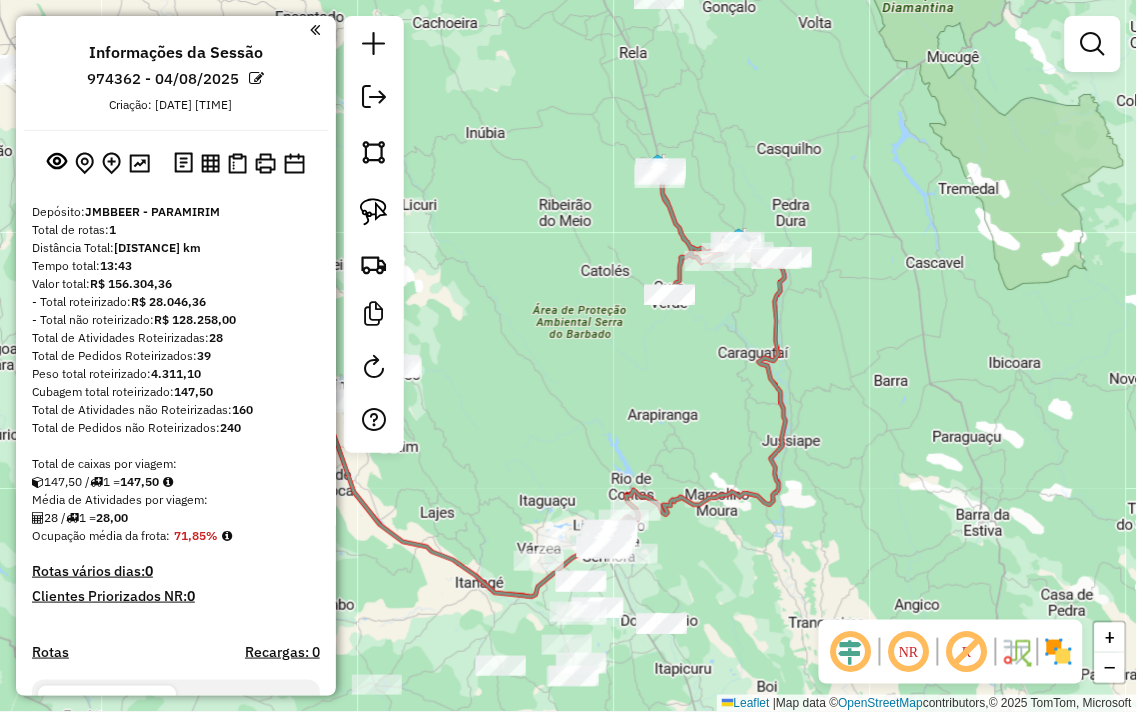 drag, startPoint x: 666, startPoint y: 445, endPoint x: 690, endPoint y: 306, distance: 141.05673 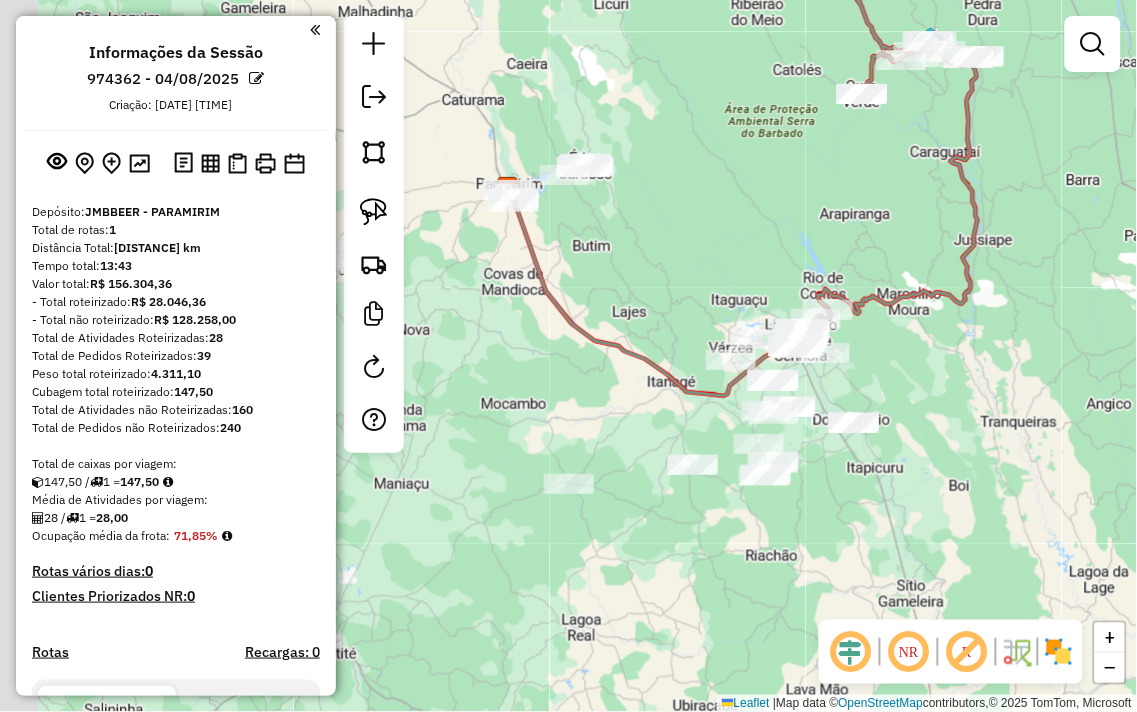 drag, startPoint x: 522, startPoint y: 290, endPoint x: 678, endPoint y: 198, distance: 181.1077 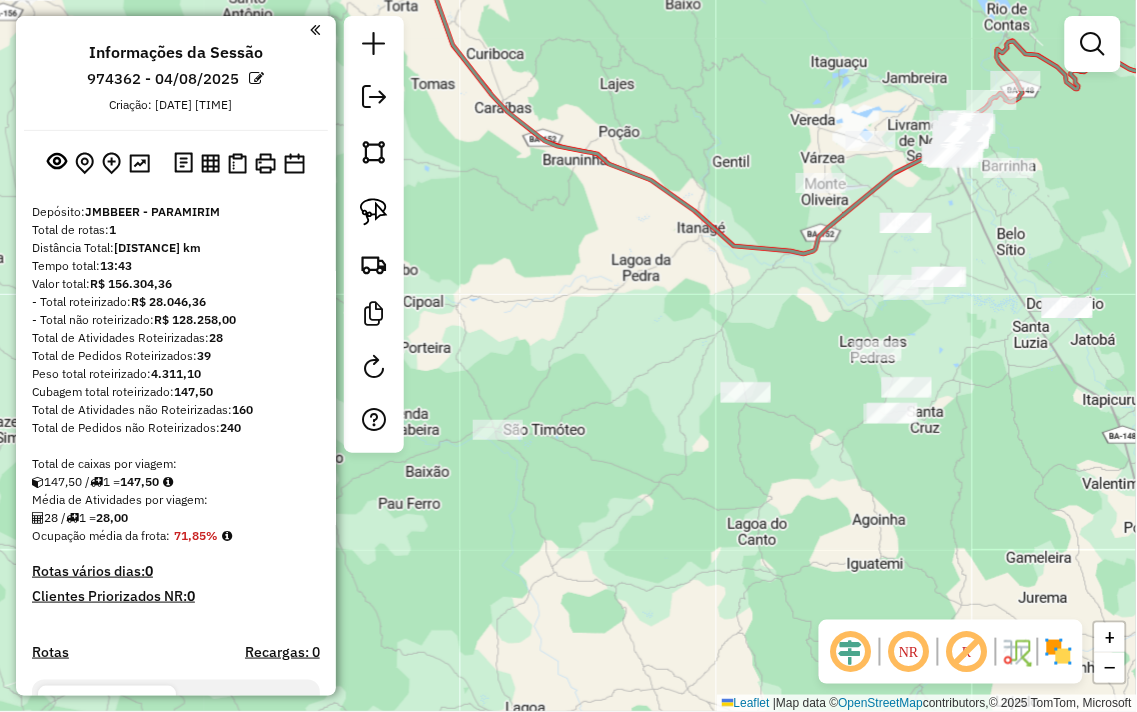 drag, startPoint x: 630, startPoint y: 423, endPoint x: 608, endPoint y: 325, distance: 100.43903 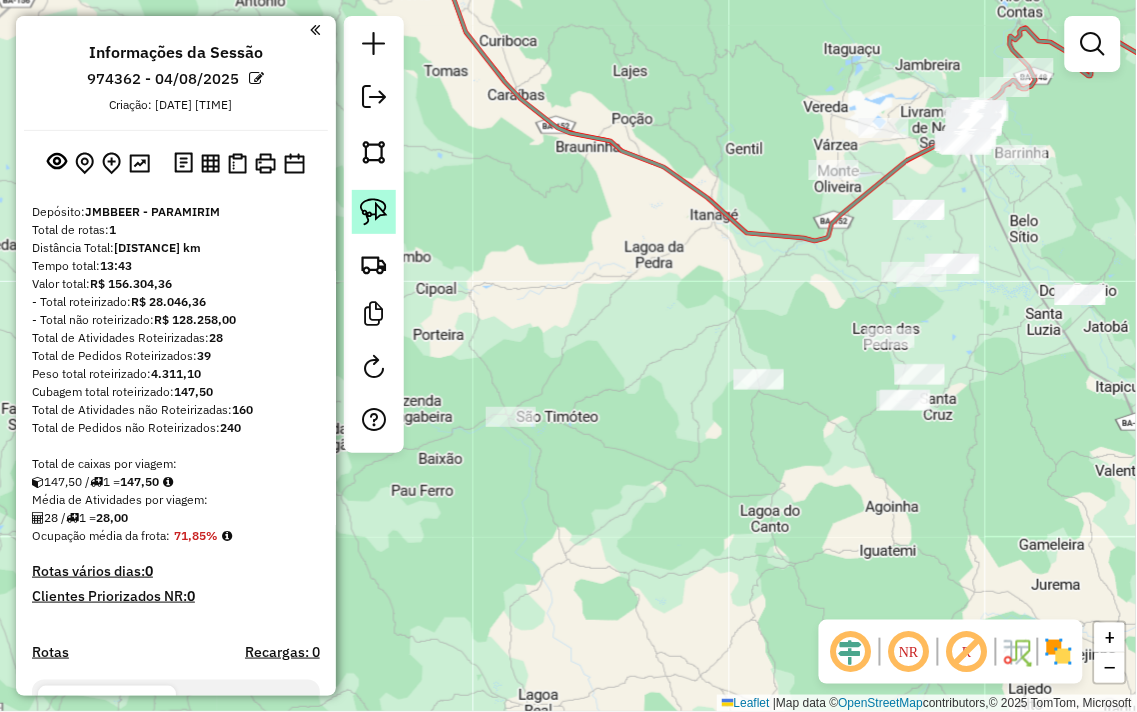 click 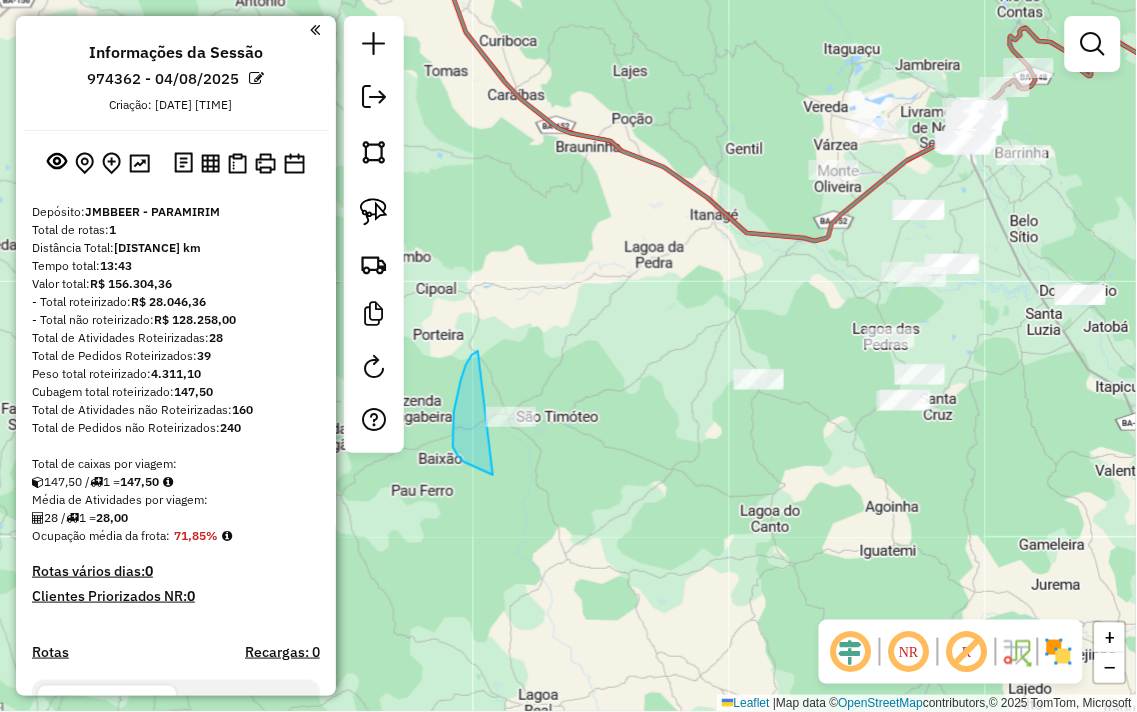 drag, startPoint x: 453, startPoint y: 427, endPoint x: 593, endPoint y: 414, distance: 140.60228 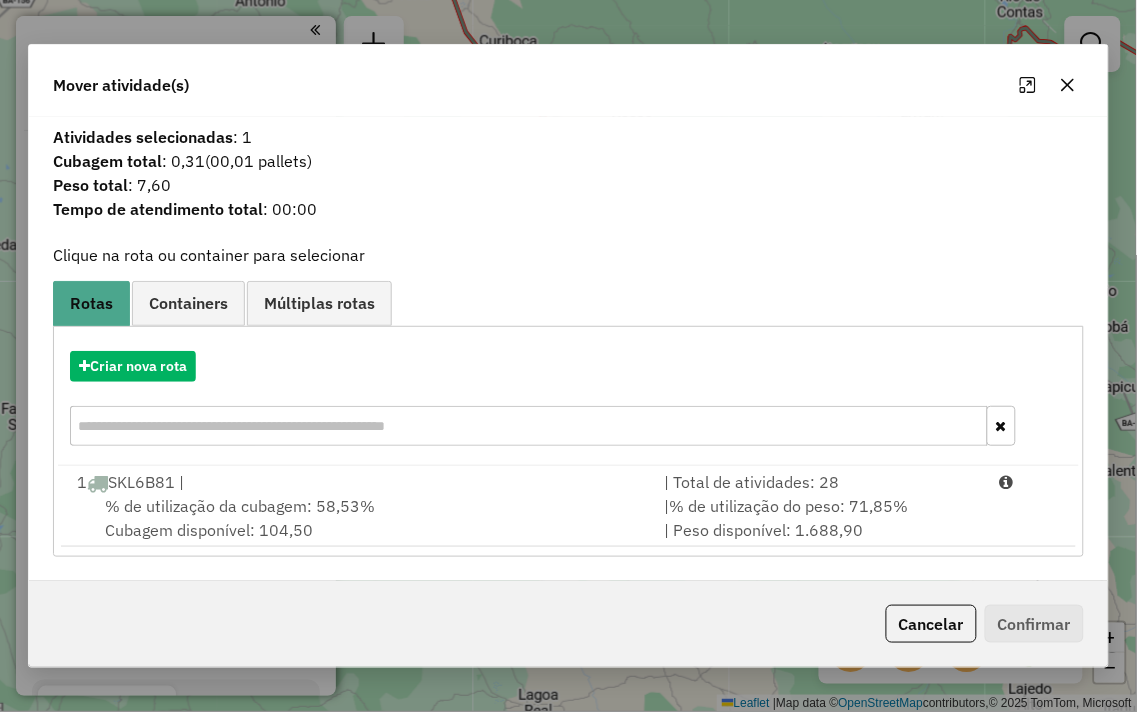 click 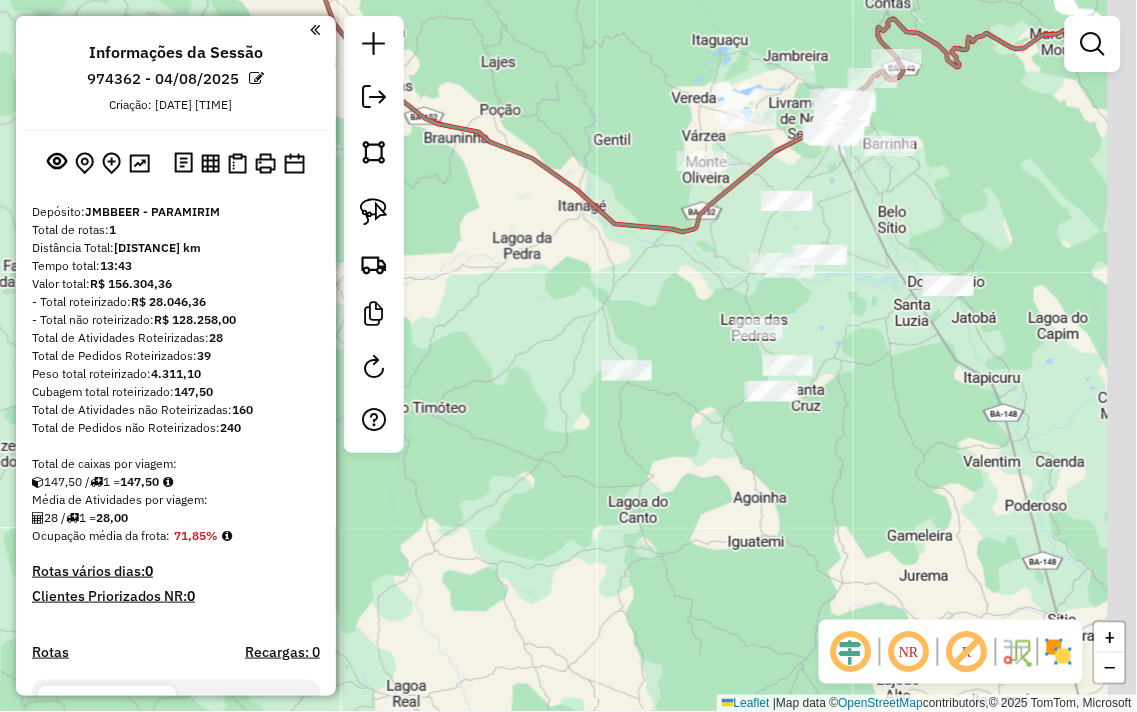 drag, startPoint x: 524, startPoint y: 267, endPoint x: 468, endPoint y: 272, distance: 56.22277 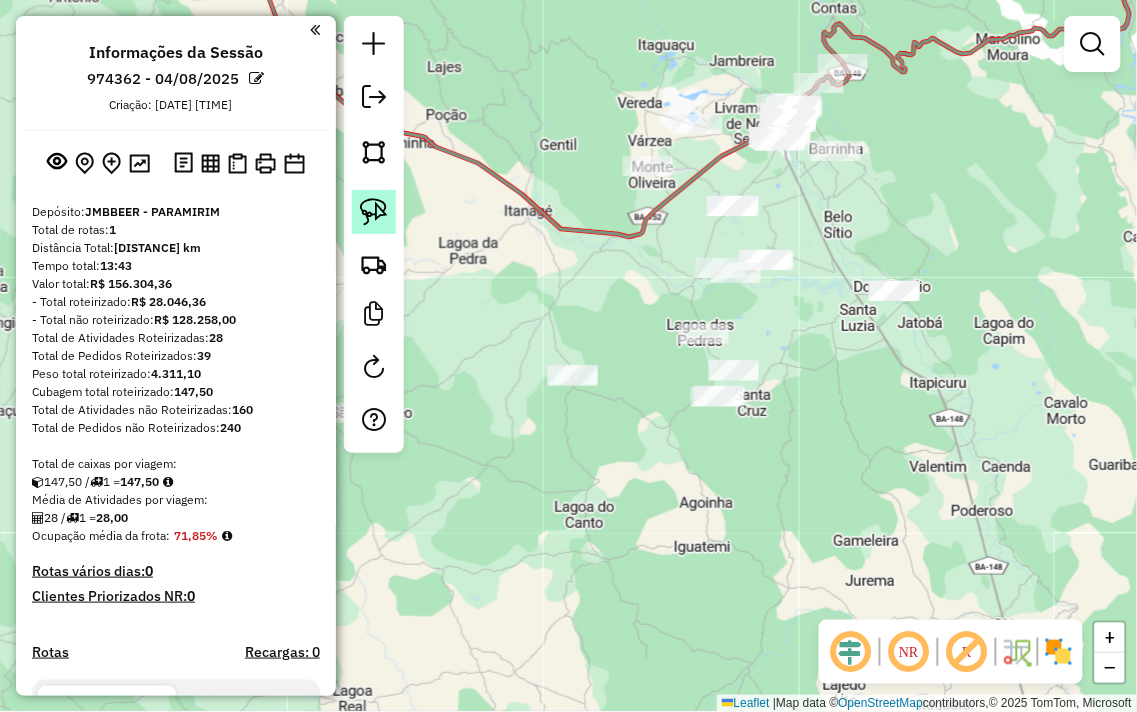 click 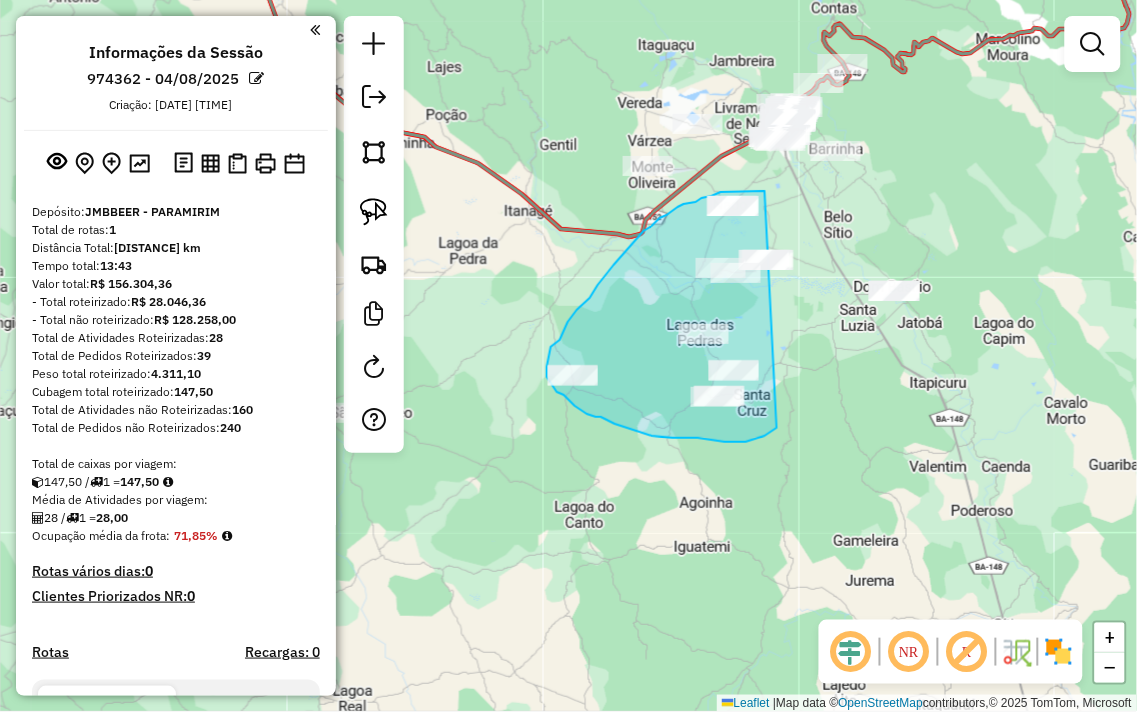 drag, startPoint x: 765, startPoint y: 191, endPoint x: 813, endPoint y: 408, distance: 222.24536 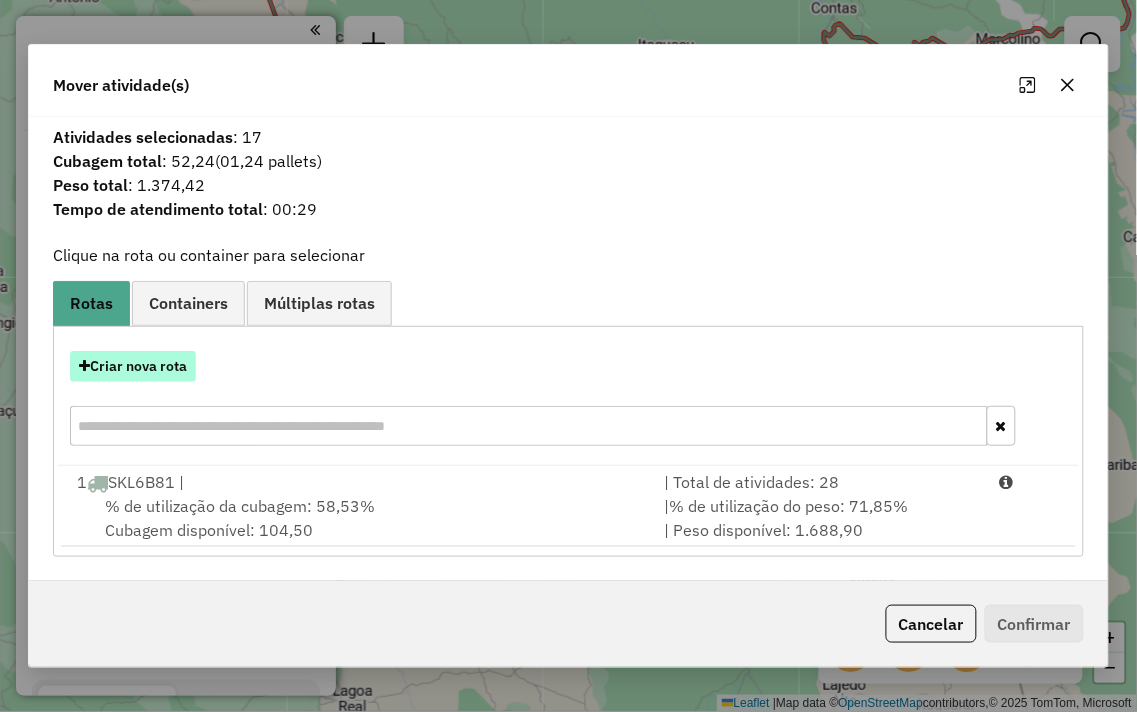 click on "Criar nova rota" at bounding box center [133, 366] 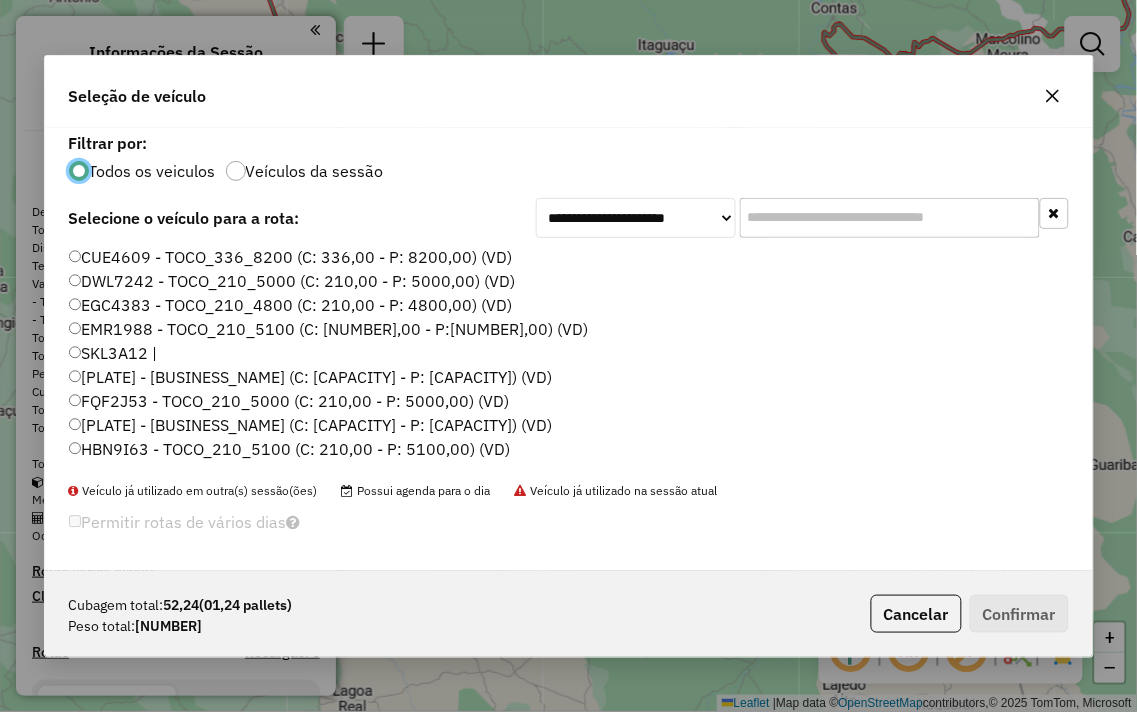 scroll, scrollTop: 11, scrollLeft: 5, axis: both 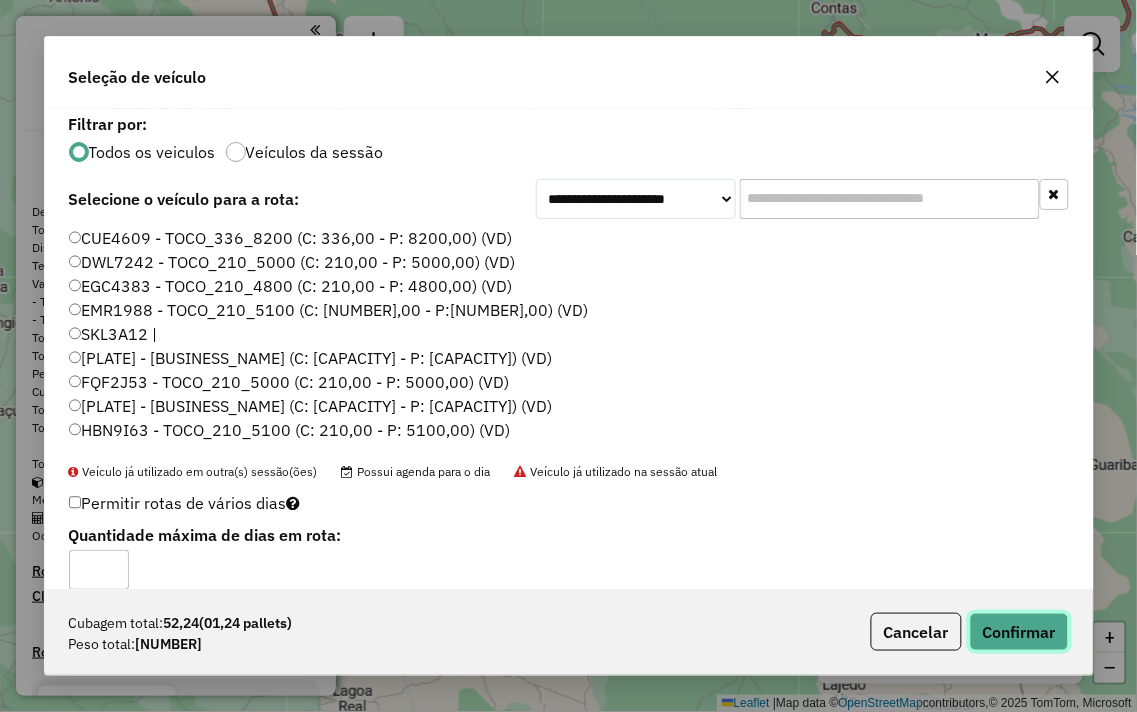 click on "Confirmar" 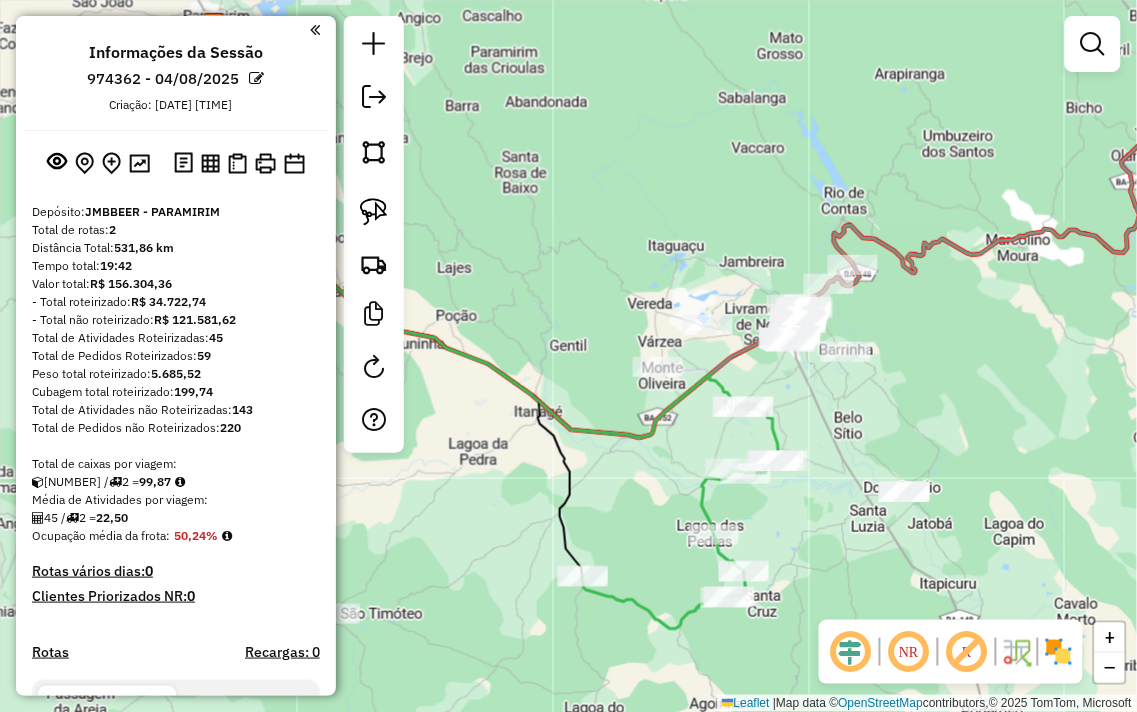 drag, startPoint x: 818, startPoint y: 226, endPoint x: 820, endPoint y: 410, distance: 184.01086 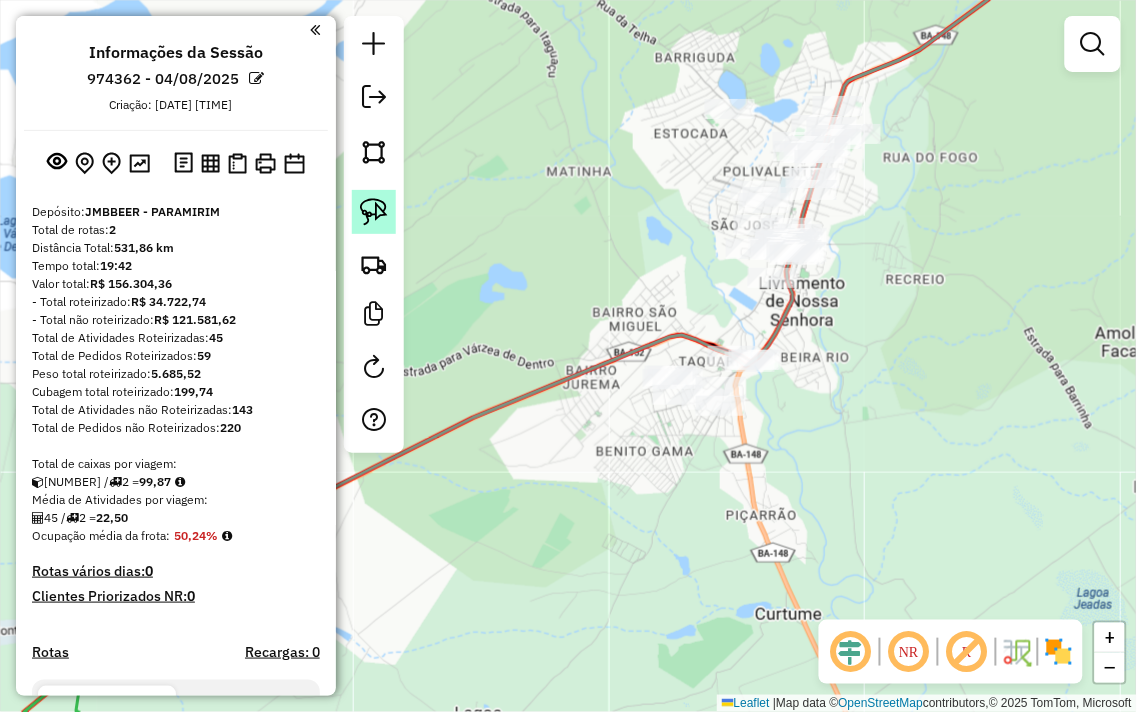 click 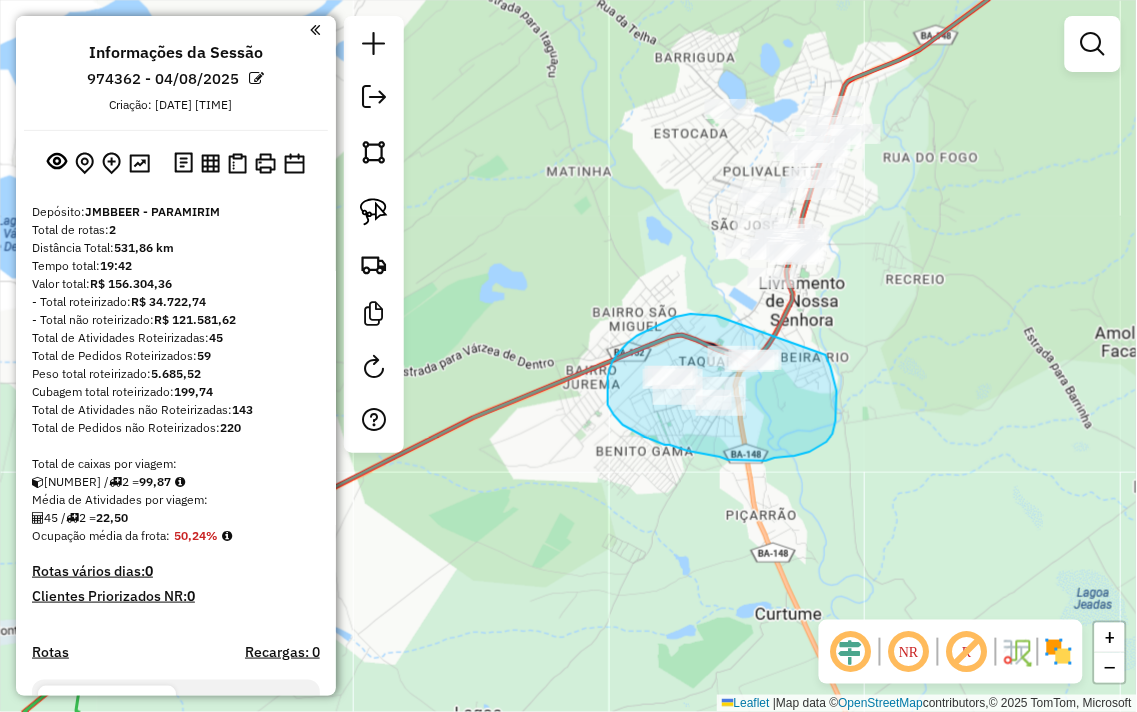 drag, startPoint x: 717, startPoint y: 316, endPoint x: 826, endPoint y: 355, distance: 115.767006 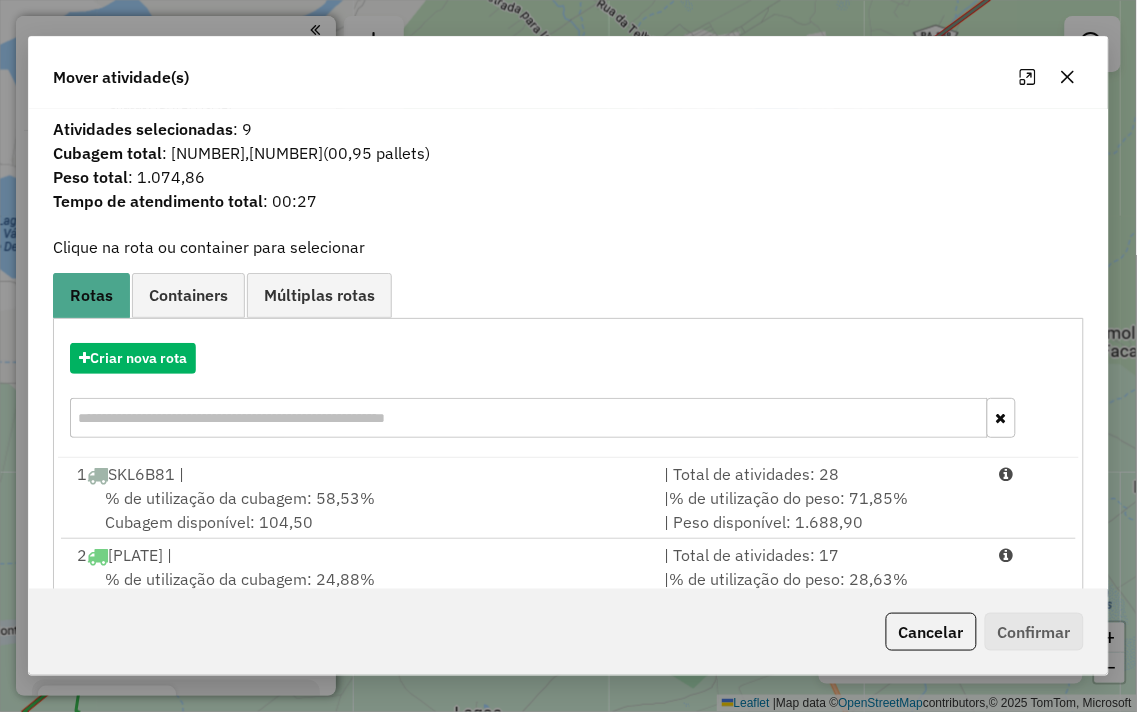 click 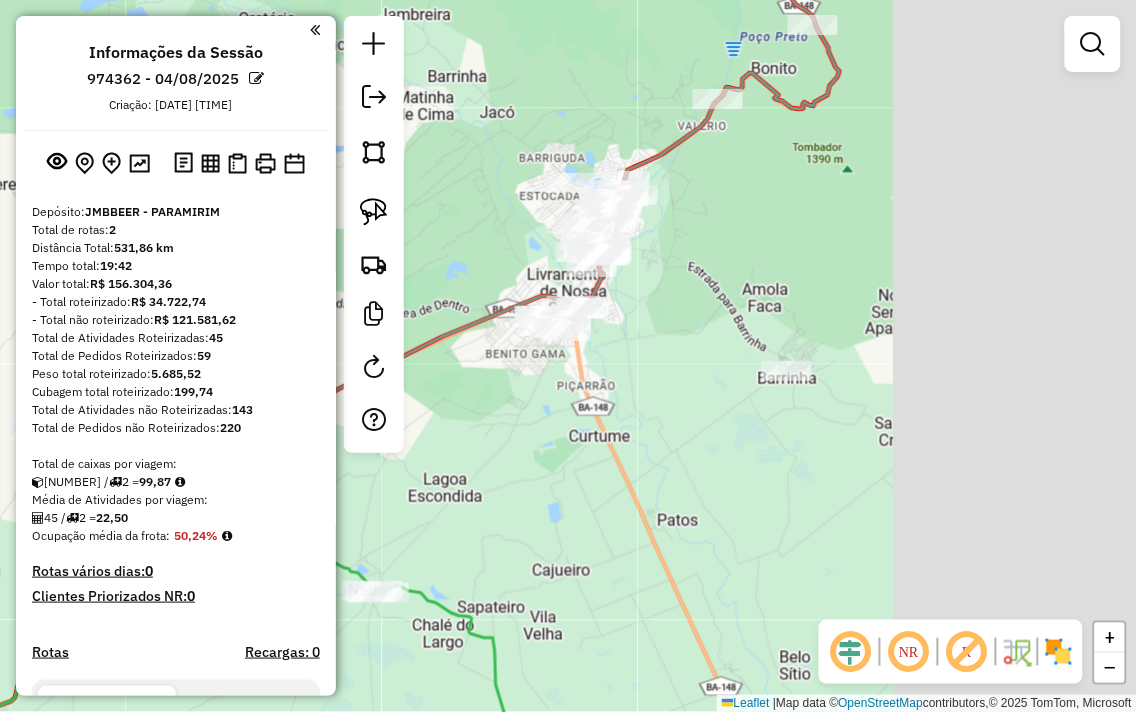 drag, startPoint x: 987, startPoint y: 345, endPoint x: 681, endPoint y: 297, distance: 309.74182 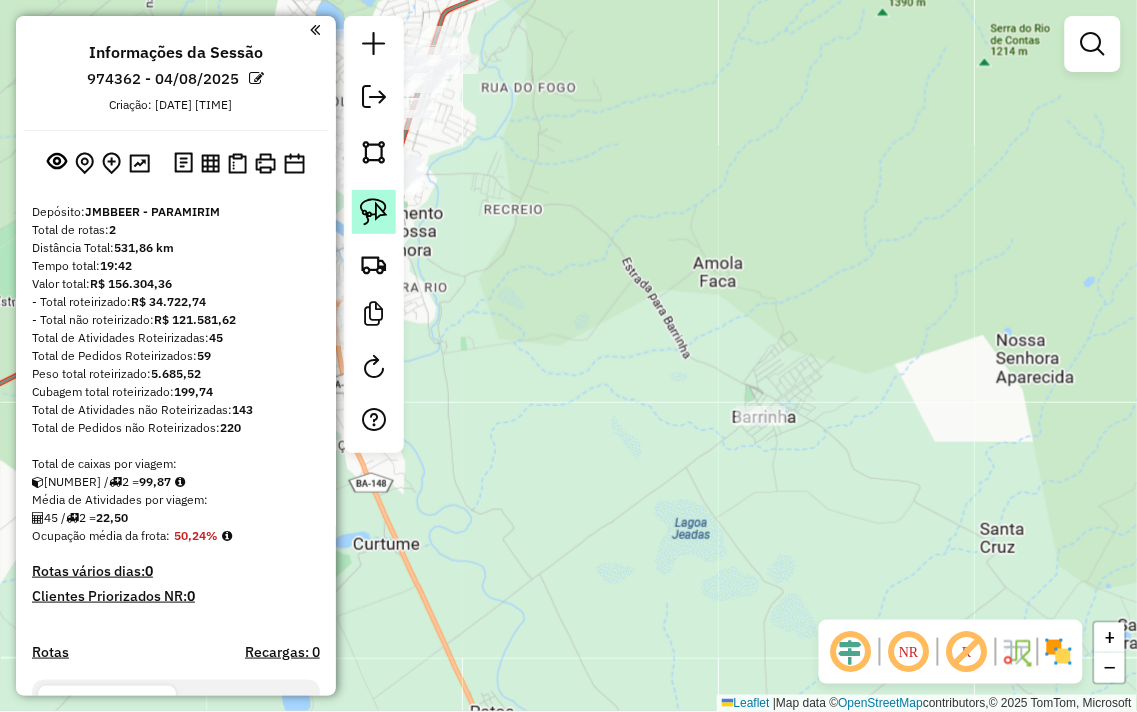 click 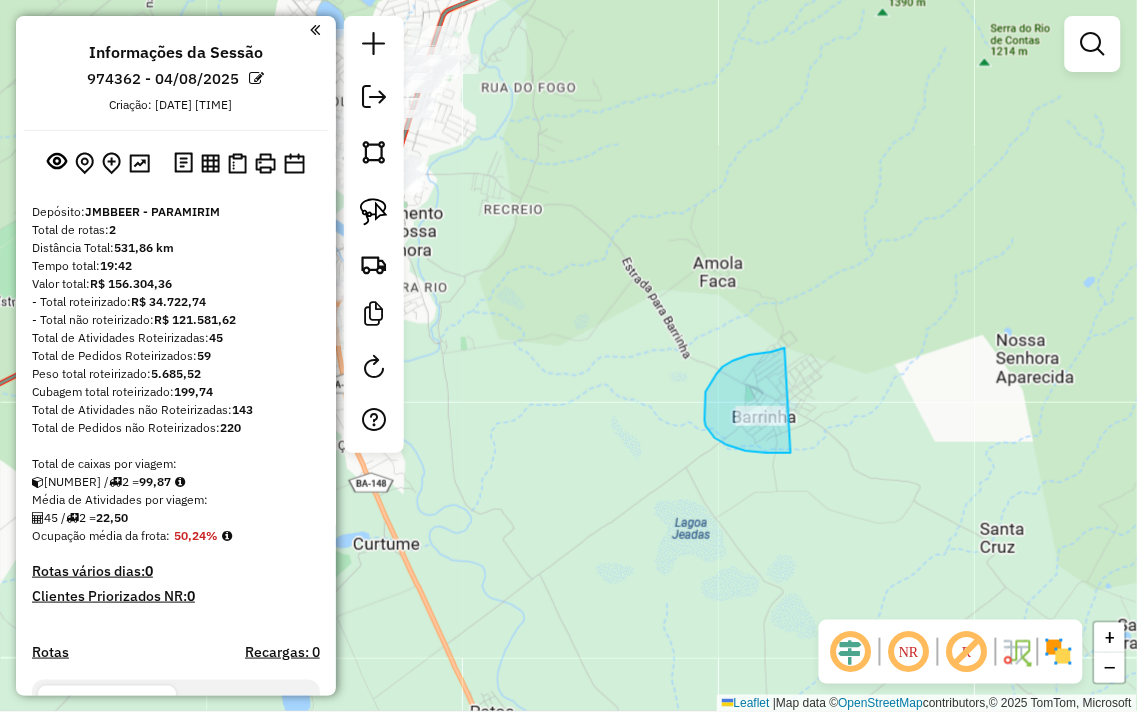 drag, startPoint x: 750, startPoint y: 355, endPoint x: 912, endPoint y: 407, distance: 170.14111 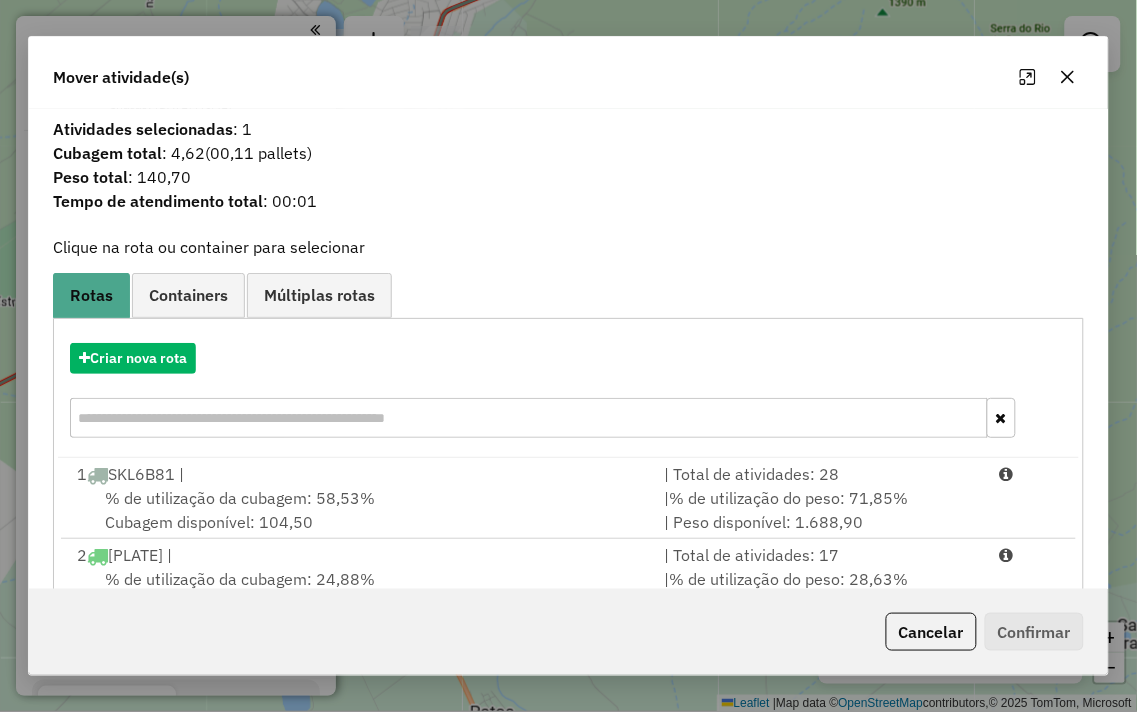click 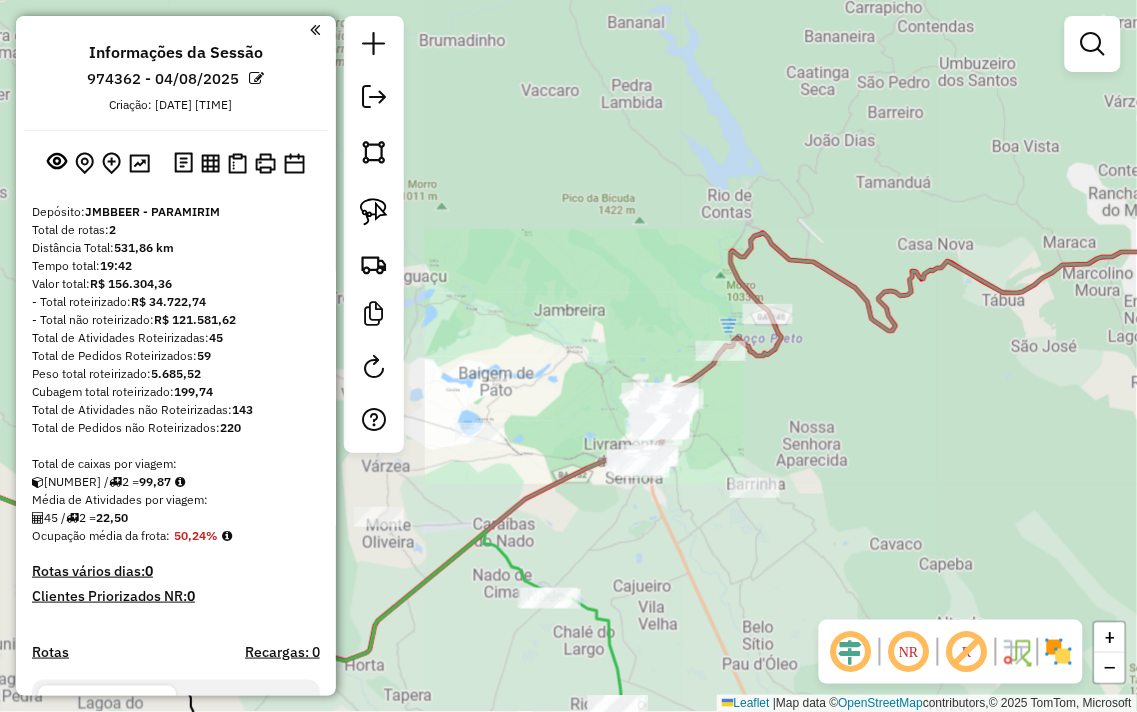 drag, startPoint x: 758, startPoint y: 540, endPoint x: 723, endPoint y: 332, distance: 210.92416 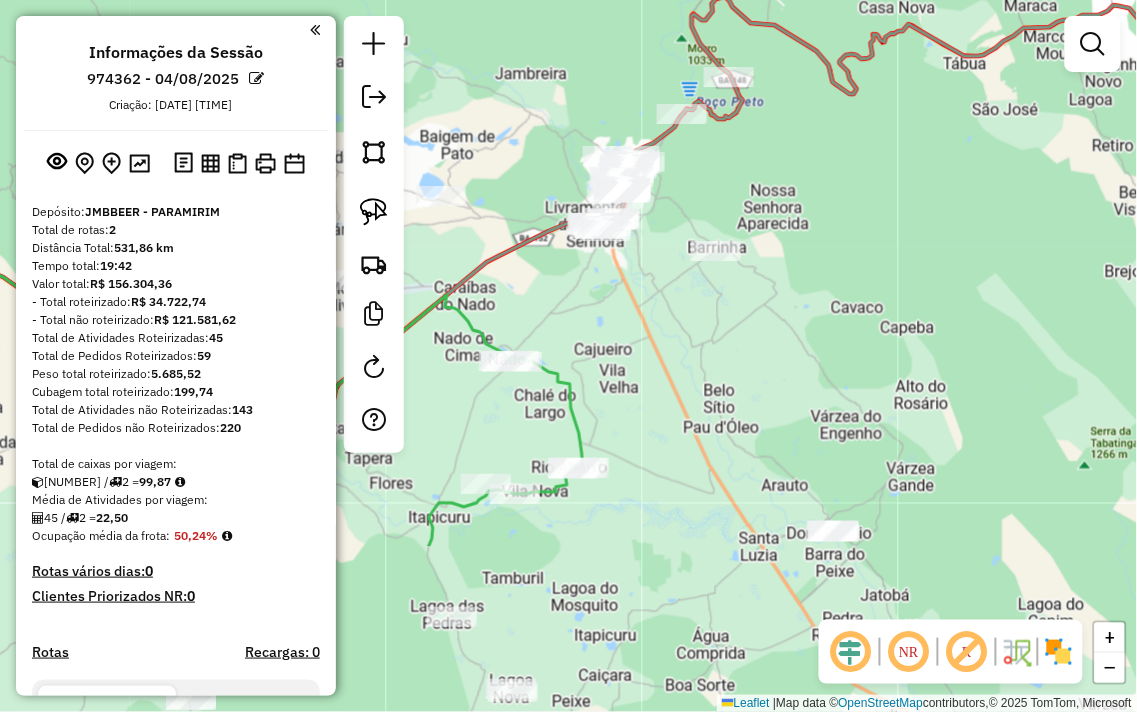 drag, startPoint x: 743, startPoint y: 376, endPoint x: 687, endPoint y: 357, distance: 59.135437 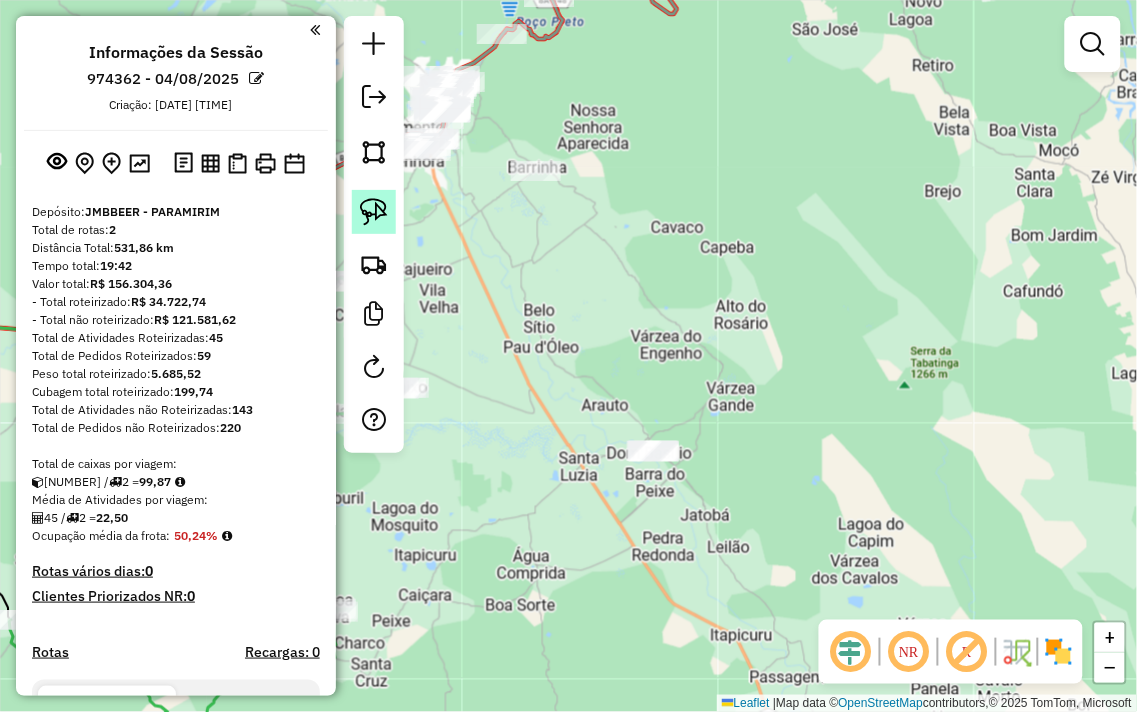 click 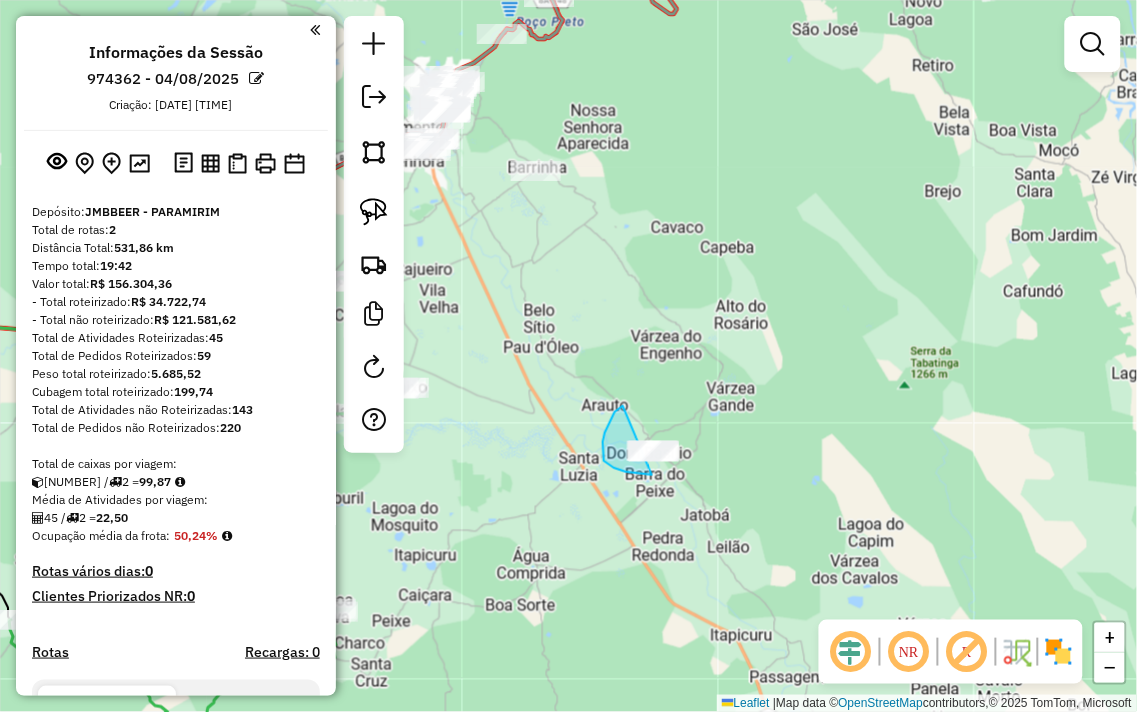 drag, startPoint x: 605, startPoint y: 433, endPoint x: 743, endPoint y: 425, distance: 138.23169 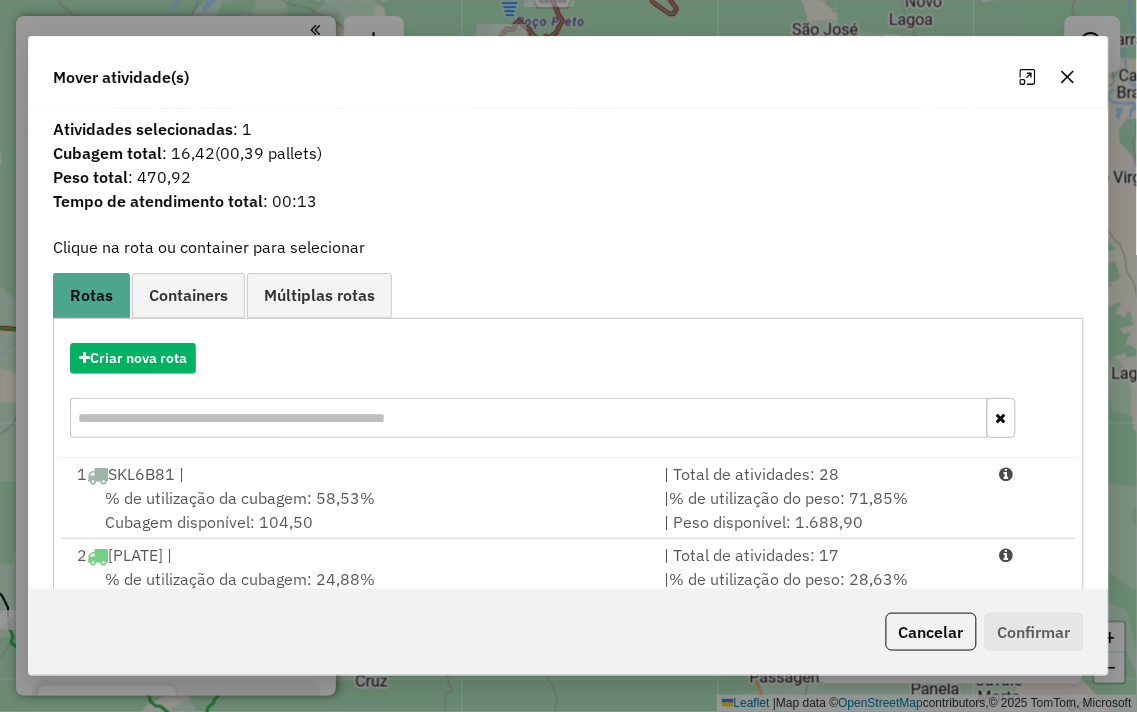 click 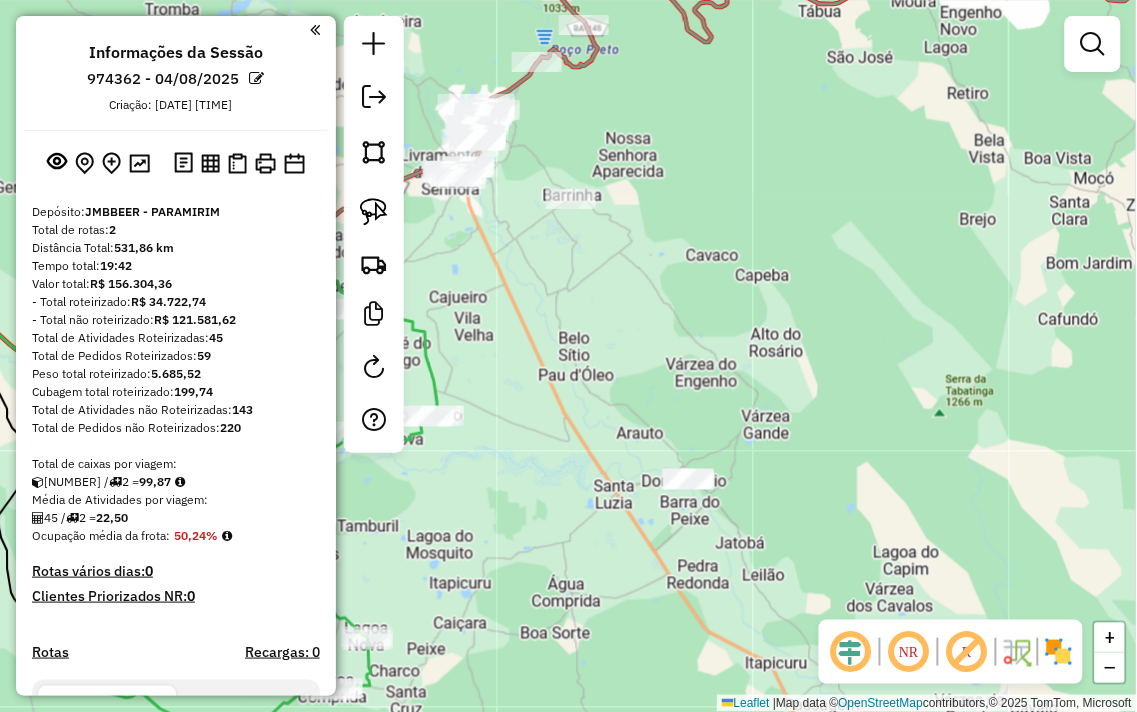 drag, startPoint x: 687, startPoint y: 212, endPoint x: 865, endPoint y: 334, distance: 215.7962 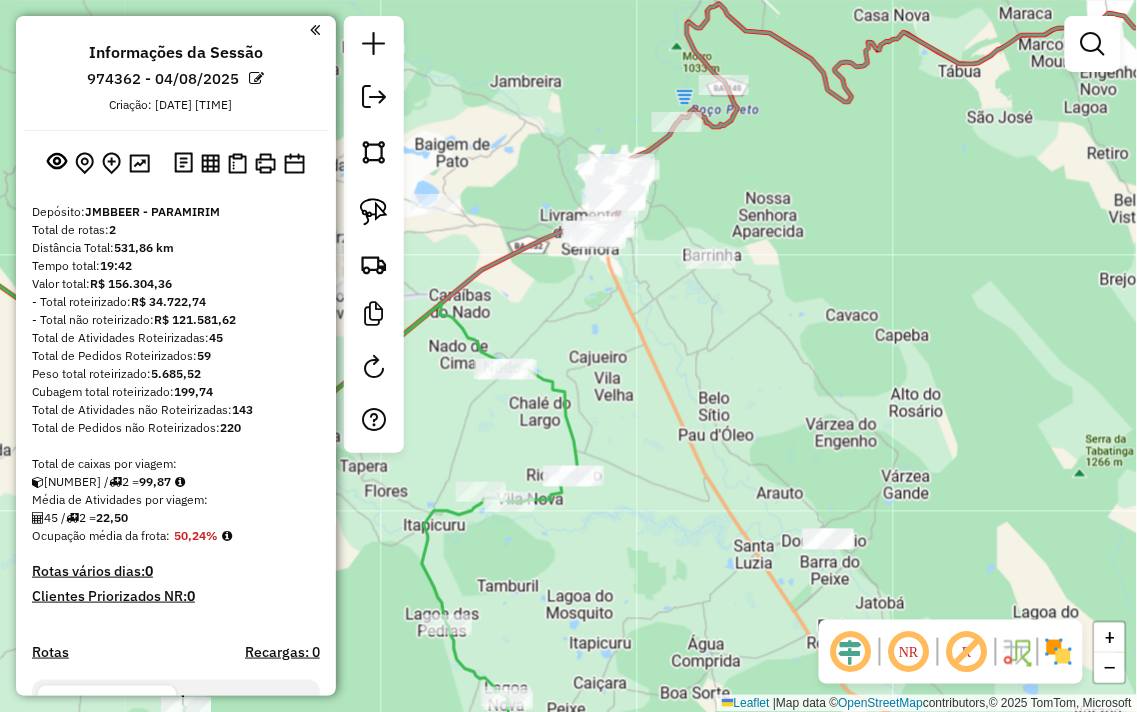 drag, startPoint x: 798, startPoint y: 437, endPoint x: 783, endPoint y: 347, distance: 91.24144 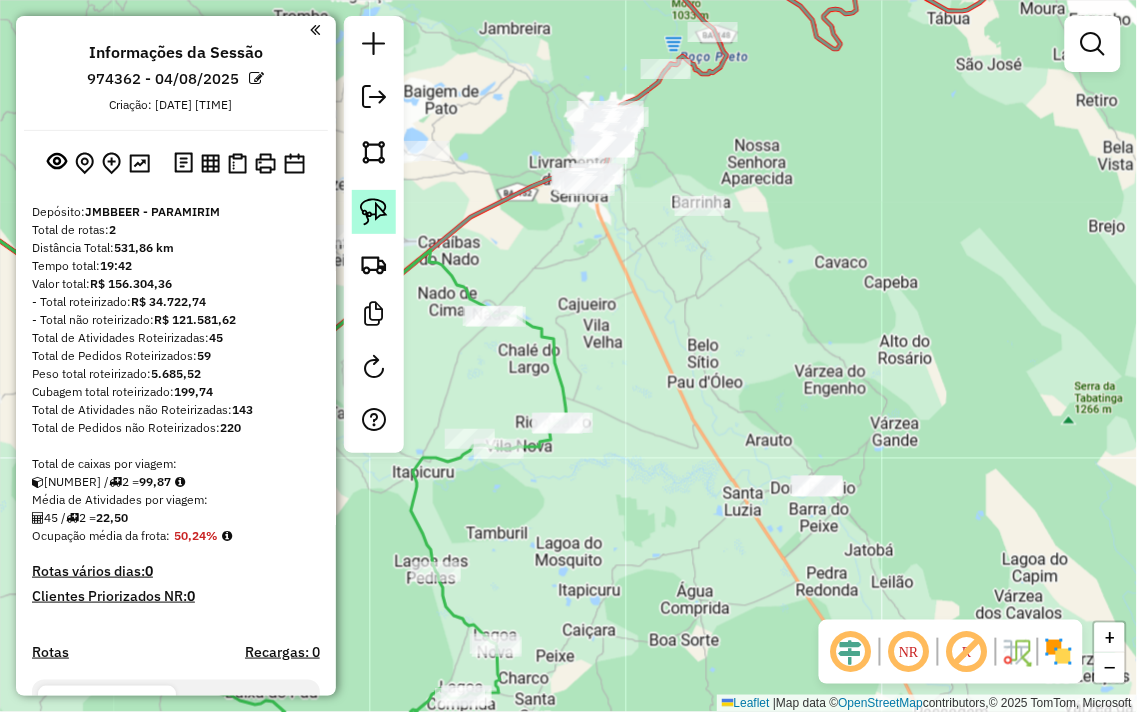click 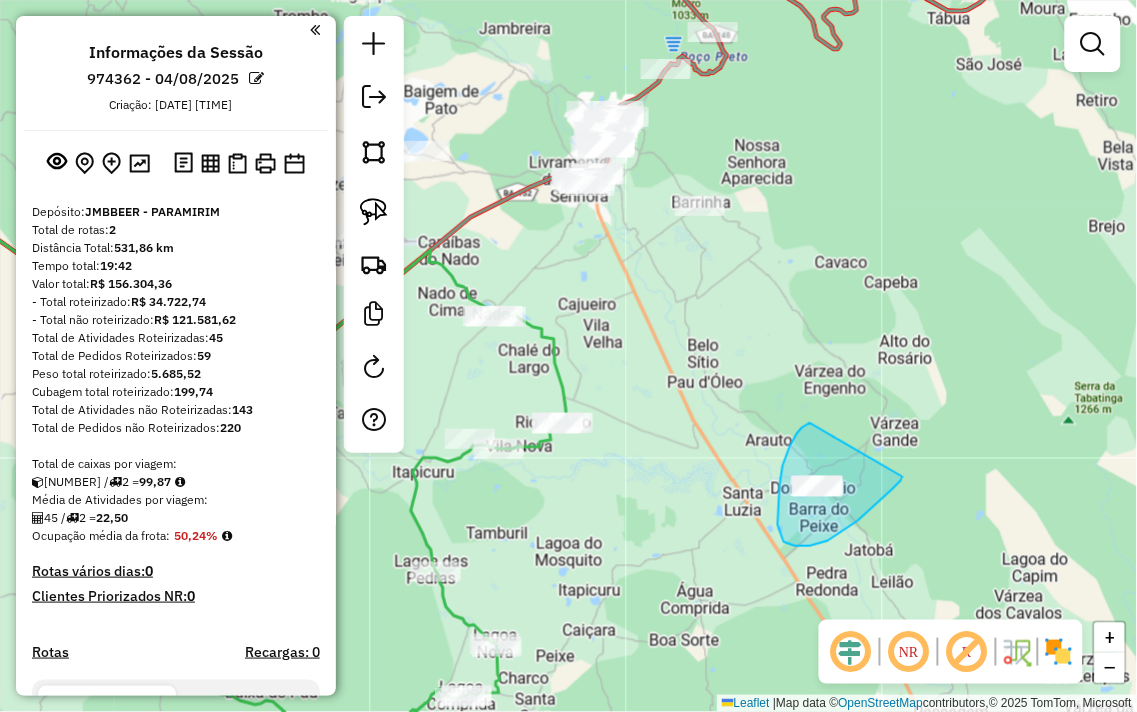drag, startPoint x: 810, startPoint y: 423, endPoint x: 903, endPoint y: 475, distance: 106.55046 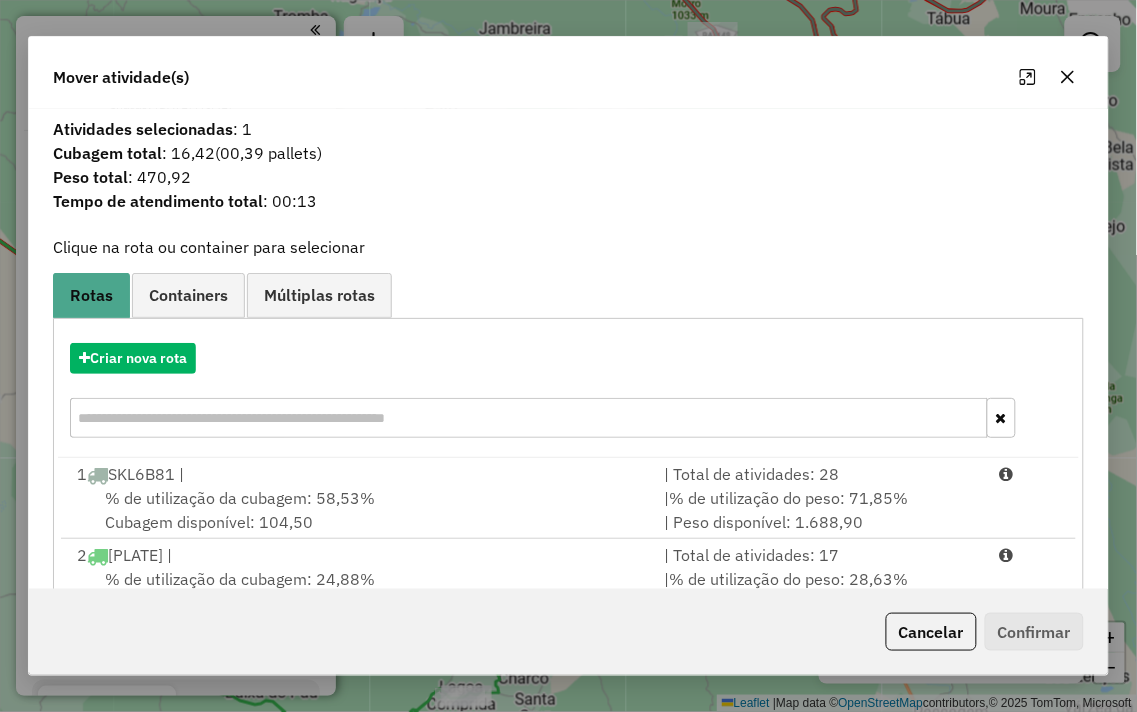 click 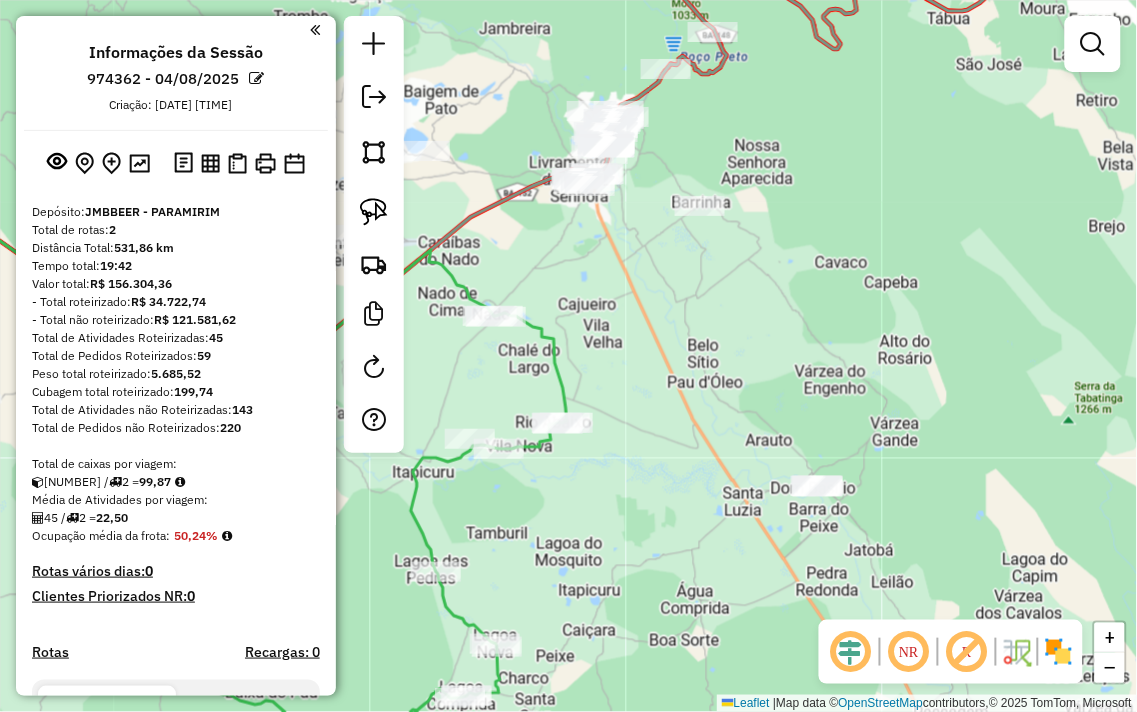 drag, startPoint x: 847, startPoint y: 286, endPoint x: 968, endPoint y: 430, distance: 188.08774 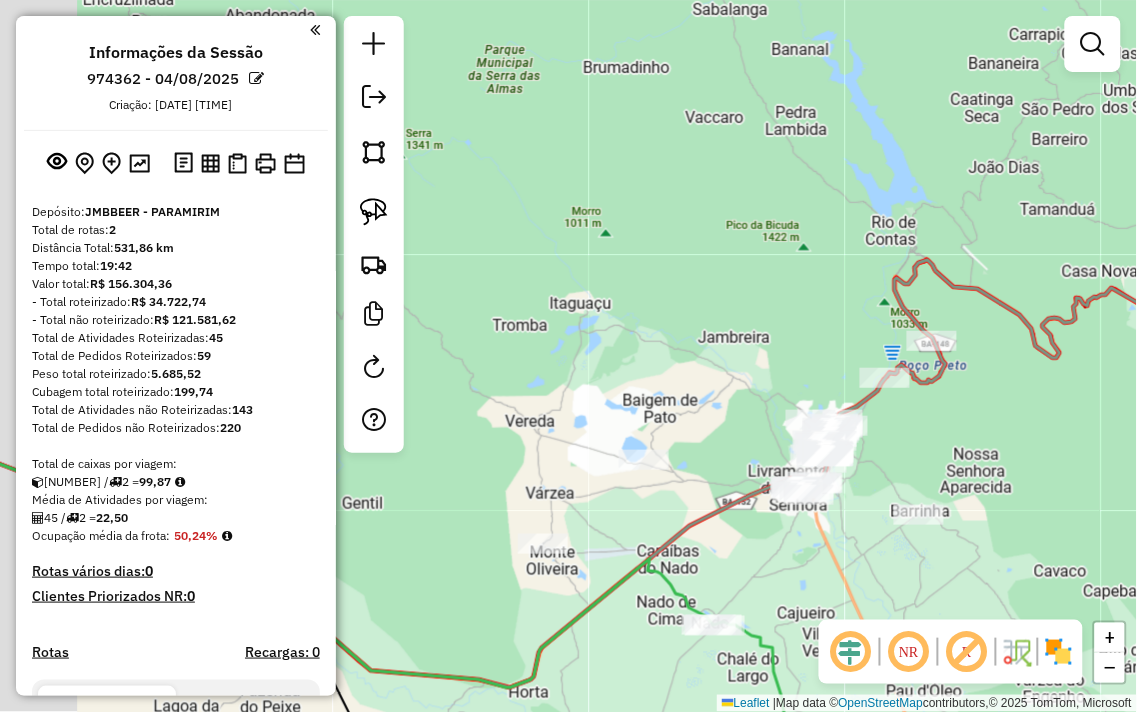 drag, startPoint x: 594, startPoint y: 234, endPoint x: 724, endPoint y: 363, distance: 183.14203 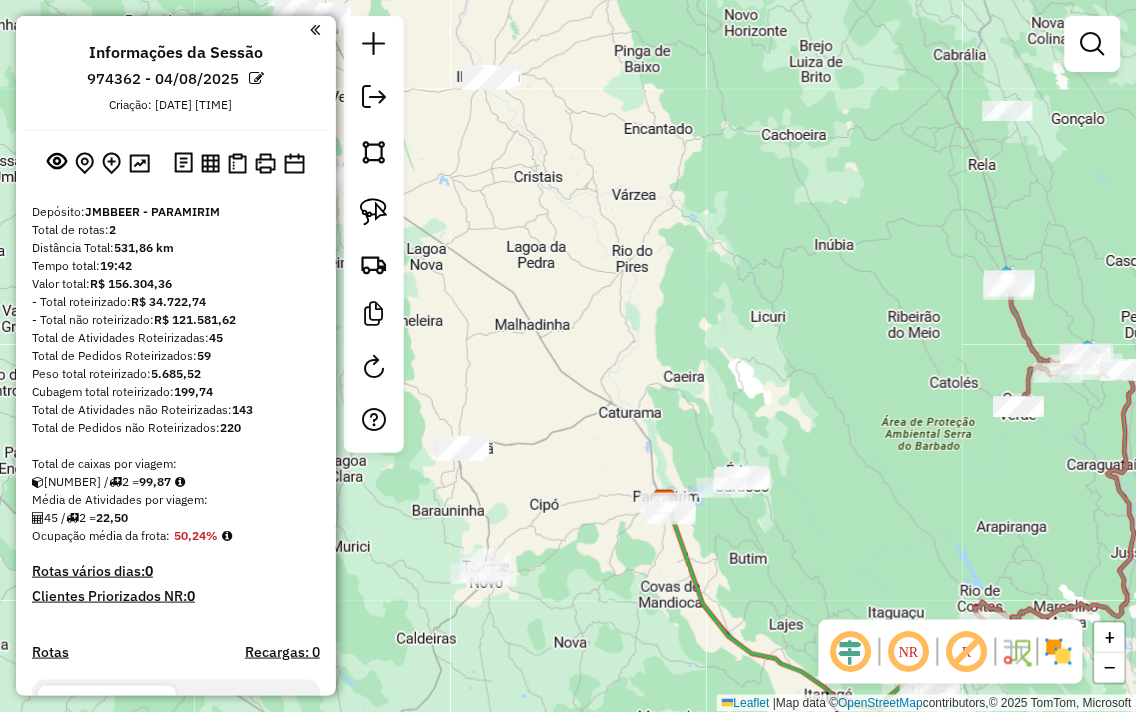 drag, startPoint x: 556, startPoint y: 287, endPoint x: 806, endPoint y: 448, distance: 297.3567 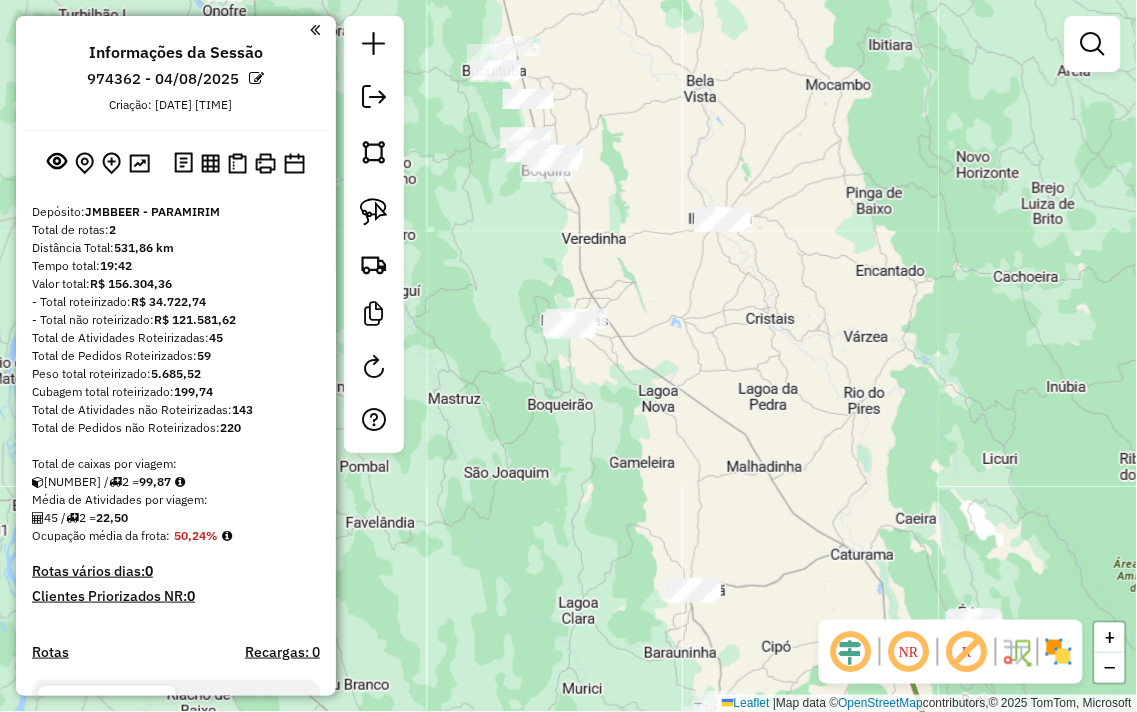 drag, startPoint x: 670, startPoint y: 256, endPoint x: 660, endPoint y: 285, distance: 30.675724 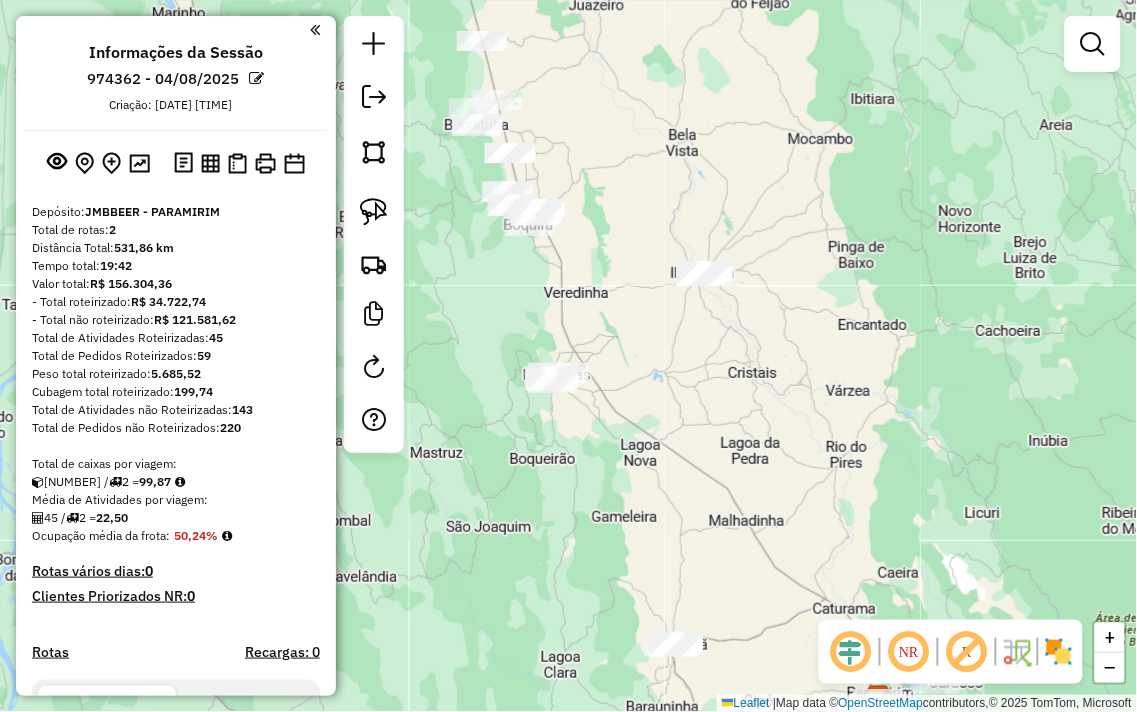 click 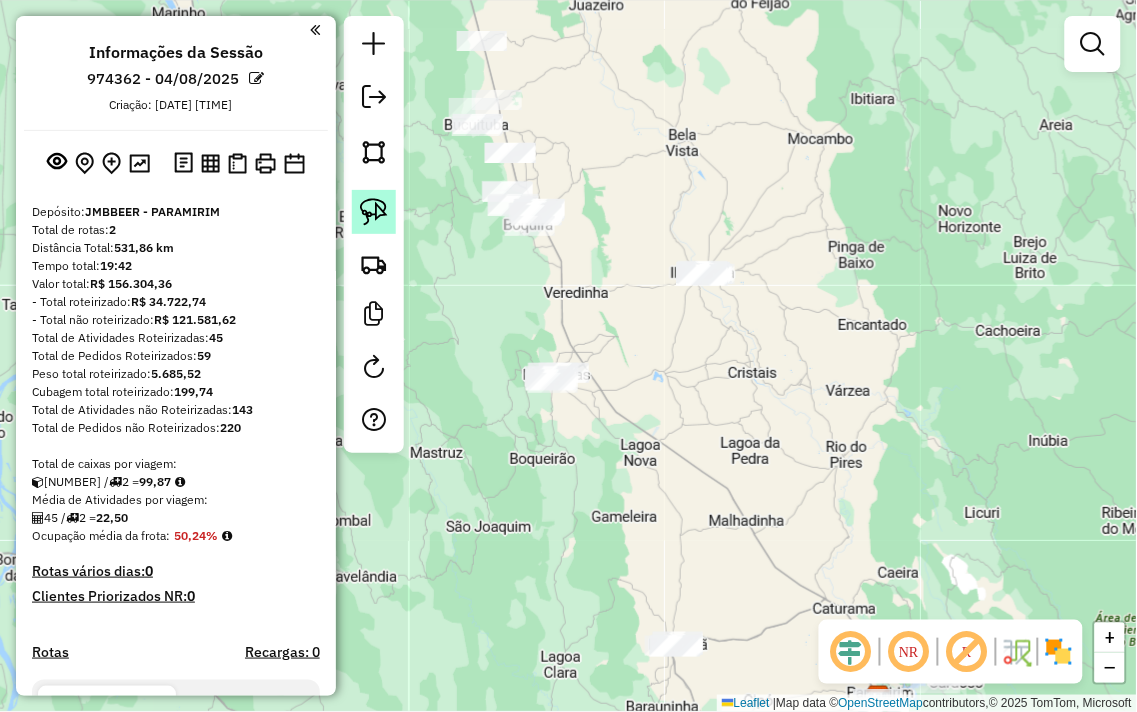 click 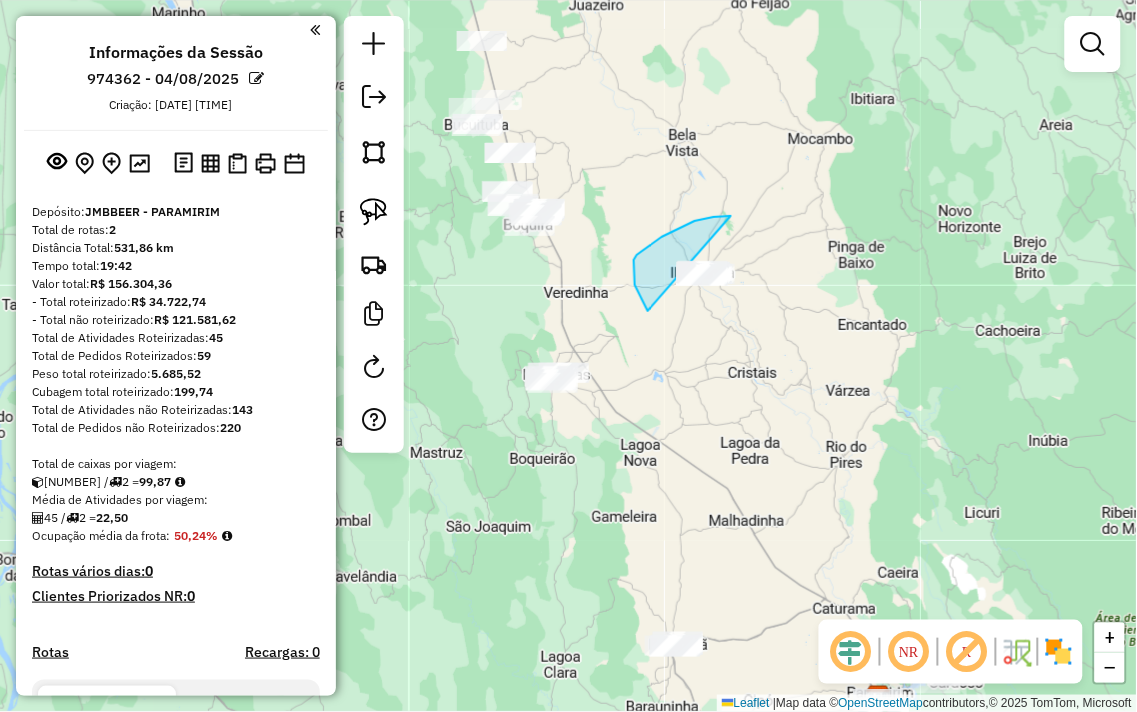 drag, startPoint x: 731, startPoint y: 216, endPoint x: 820, endPoint y: 301, distance: 123.069084 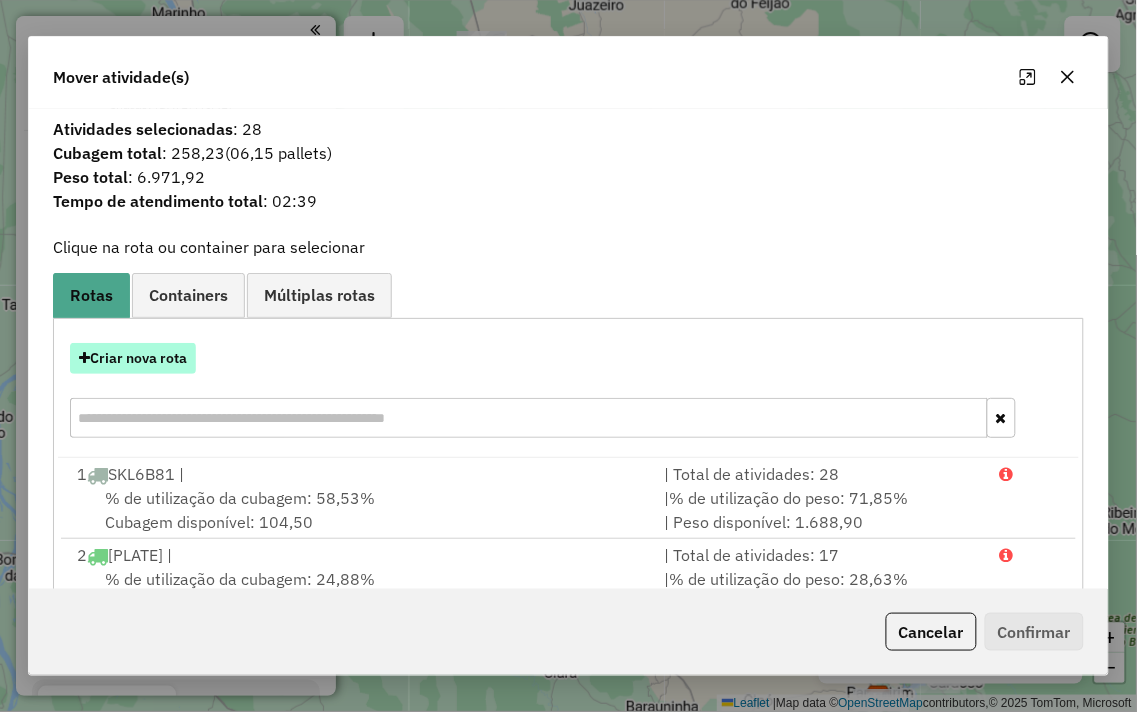 click on "Criar nova rota" at bounding box center (133, 358) 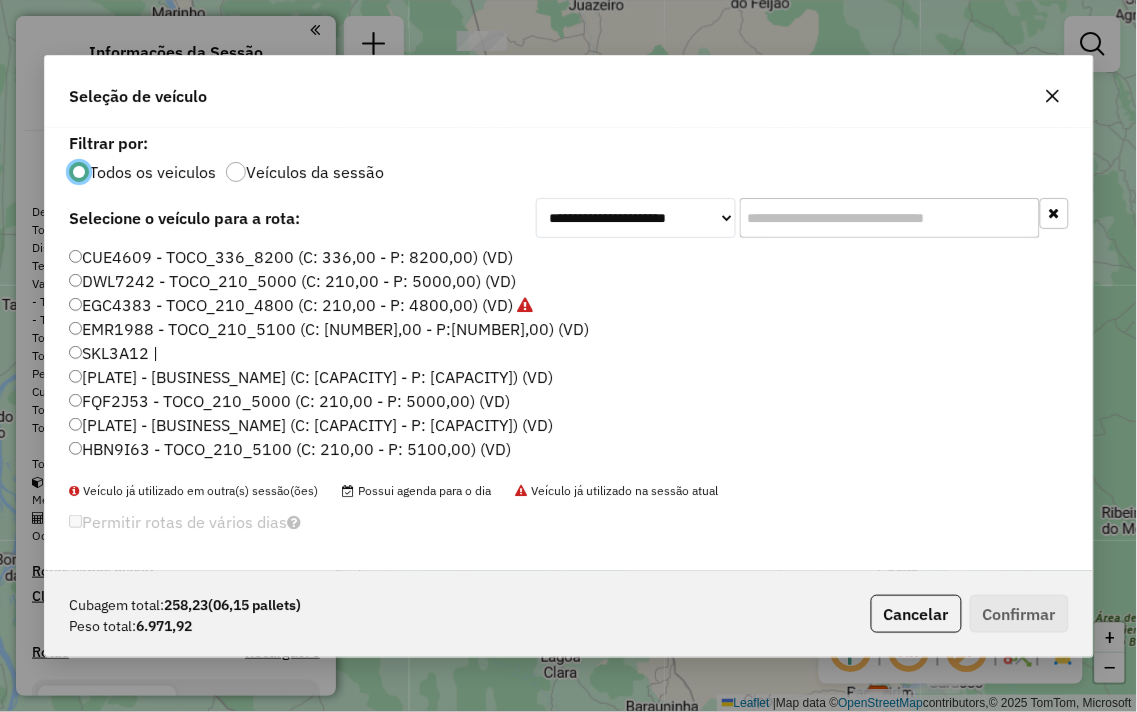 scroll, scrollTop: 11, scrollLeft: 5, axis: both 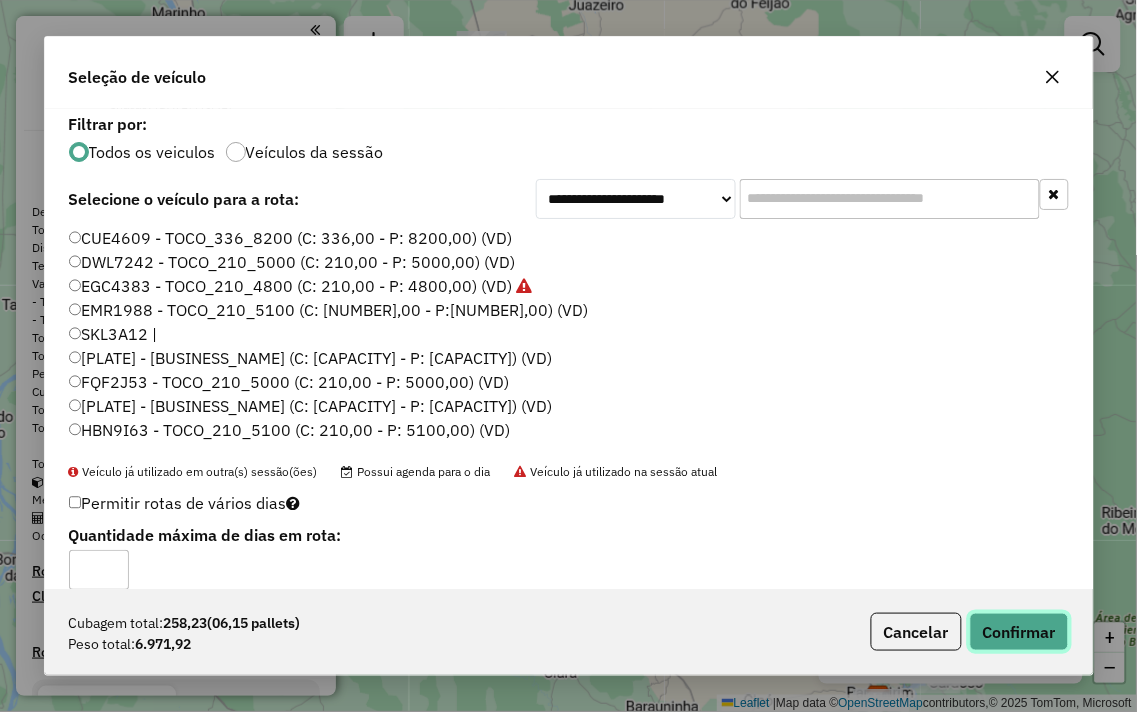 click on "Confirmar" 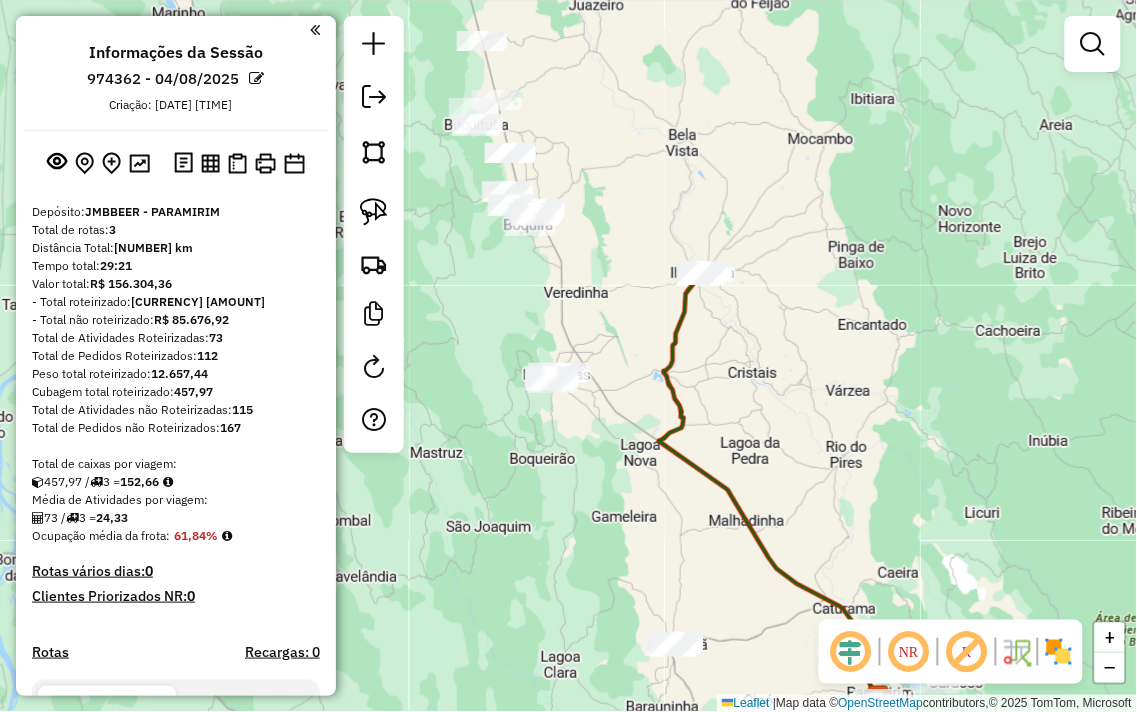 drag, startPoint x: 566, startPoint y: 276, endPoint x: 600, endPoint y: 294, distance: 38.470768 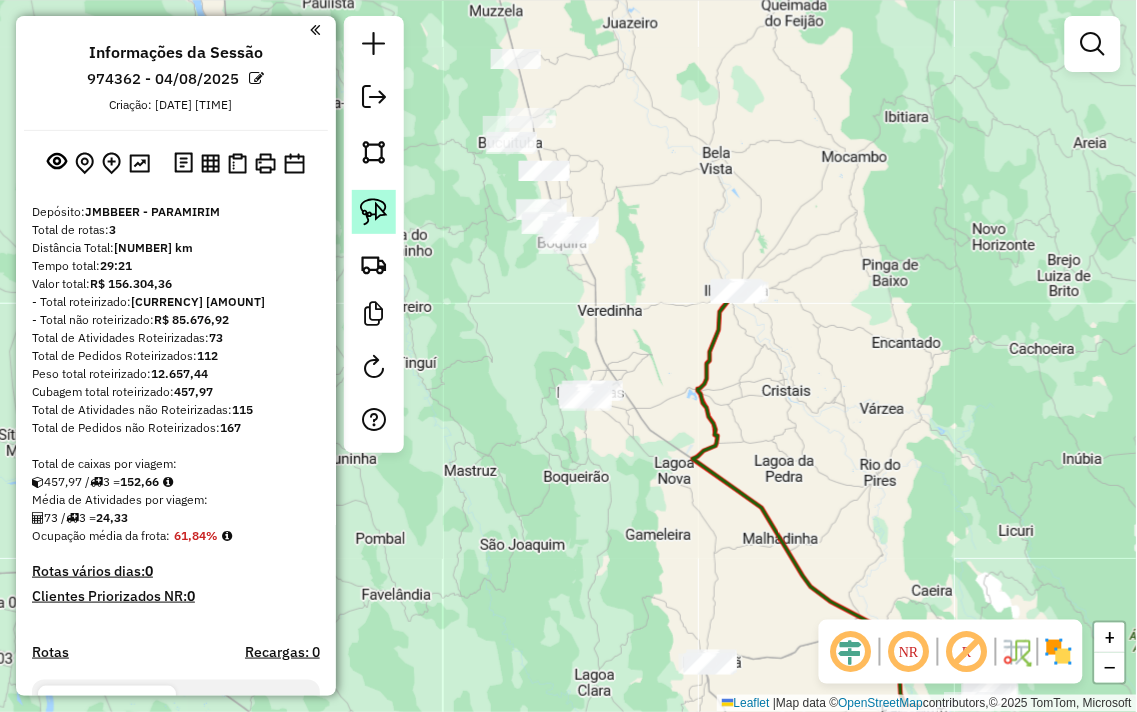 click 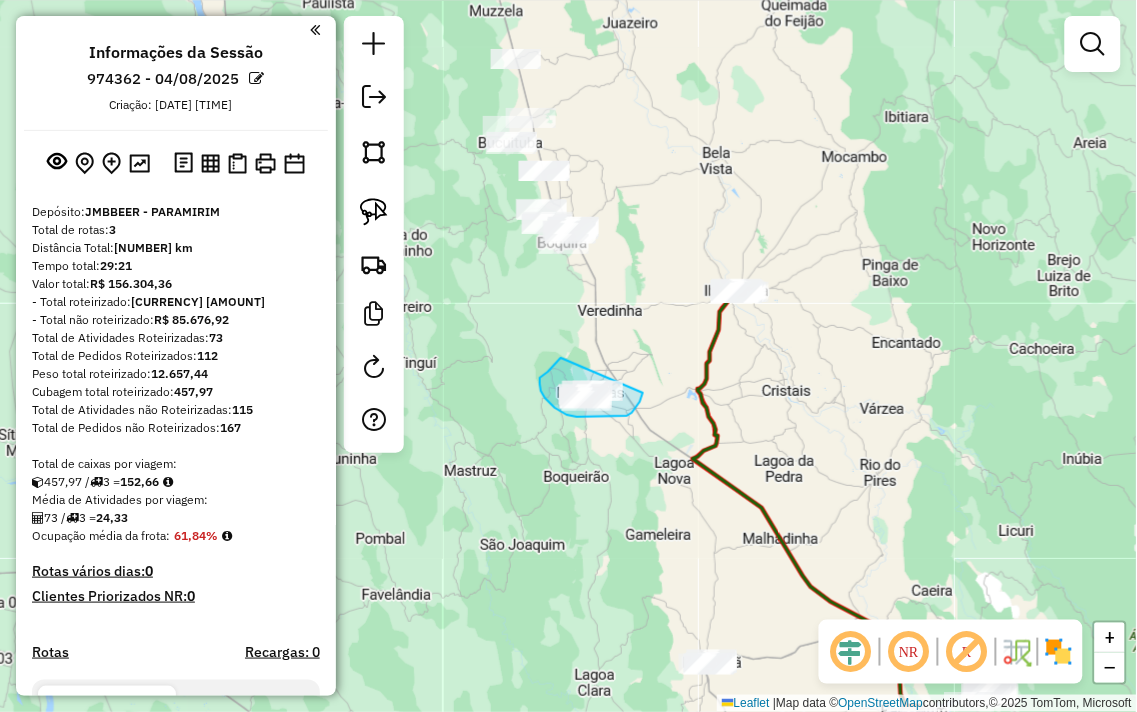 drag, startPoint x: 545, startPoint y: 398, endPoint x: 652, endPoint y: 373, distance: 109.88175 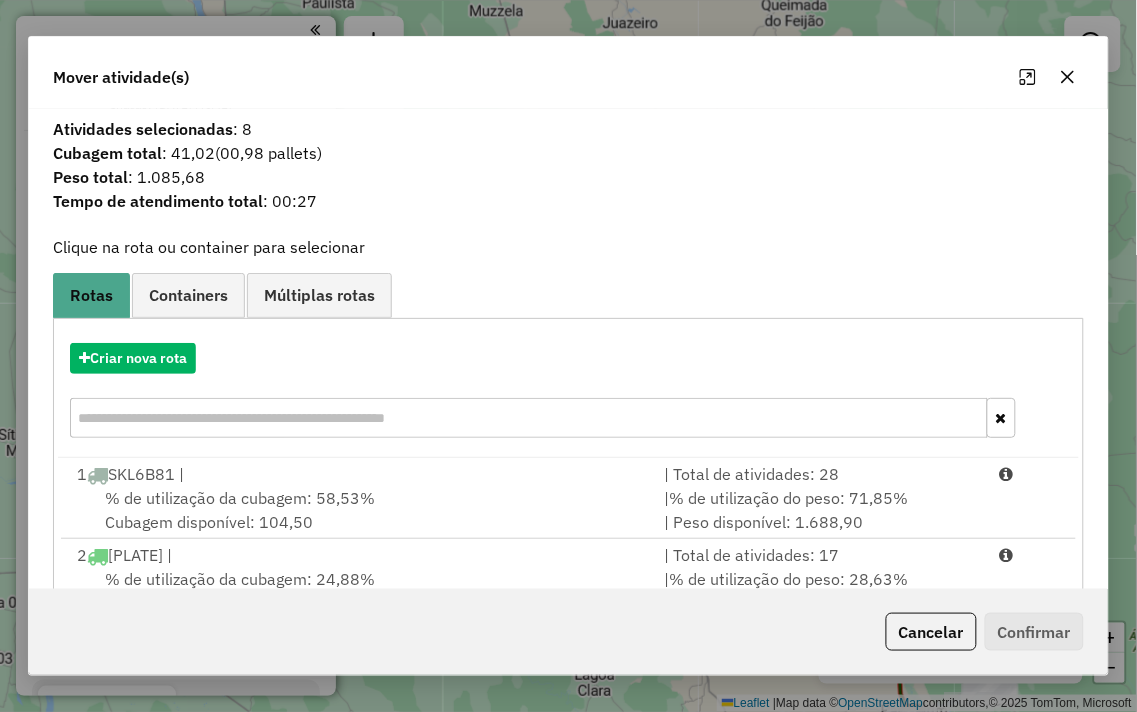 click 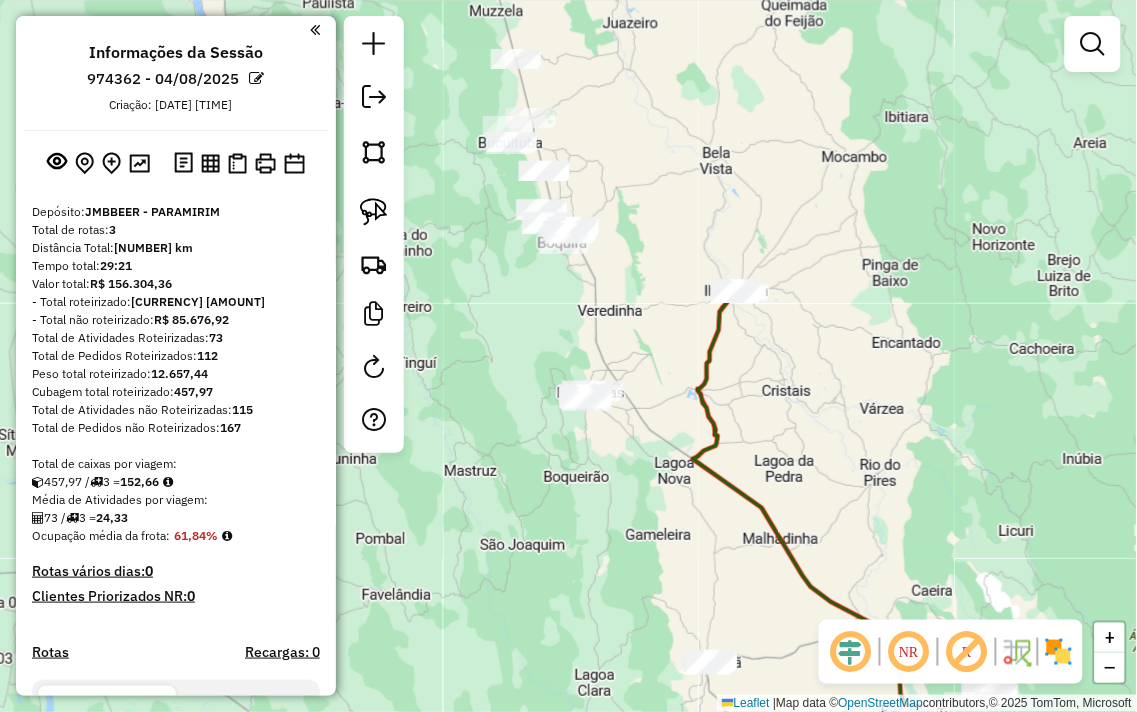 drag, startPoint x: 733, startPoint y: 230, endPoint x: 746, endPoint y: 231, distance: 13.038404 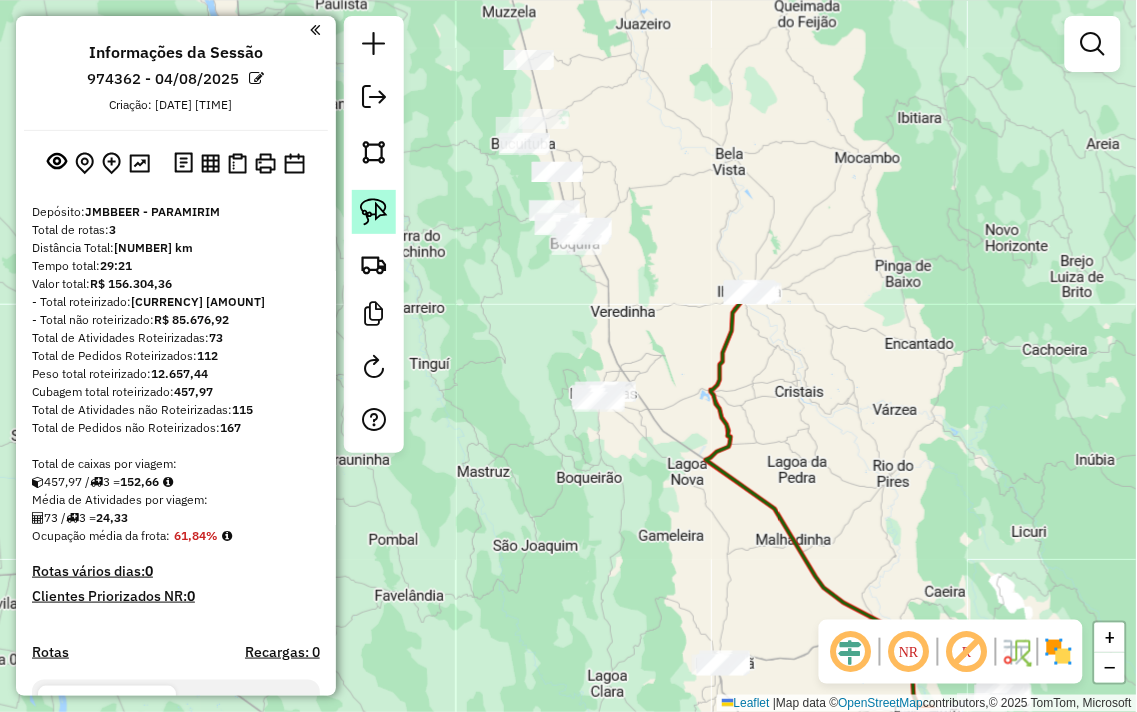 click 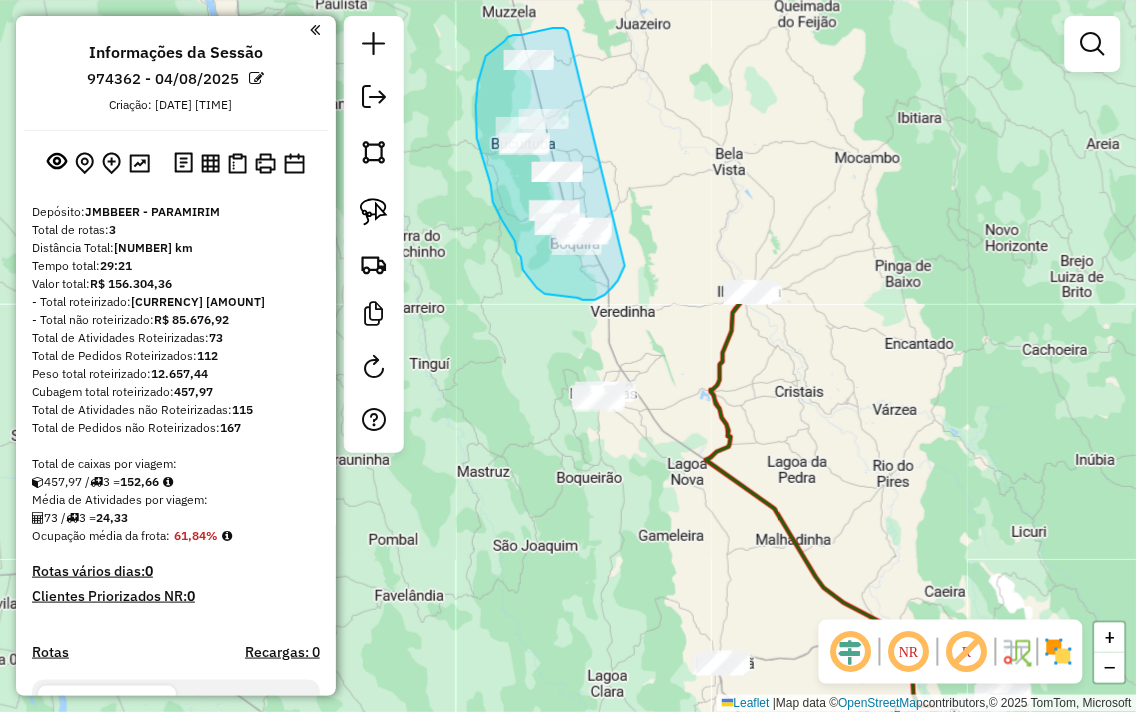 drag, startPoint x: 568, startPoint y: 31, endPoint x: 633, endPoint y: 255, distance: 233.24022 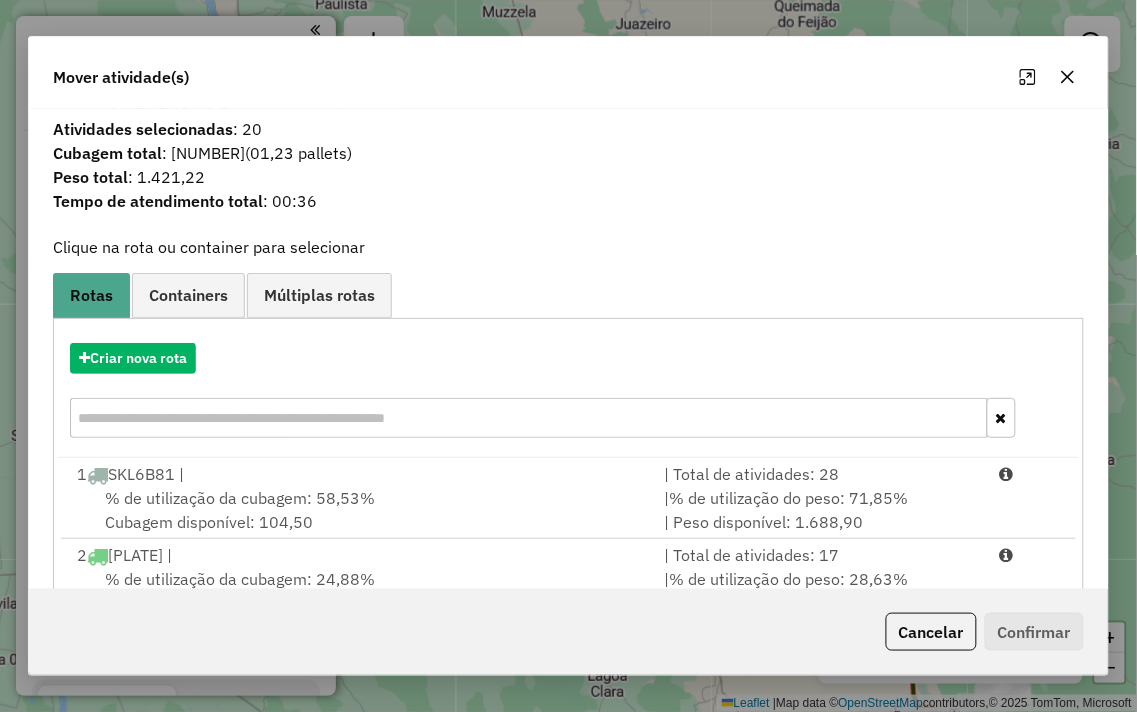 click 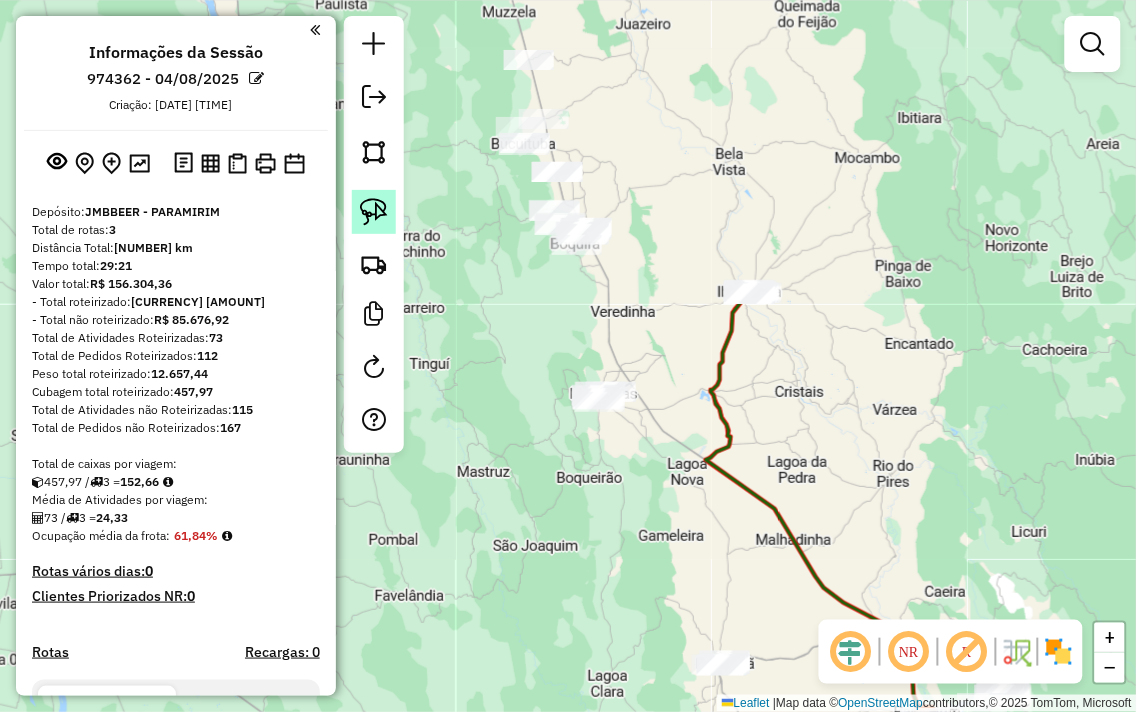 click 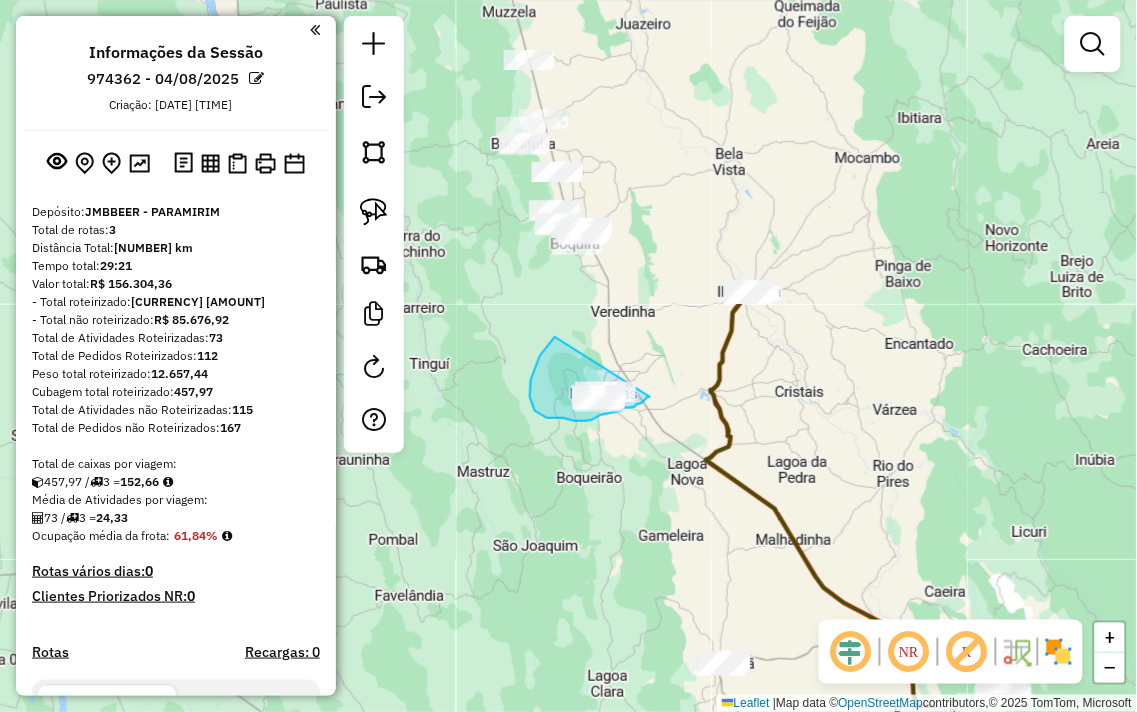 drag, startPoint x: 556, startPoint y: 337, endPoint x: 650, endPoint y: 397, distance: 111.516815 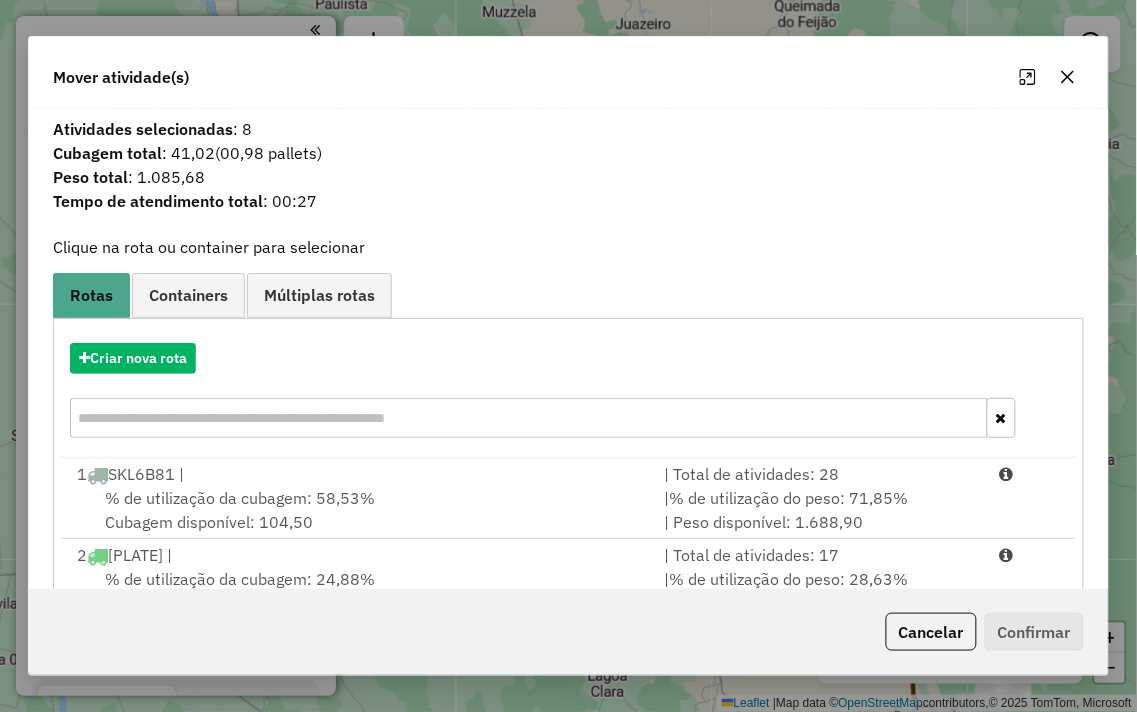 click 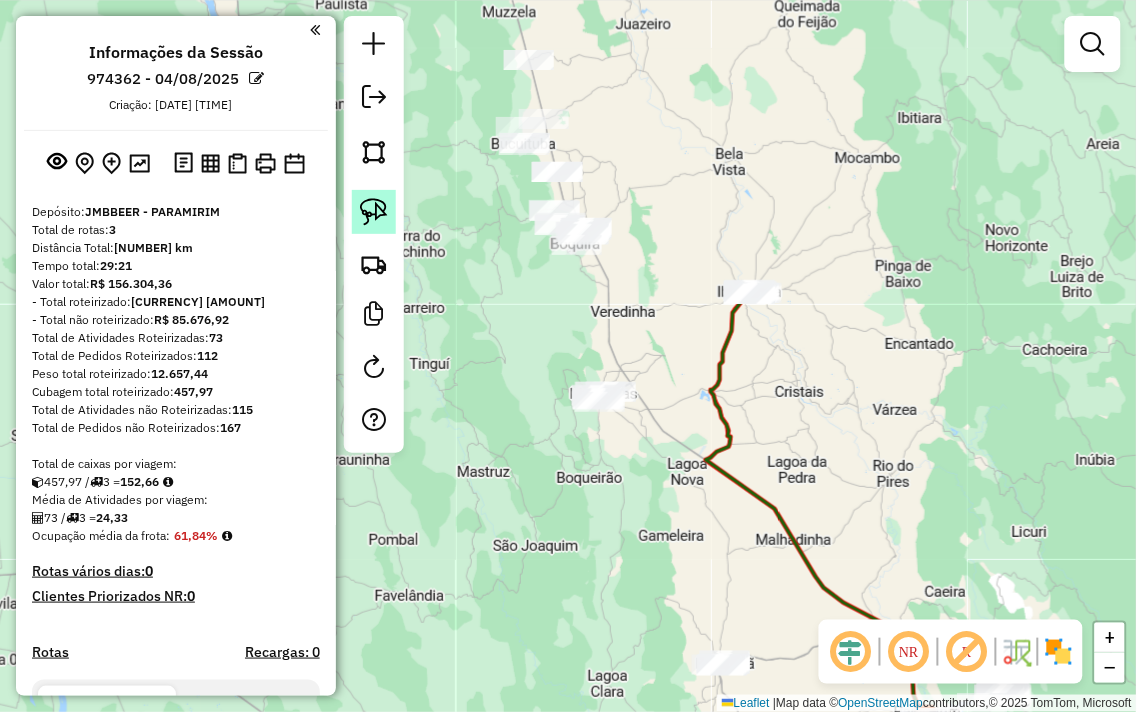 click 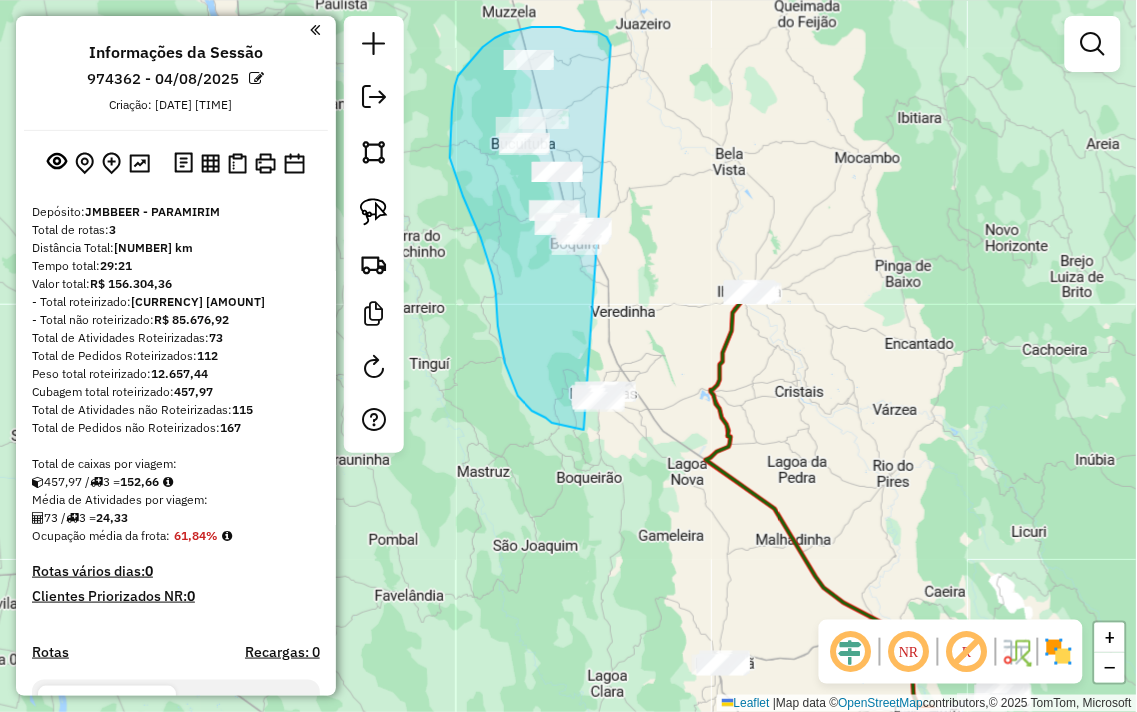 drag, startPoint x: 611, startPoint y: 45, endPoint x: 646, endPoint y: 413, distance: 369.66064 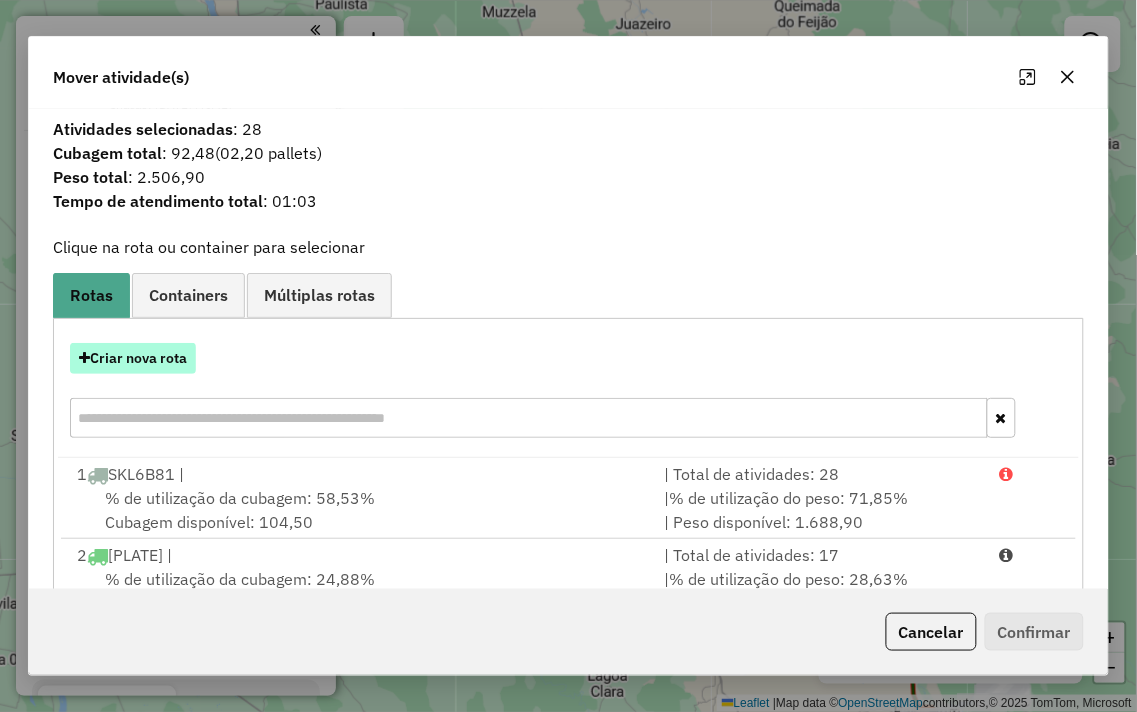 click on "Criar nova rota" at bounding box center [133, 358] 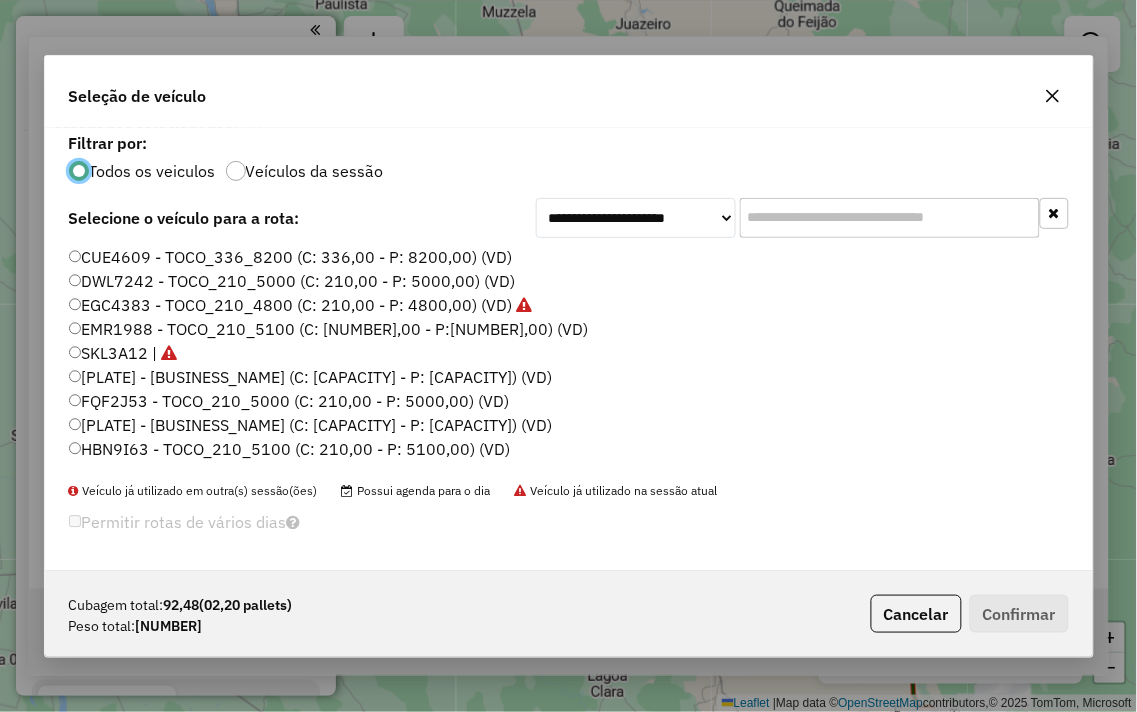 scroll, scrollTop: 11, scrollLeft: 5, axis: both 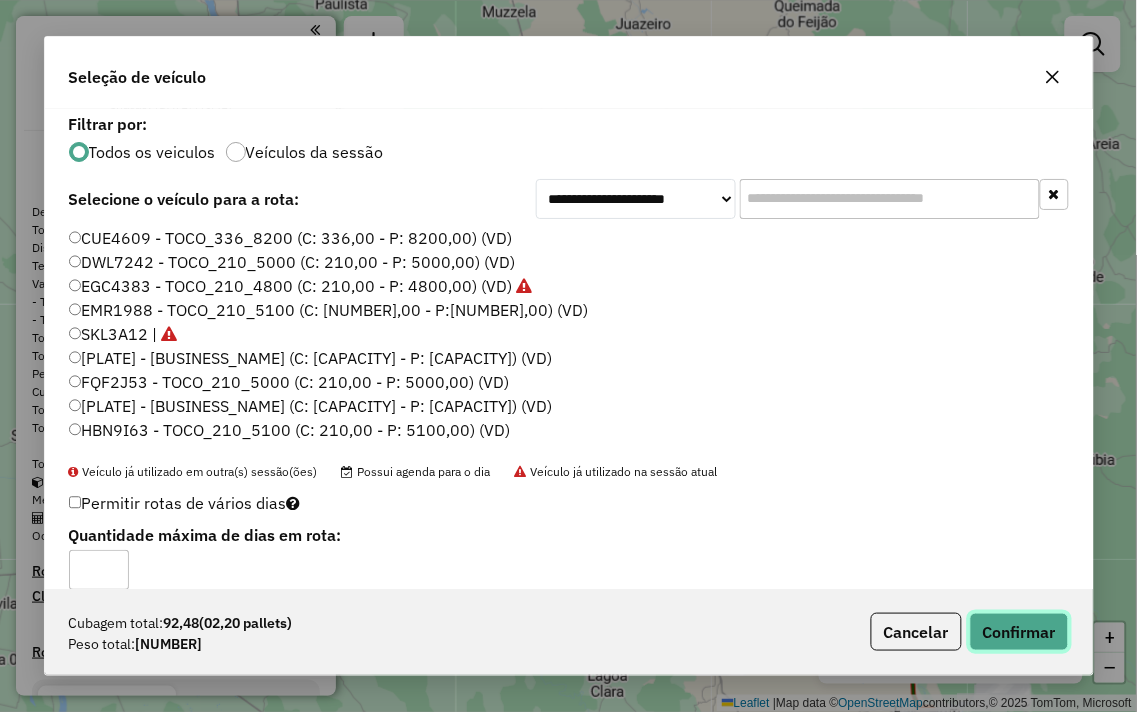 click on "Confirmar" 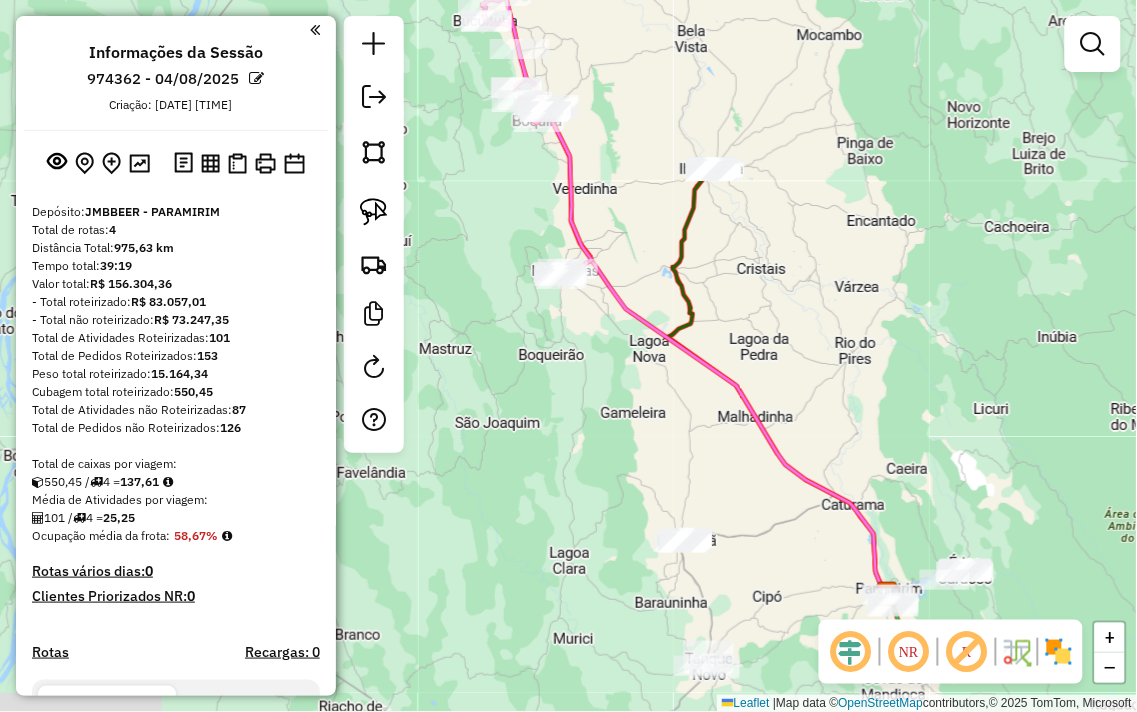 drag, startPoint x: 646, startPoint y: 228, endPoint x: 624, endPoint y: 136, distance: 94.59387 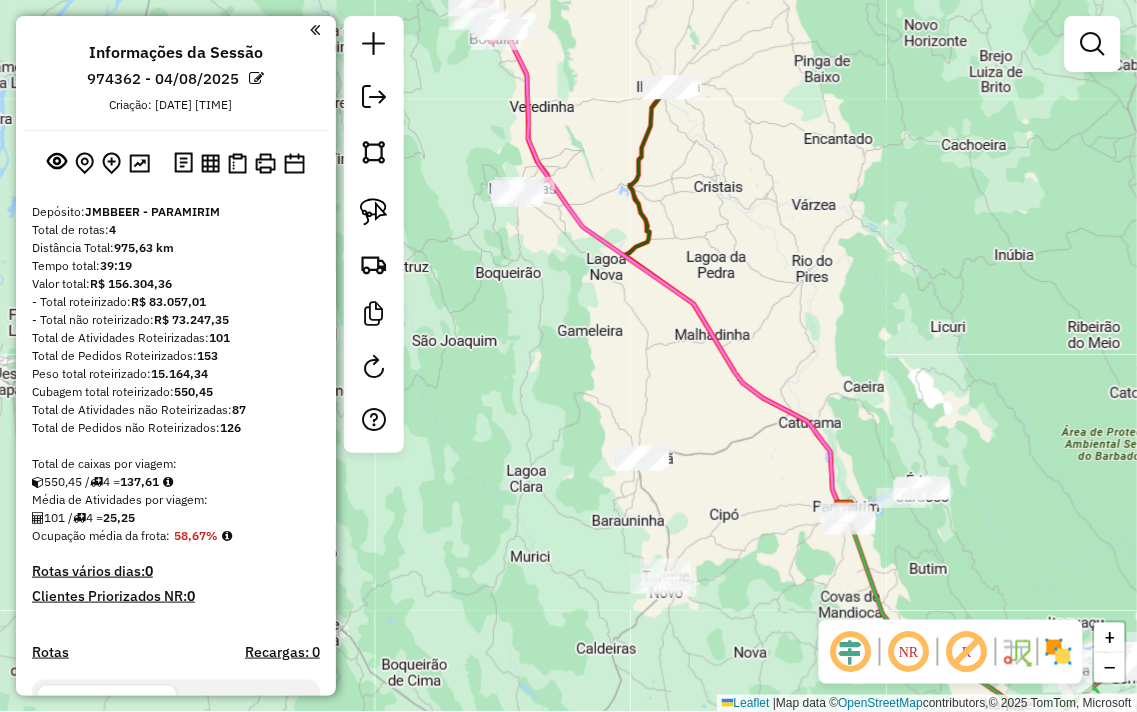 drag, startPoint x: 742, startPoint y: 281, endPoint x: 681, endPoint y: 171, distance: 125.781555 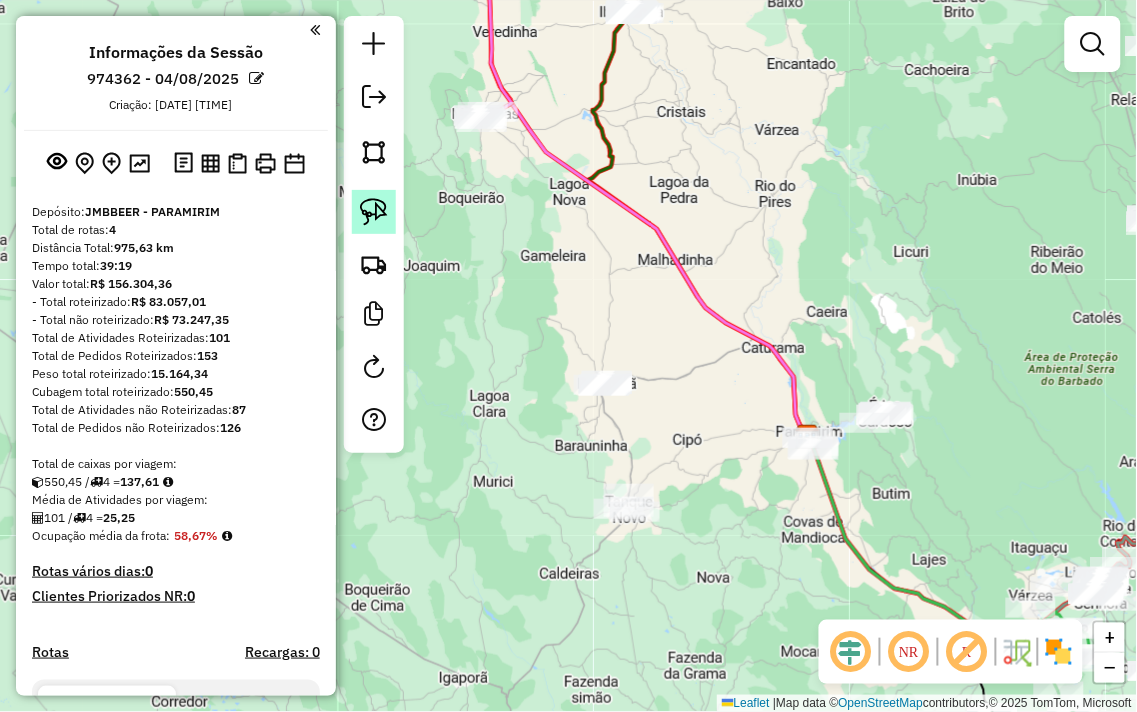 click 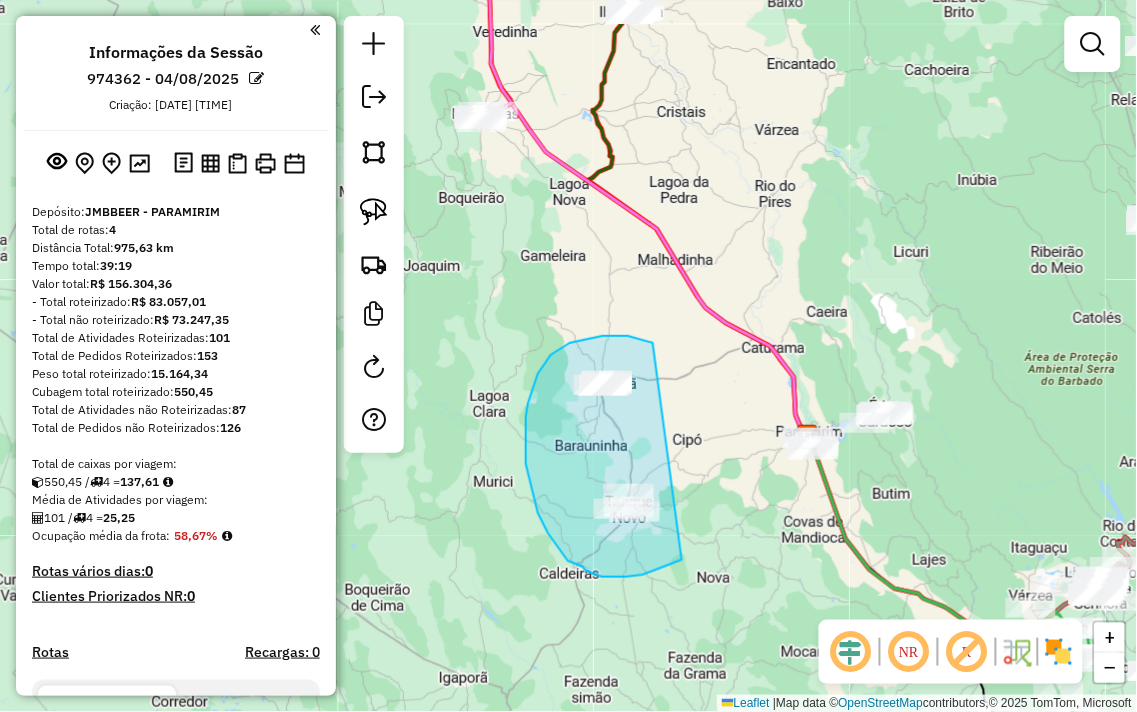 drag, startPoint x: 653, startPoint y: 343, endPoint x: 717, endPoint y: 518, distance: 186.33572 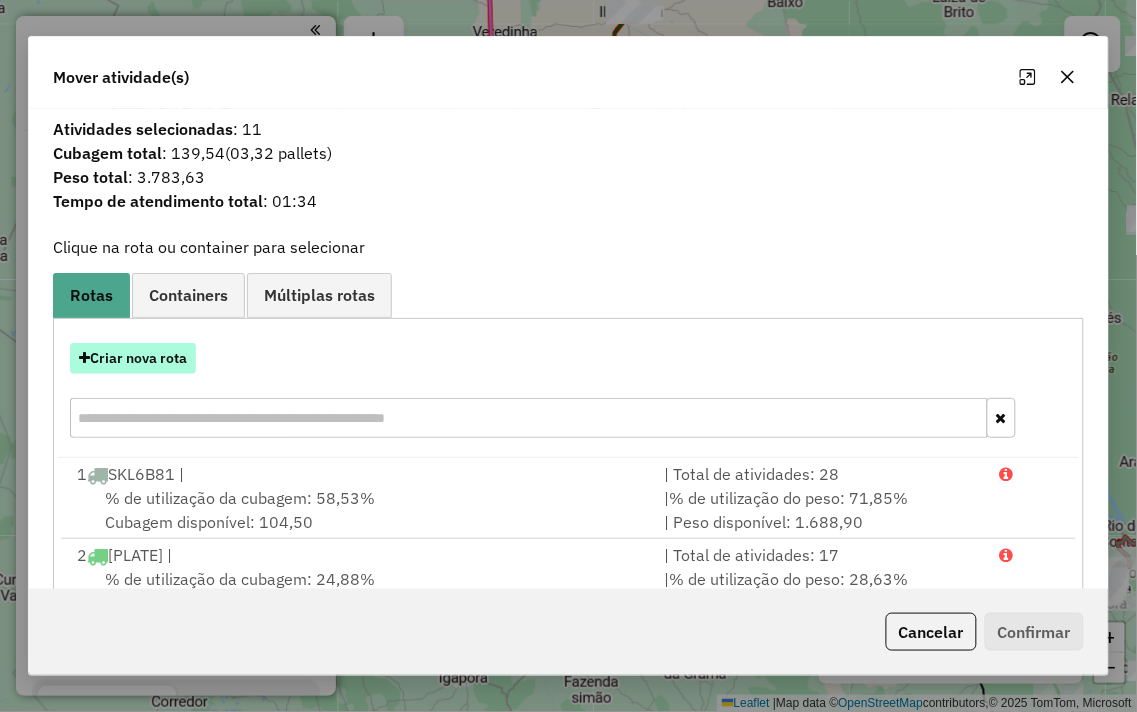 click on "Criar nova rota" at bounding box center (133, 358) 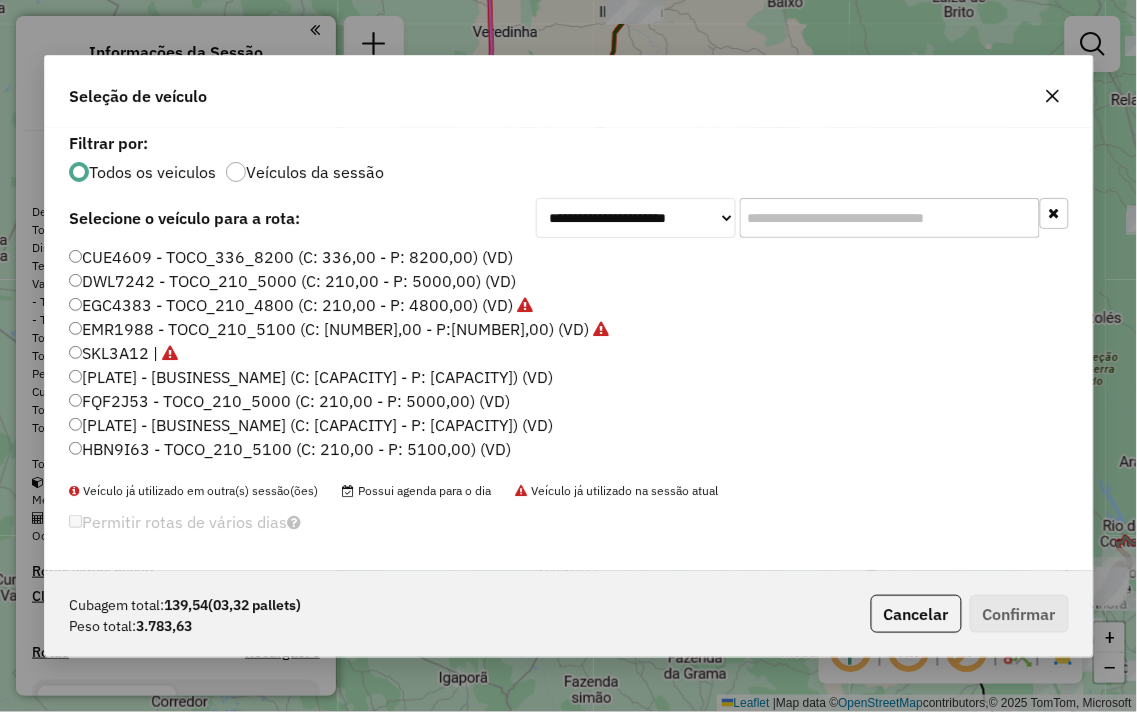 scroll, scrollTop: 11, scrollLeft: 5, axis: both 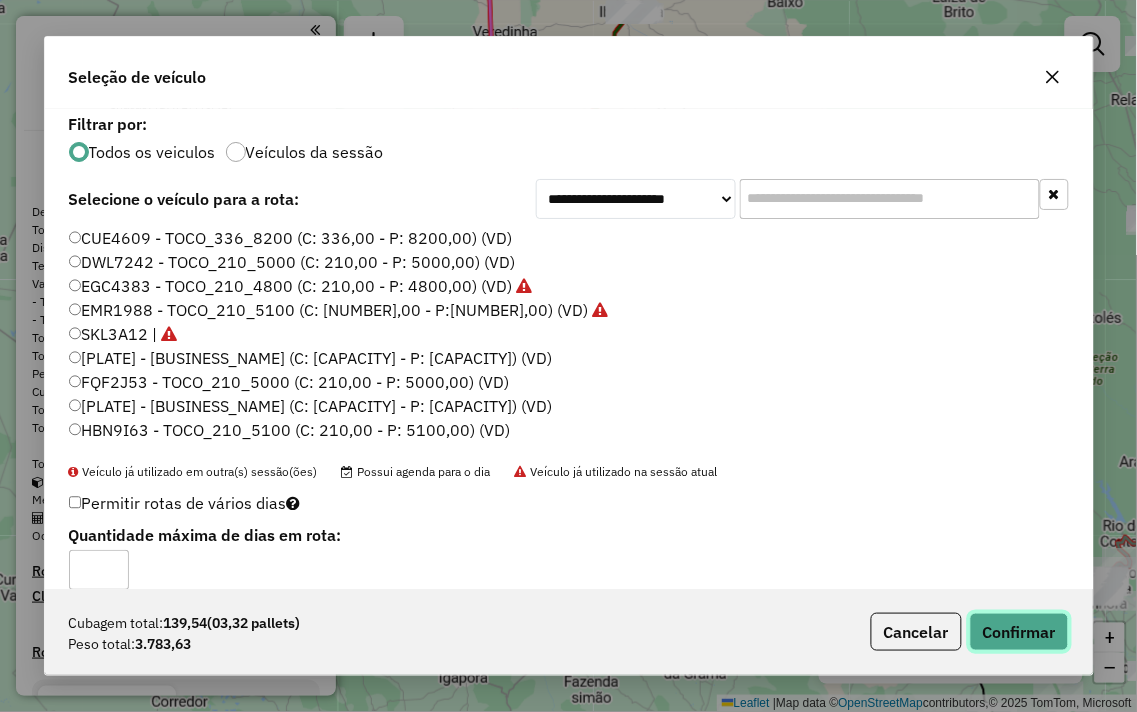 click on "Confirmar" 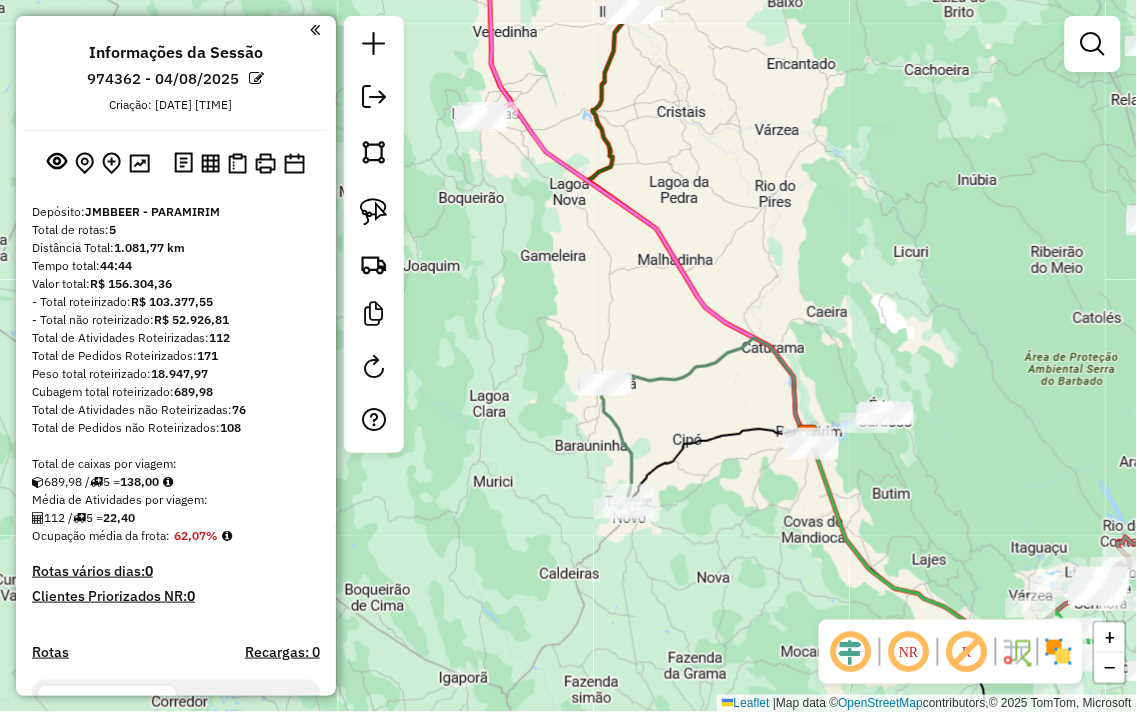 drag, startPoint x: 884, startPoint y: 340, endPoint x: 803, endPoint y: 285, distance: 97.90812 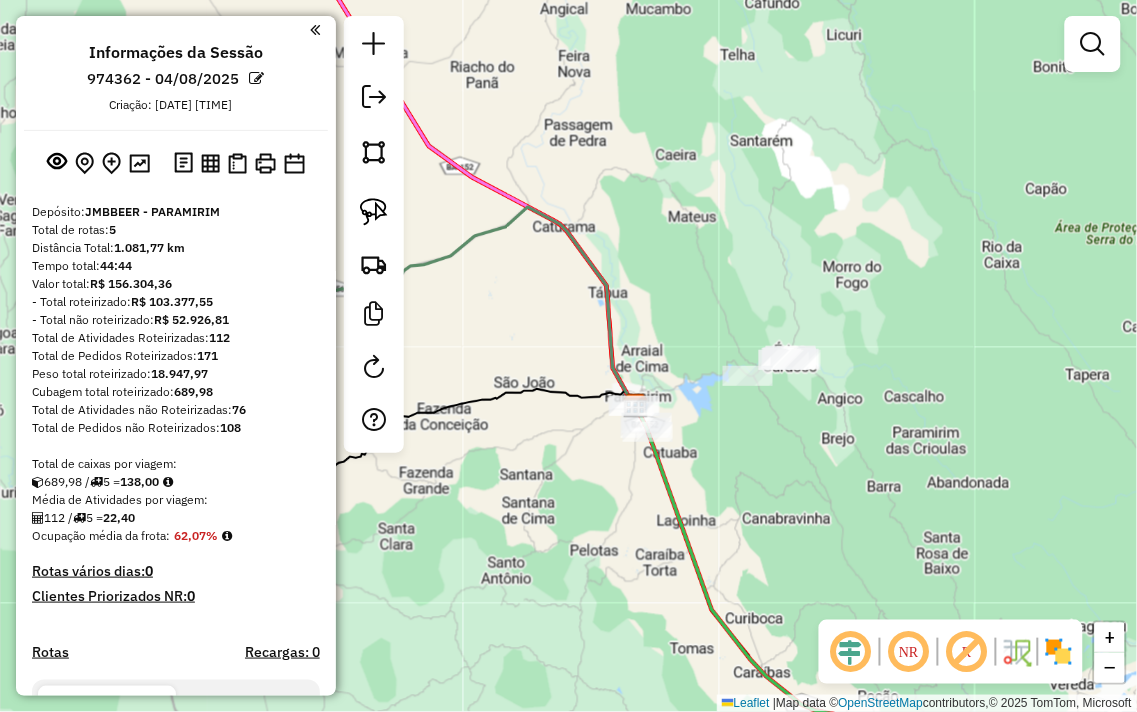 drag, startPoint x: 717, startPoint y: 322, endPoint x: 685, endPoint y: 275, distance: 56.859474 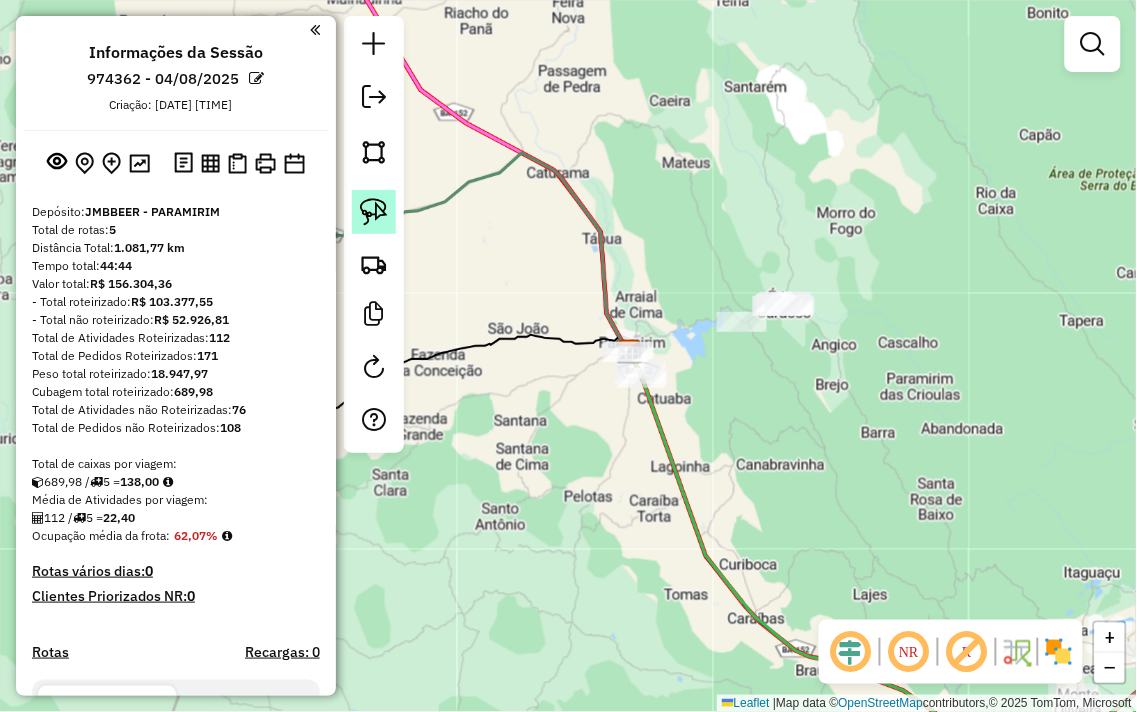 click 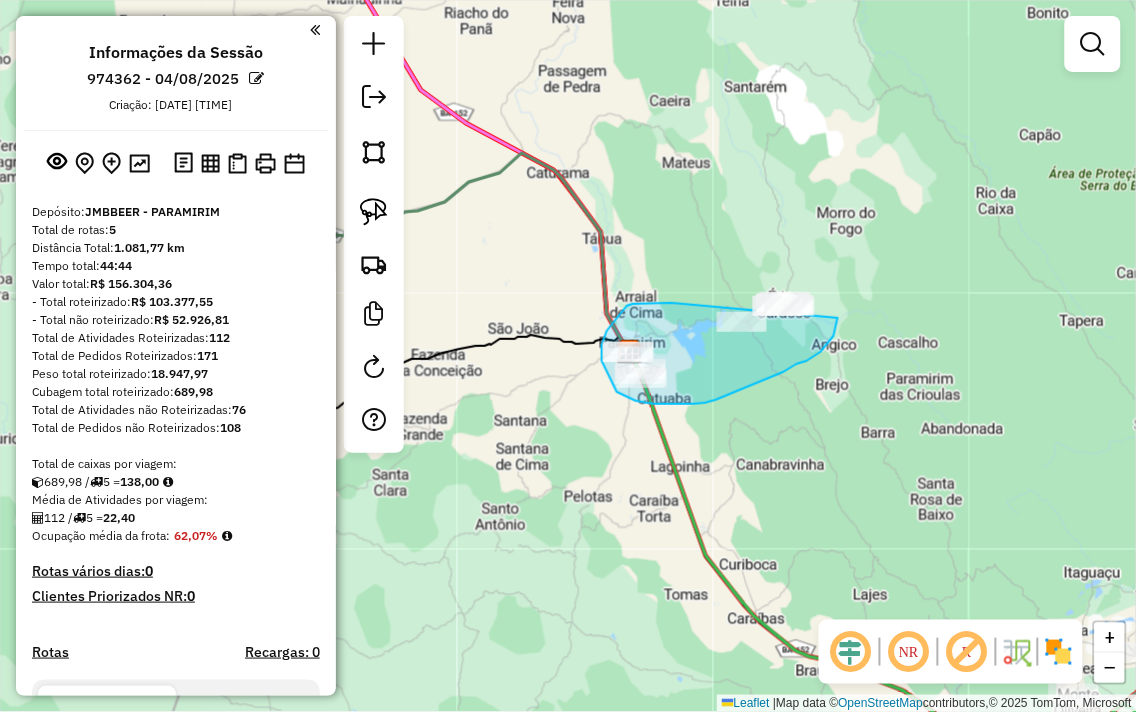 drag, startPoint x: 660, startPoint y: 304, endPoint x: 824, endPoint y: 264, distance: 168.80759 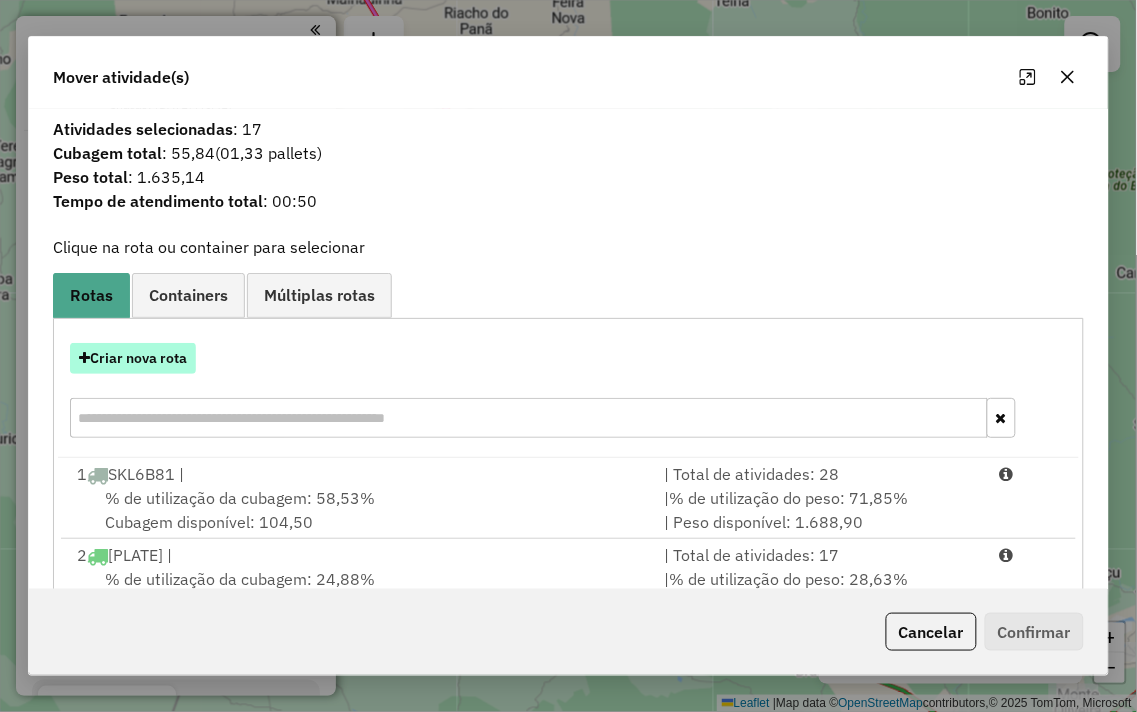 click on "Criar nova rota" at bounding box center (133, 358) 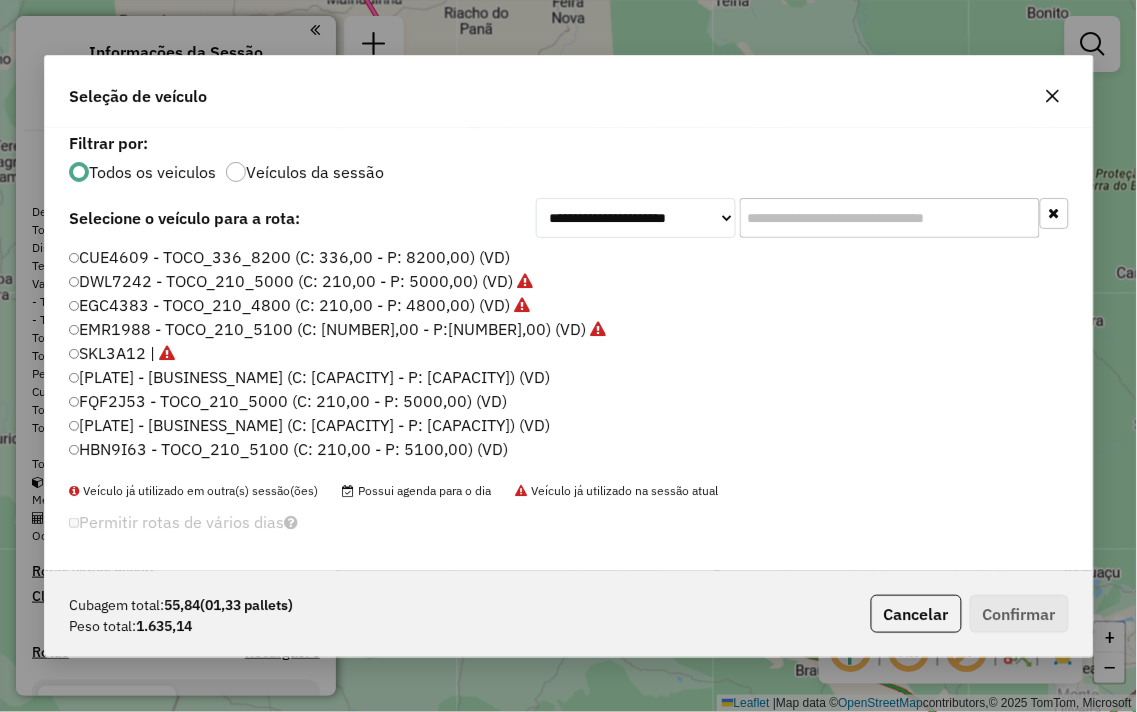 scroll, scrollTop: 11, scrollLeft: 5, axis: both 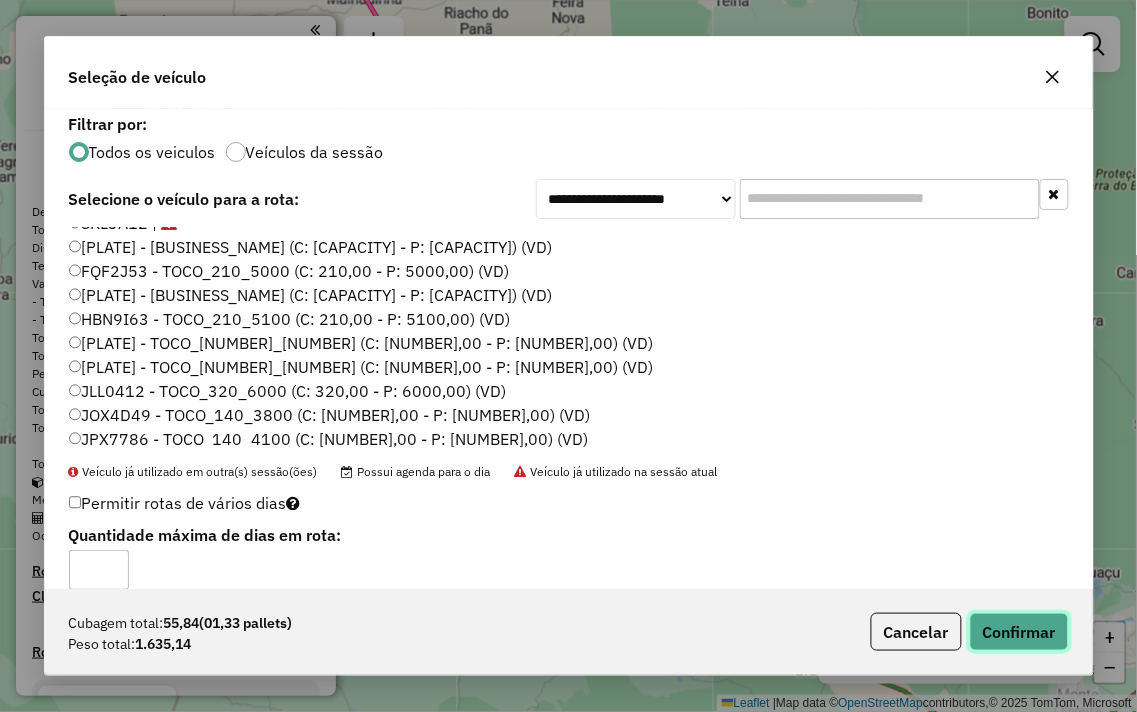 click on "Confirmar" 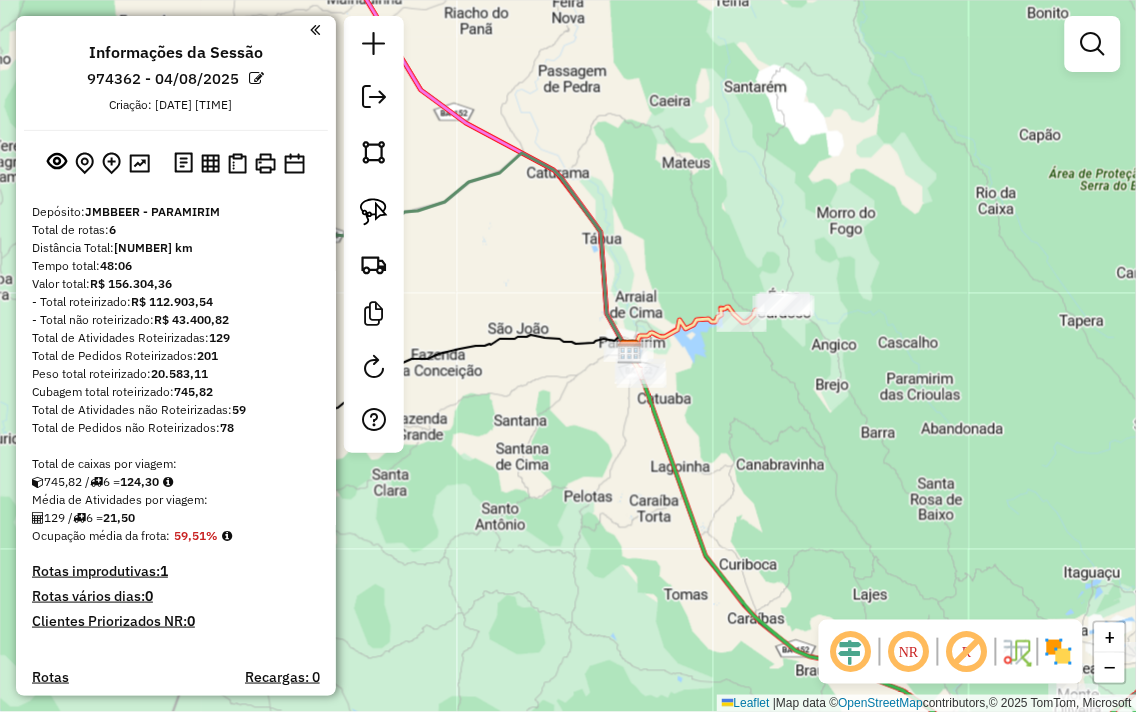 drag, startPoint x: 897, startPoint y: 374, endPoint x: 881, endPoint y: 118, distance: 256.4995 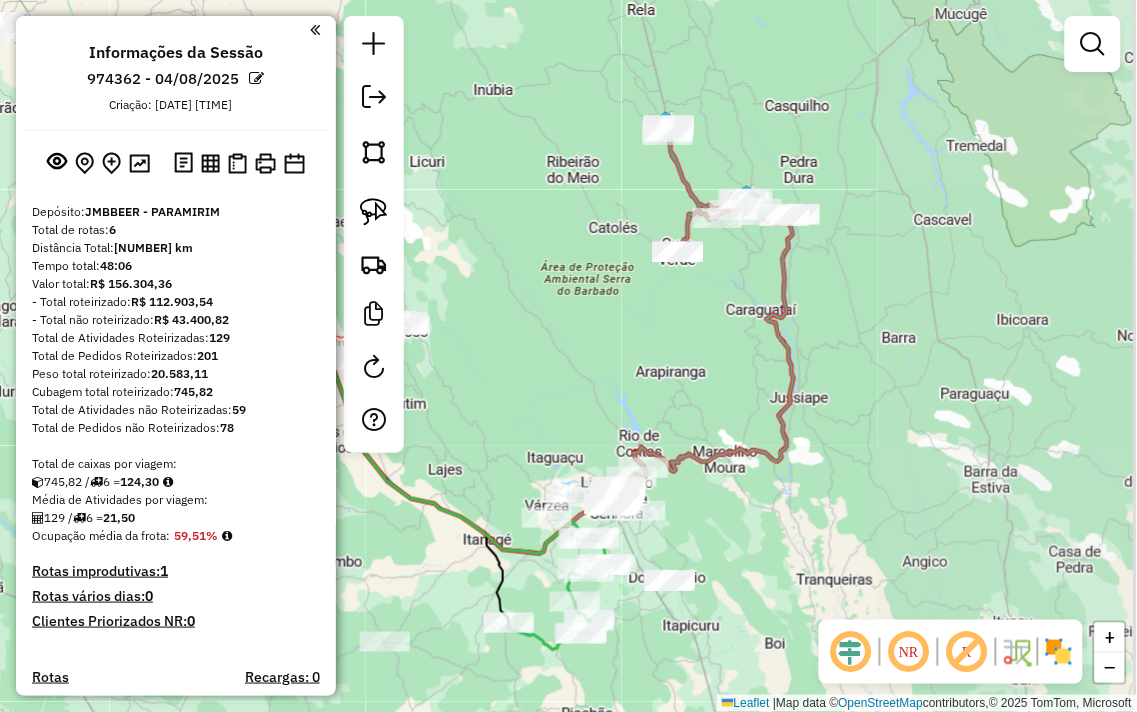 drag, startPoint x: 817, startPoint y: 412, endPoint x: 521, endPoint y: 562, distance: 331.8373 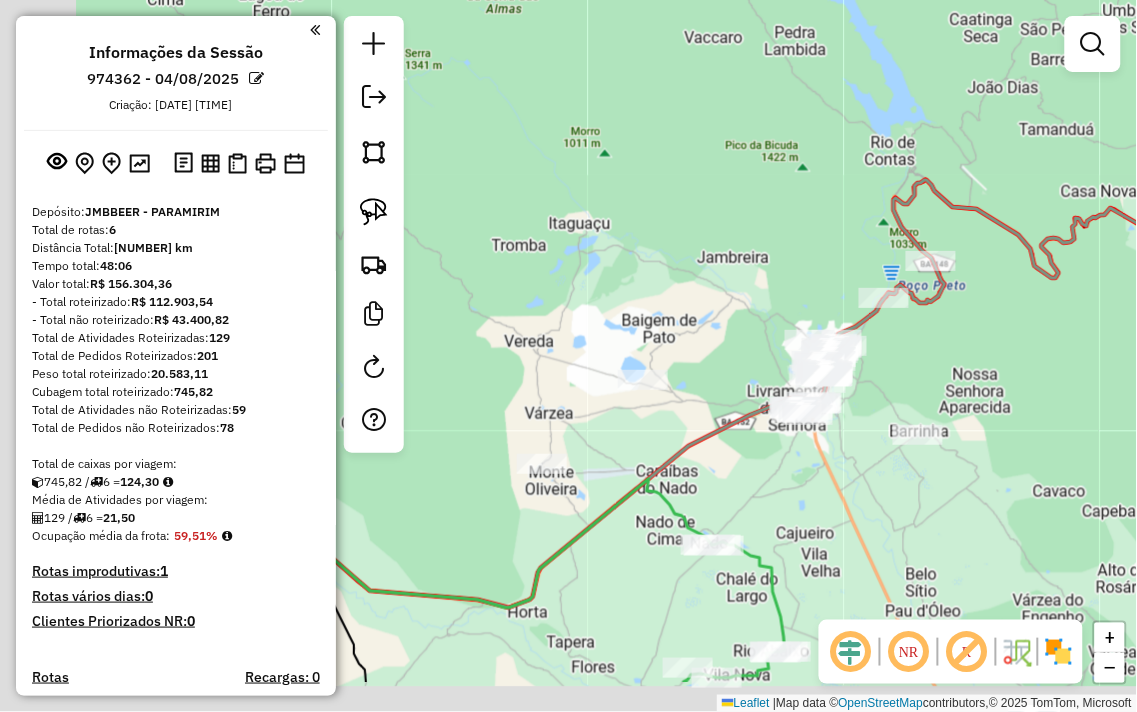 drag, startPoint x: 527, startPoint y: 417, endPoint x: 762, endPoint y: 307, distance: 259.4706 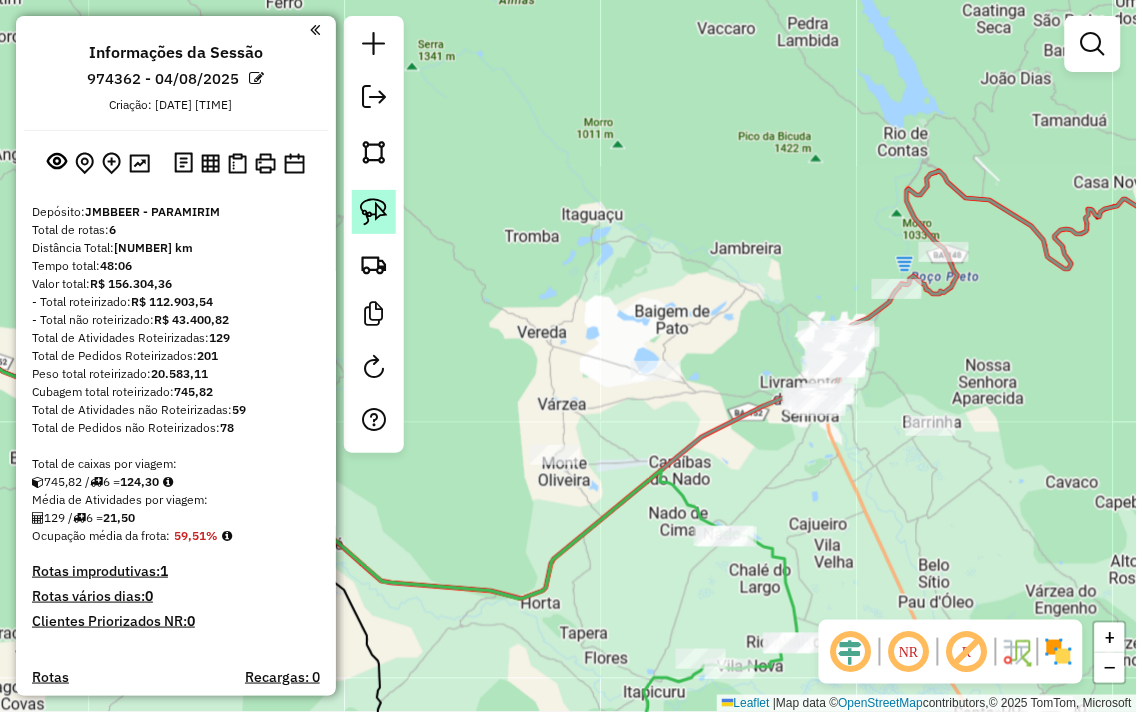 click 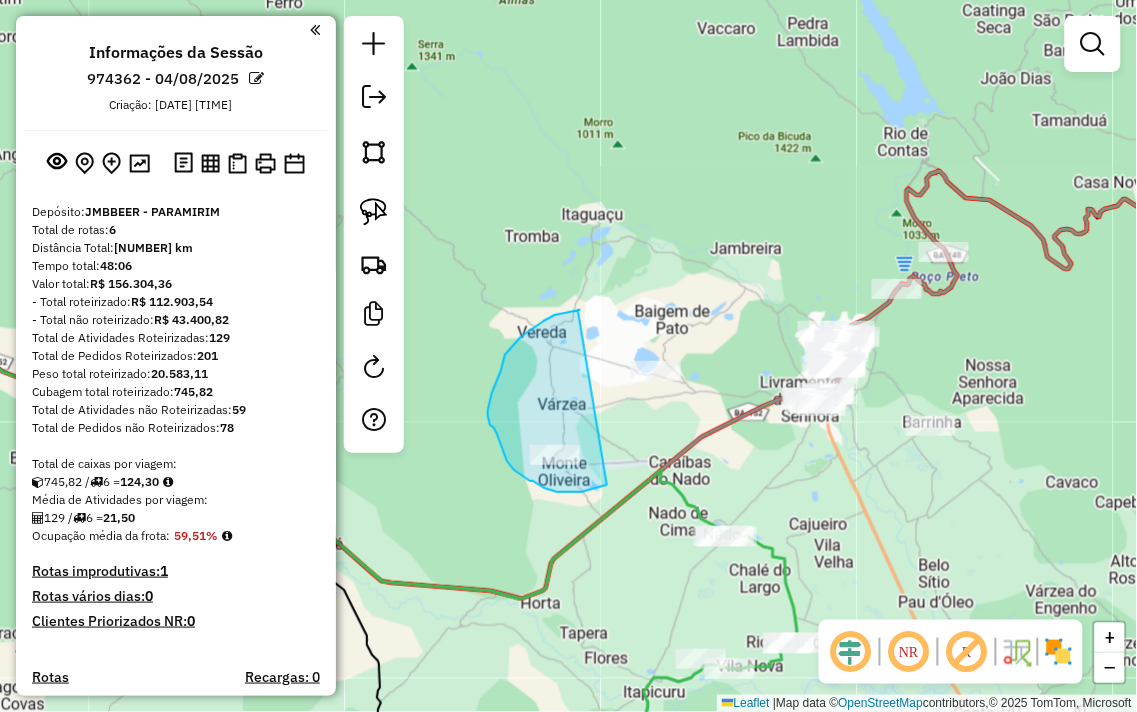 drag, startPoint x: 578, startPoint y: 310, endPoint x: 713, endPoint y: 326, distance: 135.94484 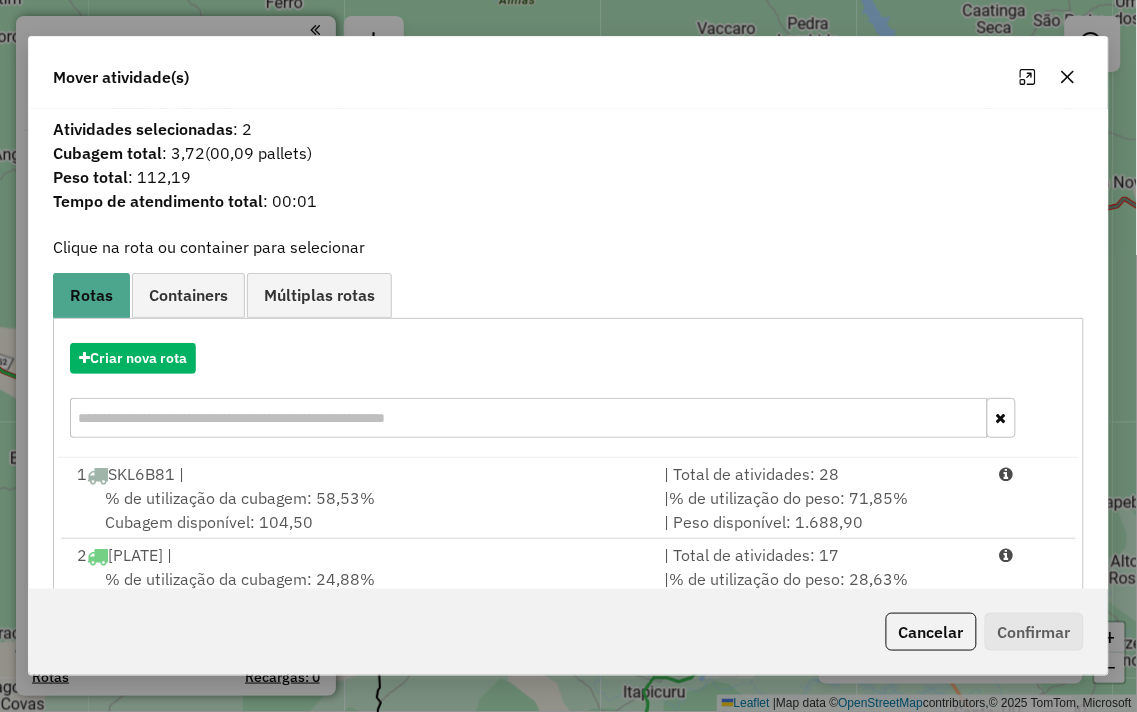 click 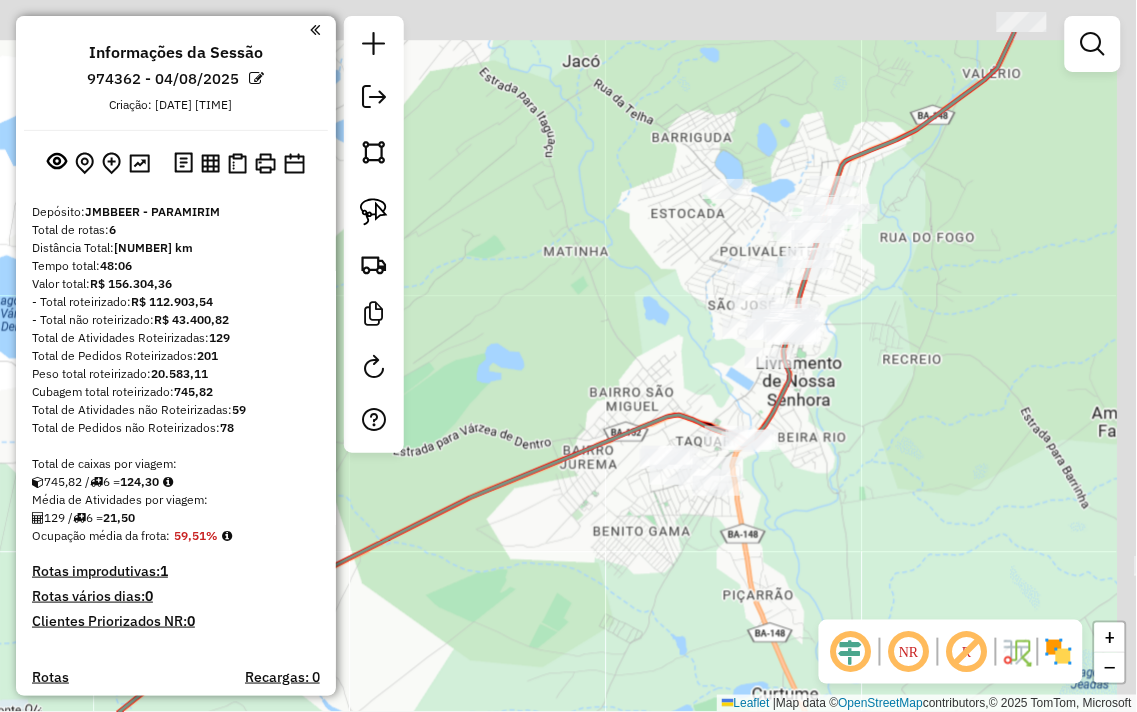 drag, startPoint x: 720, startPoint y: 267, endPoint x: 630, endPoint y: 407, distance: 166.43317 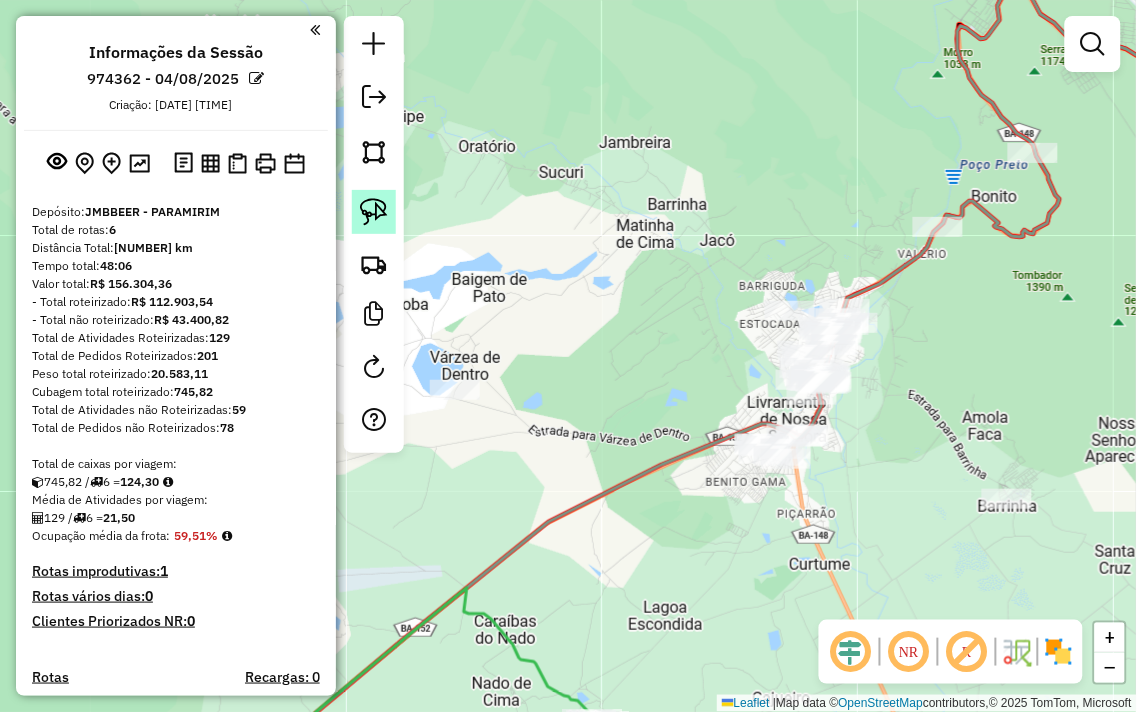 click 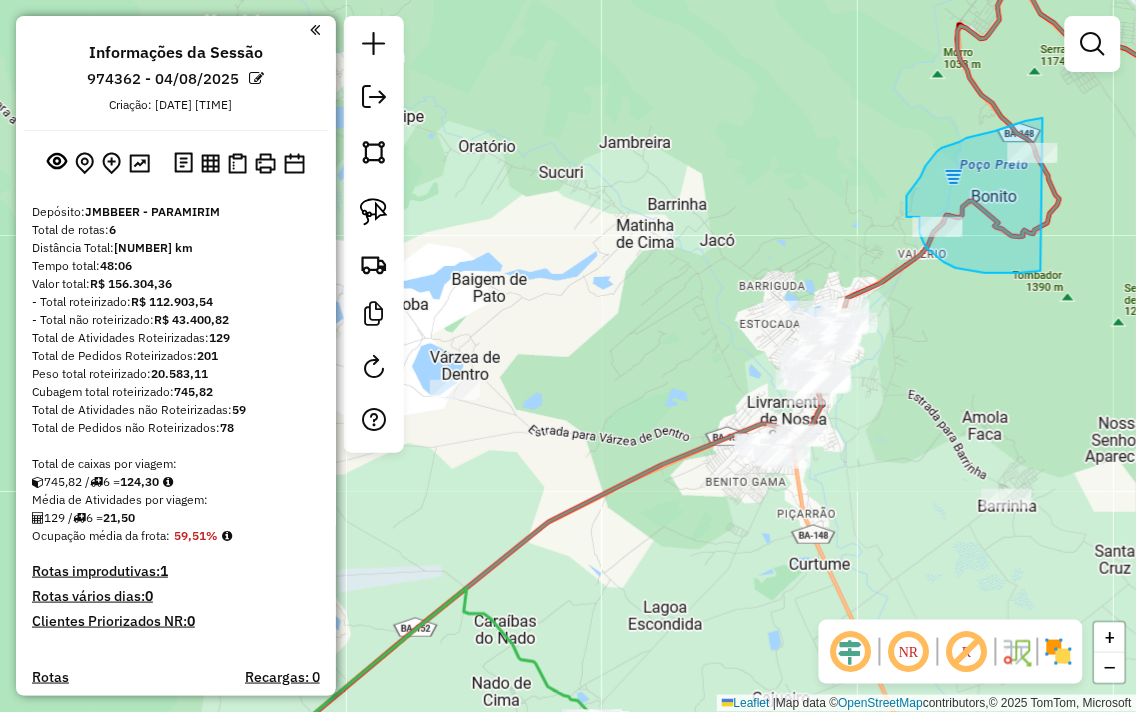drag, startPoint x: 1043, startPoint y: 118, endPoint x: 1092, endPoint y: 217, distance: 110.46266 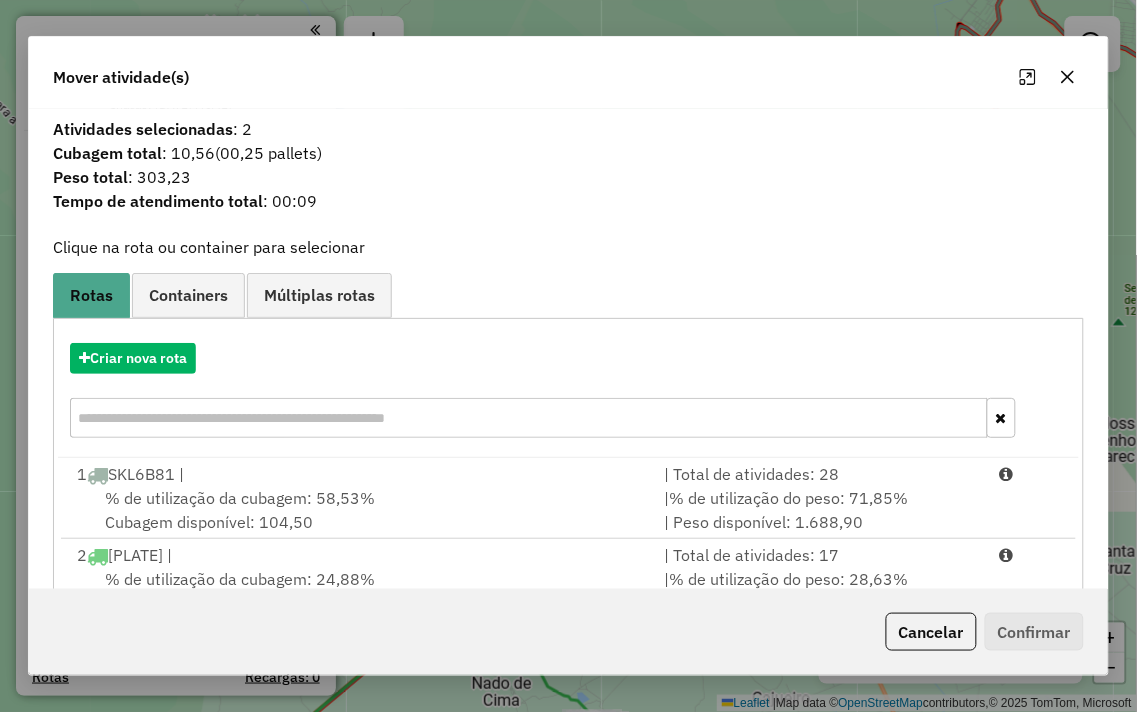 click 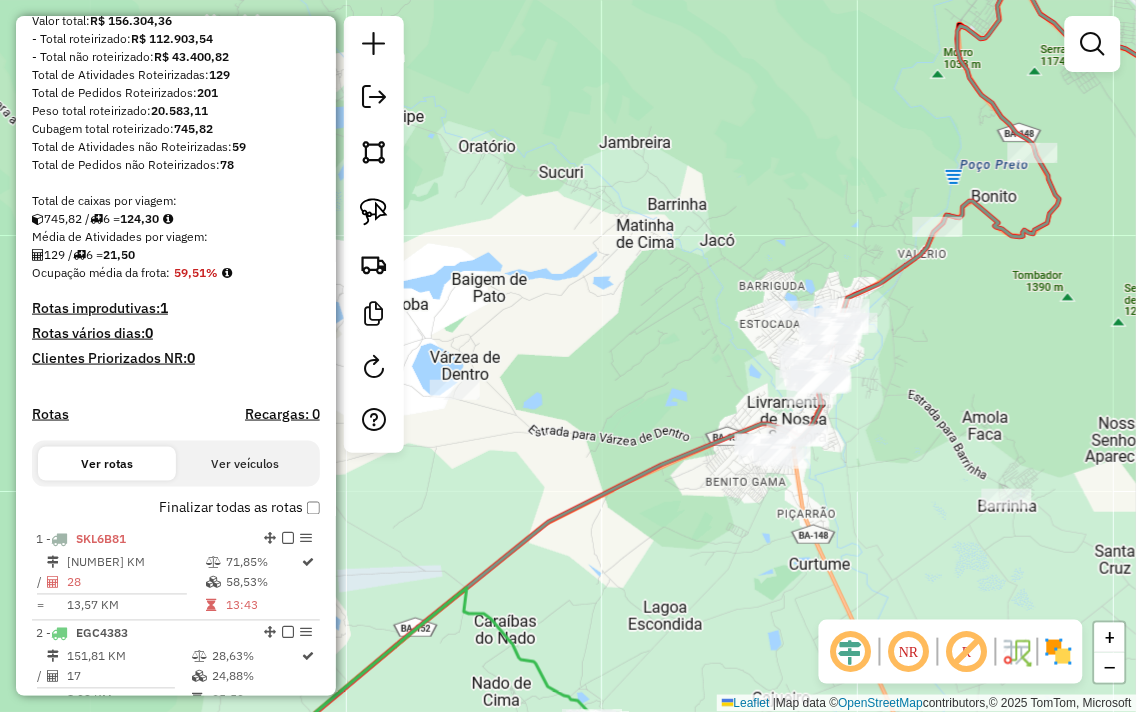 scroll, scrollTop: 555, scrollLeft: 0, axis: vertical 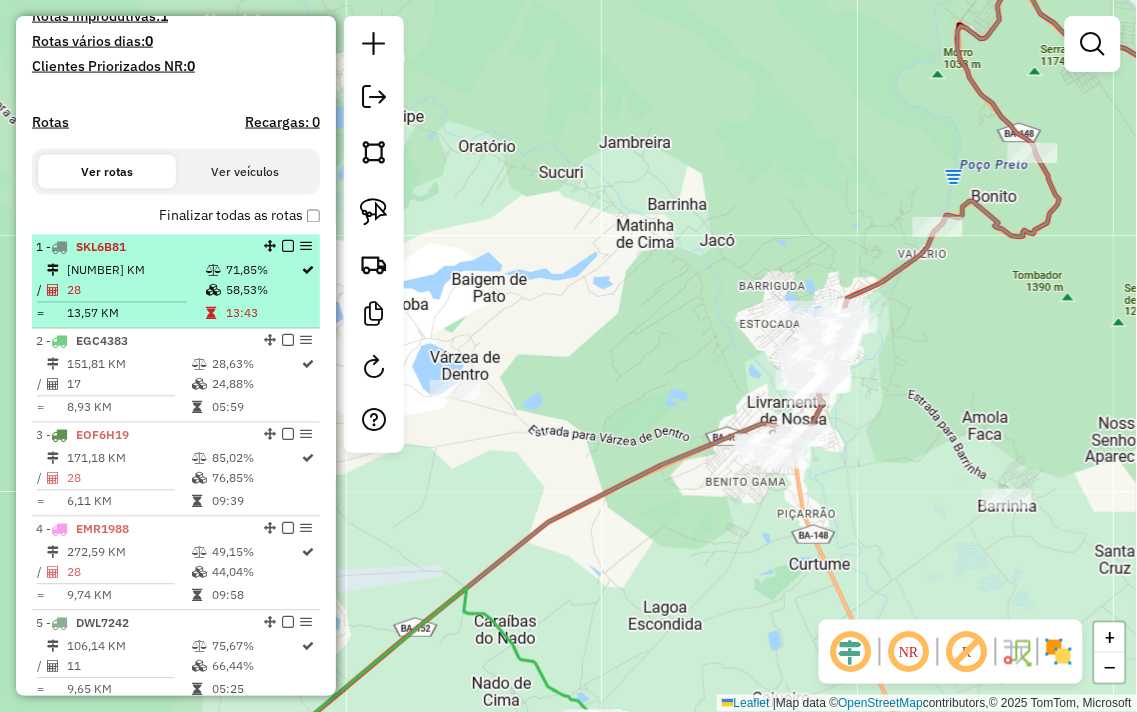 click on "58,53%" at bounding box center [263, 291] 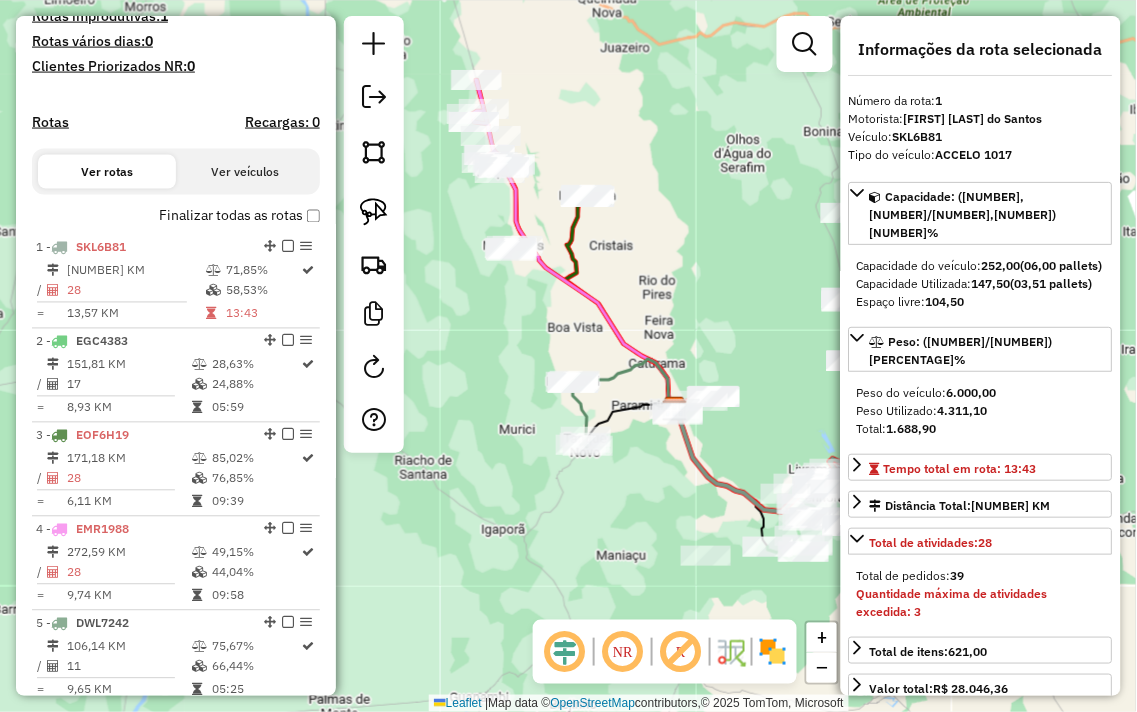 drag, startPoint x: 761, startPoint y: 363, endPoint x: 621, endPoint y: 348, distance: 140.80128 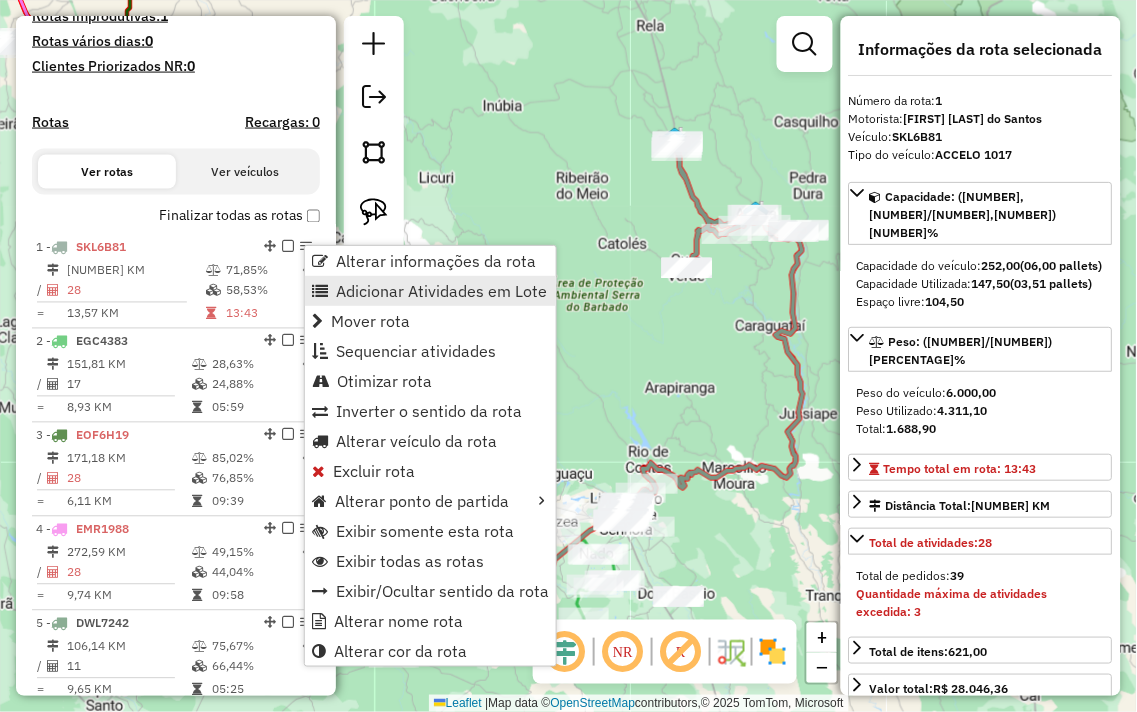 drag, startPoint x: 476, startPoint y: 290, endPoint x: 488, endPoint y: 297, distance: 13.892444 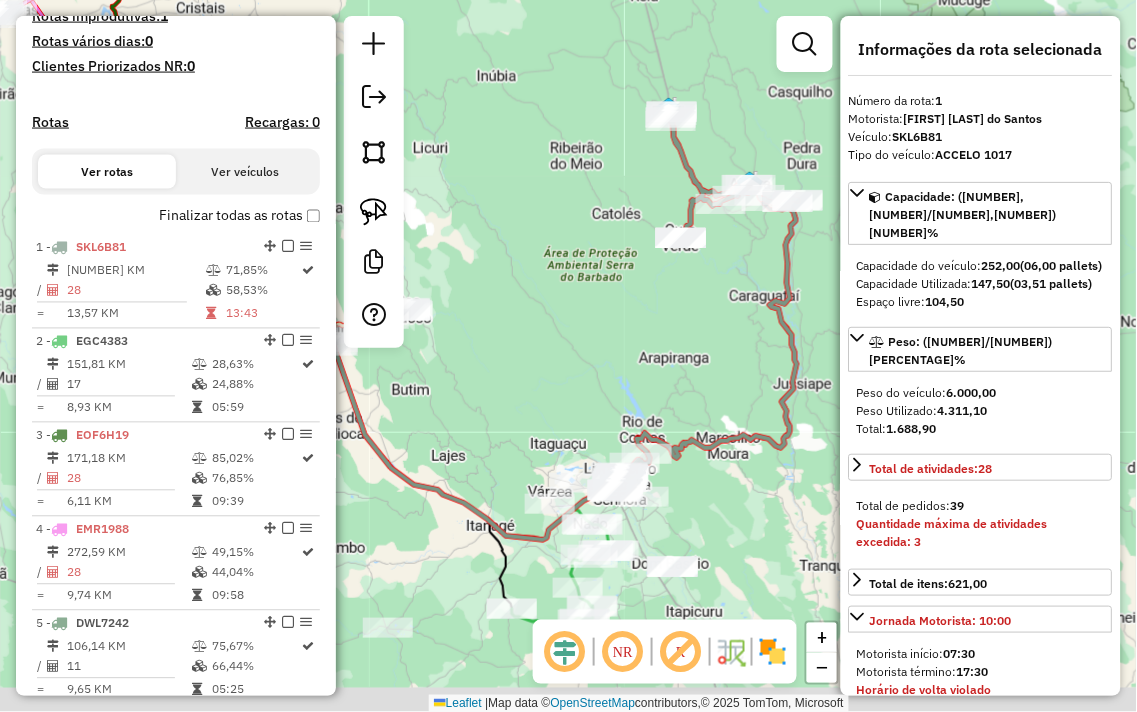 drag, startPoint x: 640, startPoint y: 338, endPoint x: 636, endPoint y: 320, distance: 18.439089 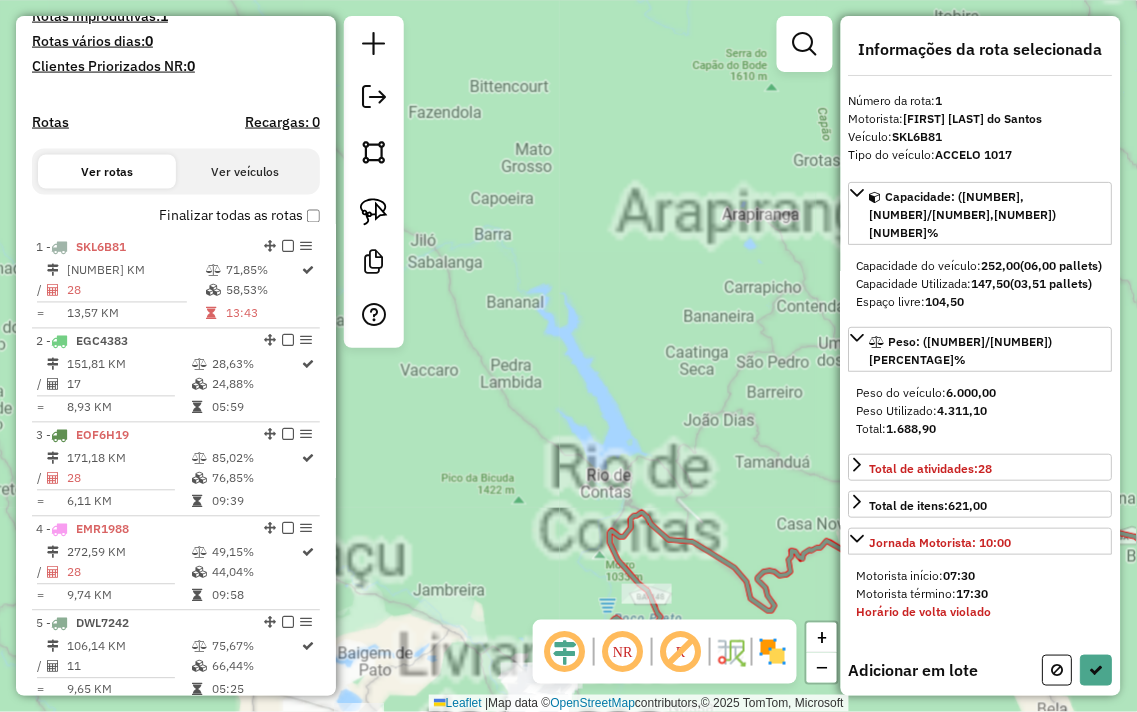 drag, startPoint x: 695, startPoint y: 508, endPoint x: 688, endPoint y: 350, distance: 158.15498 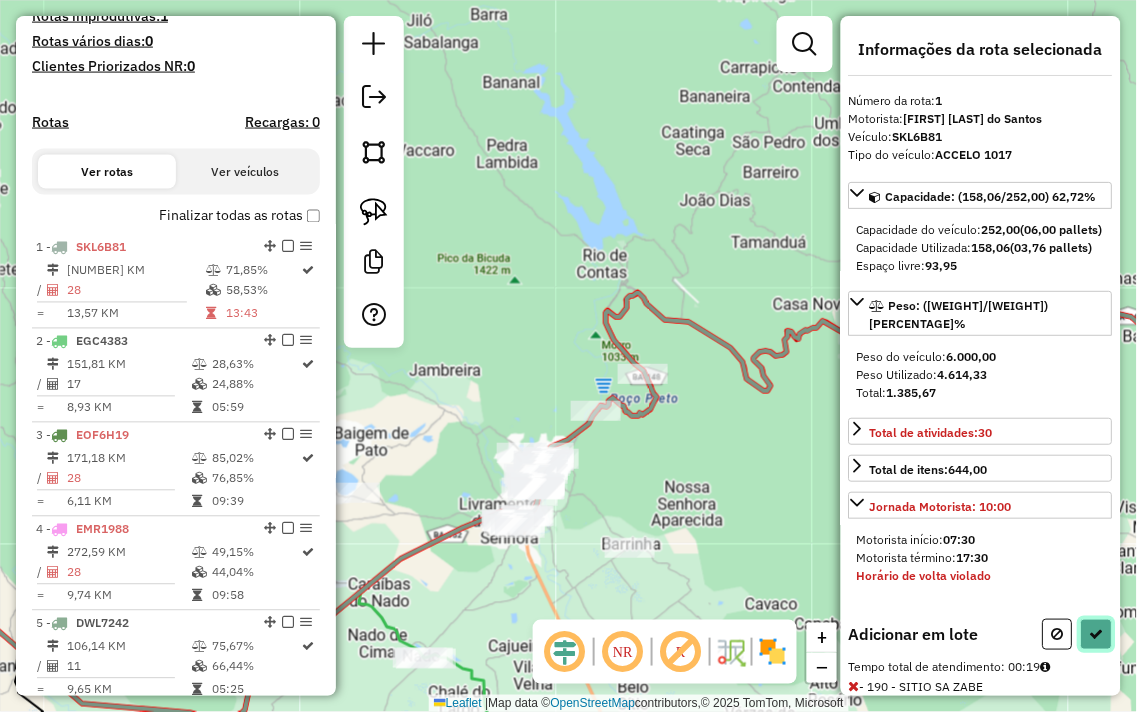 click at bounding box center [1097, 634] 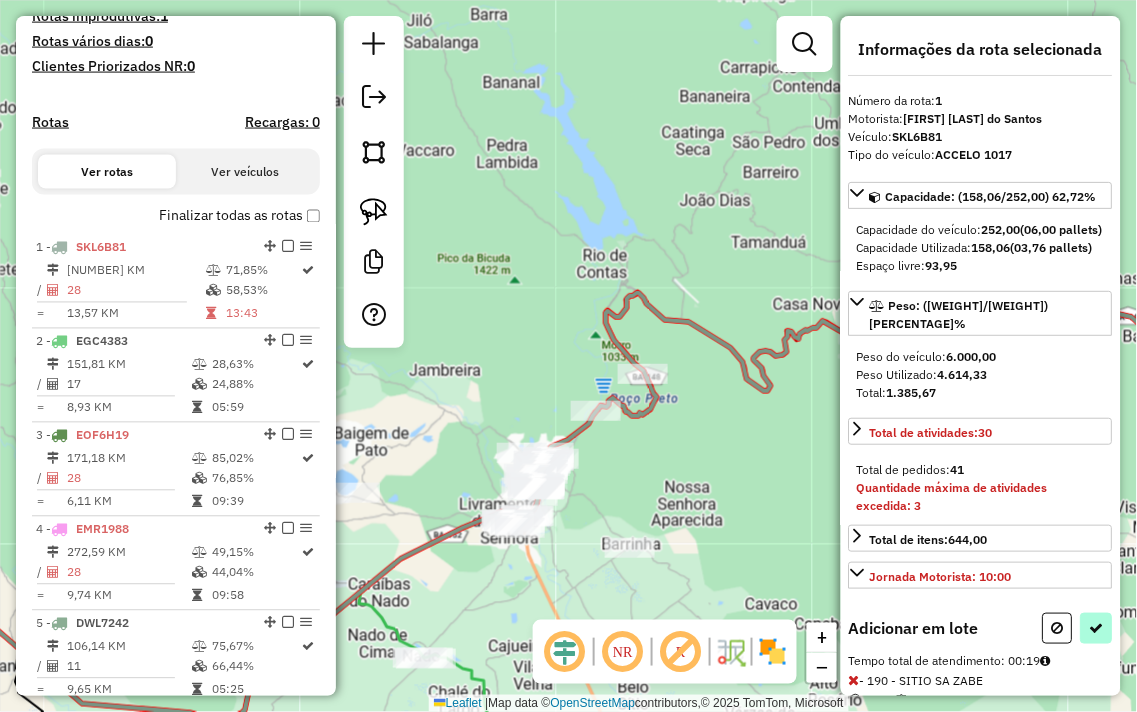 select on "**********" 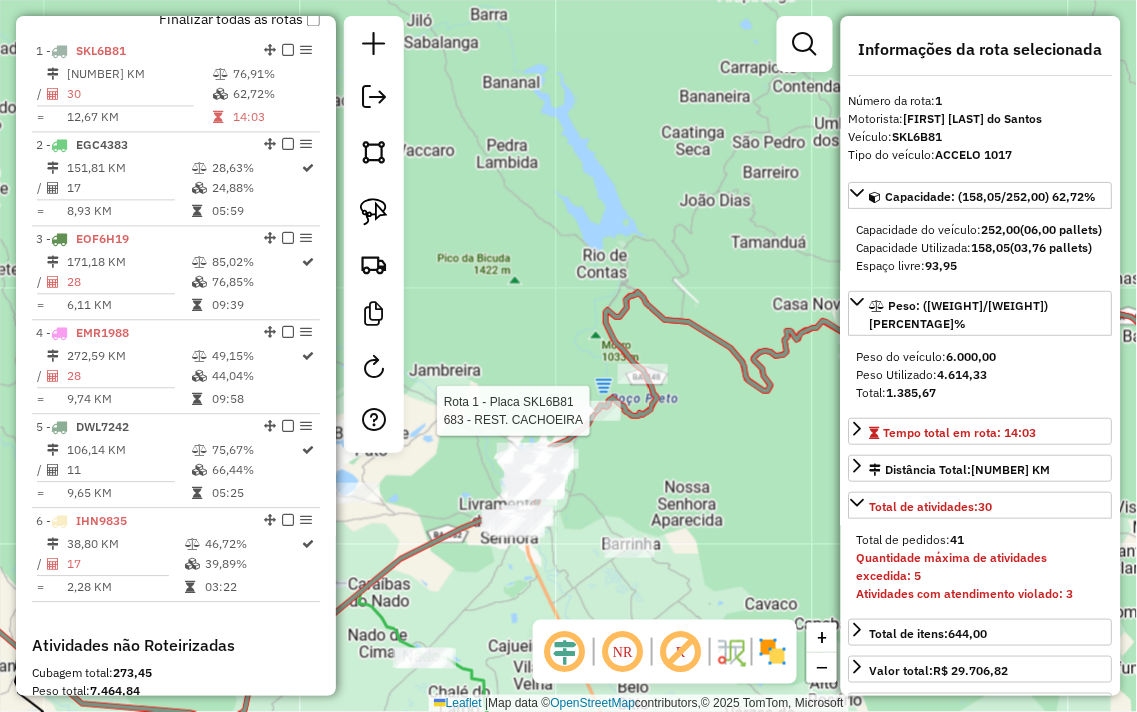 scroll, scrollTop: 773, scrollLeft: 0, axis: vertical 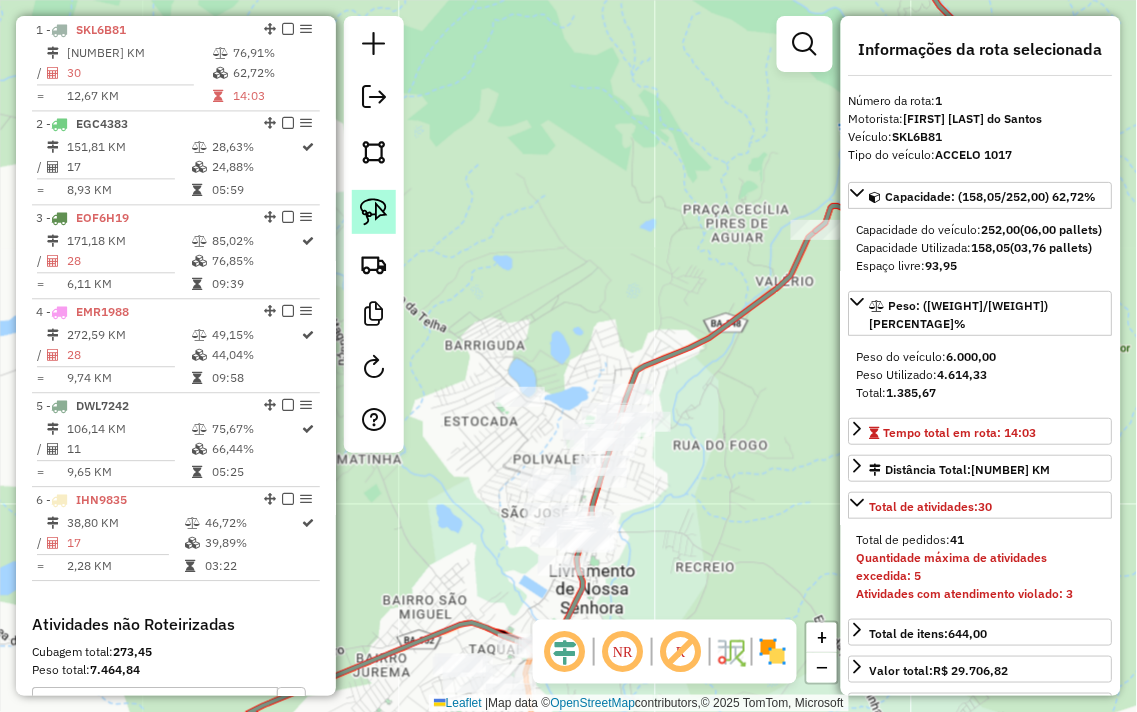 click 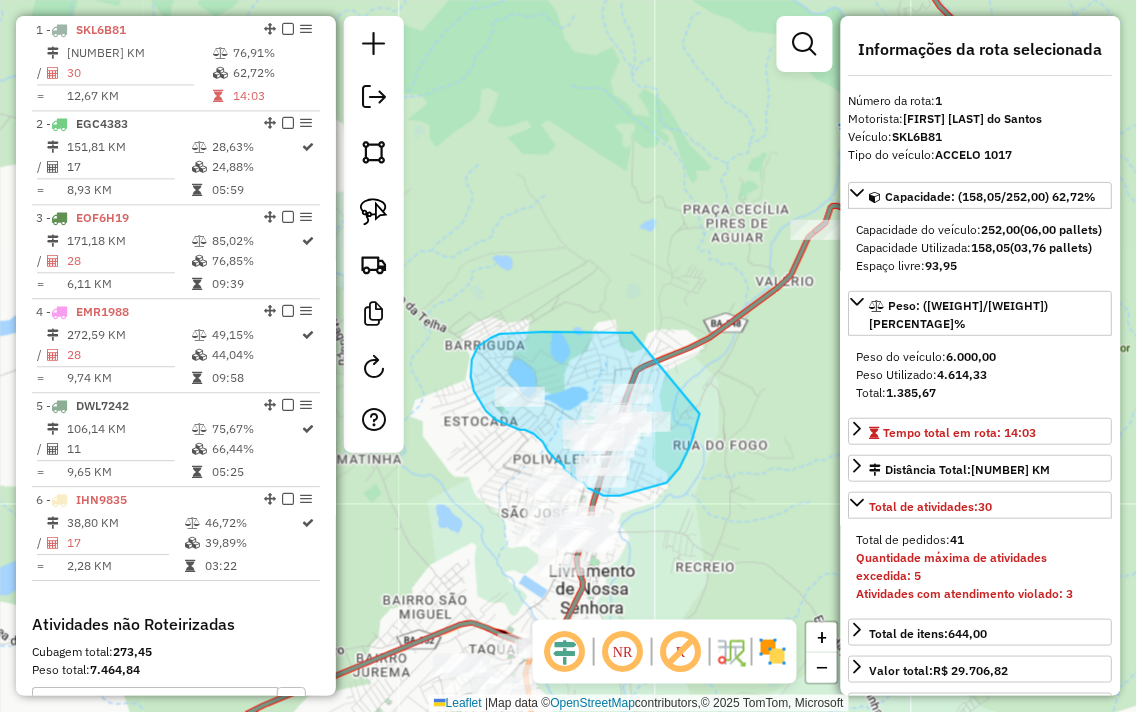 drag, startPoint x: 592, startPoint y: 332, endPoint x: 701, endPoint y: 412, distance: 135.20724 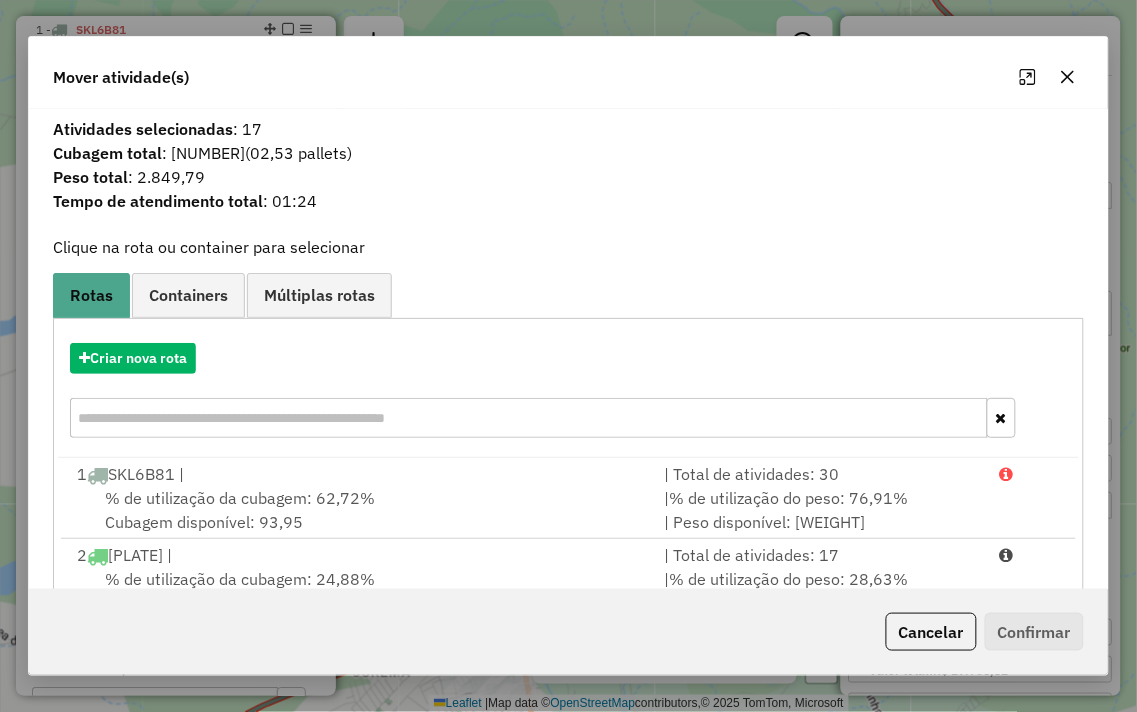 click 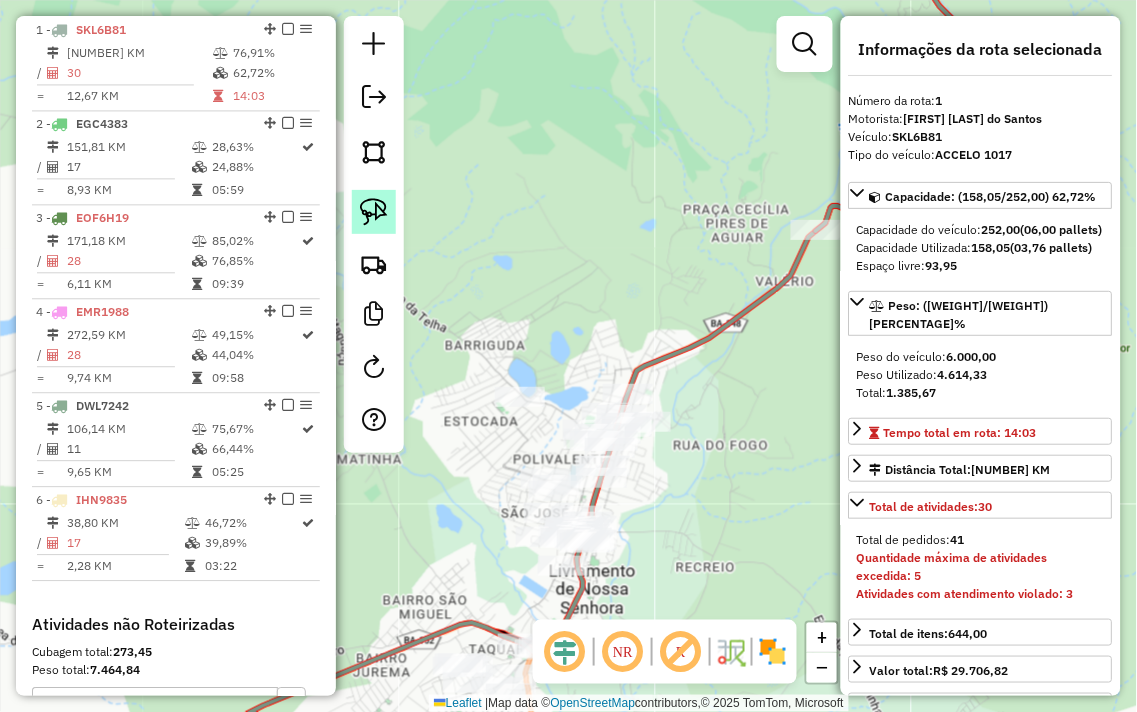 click 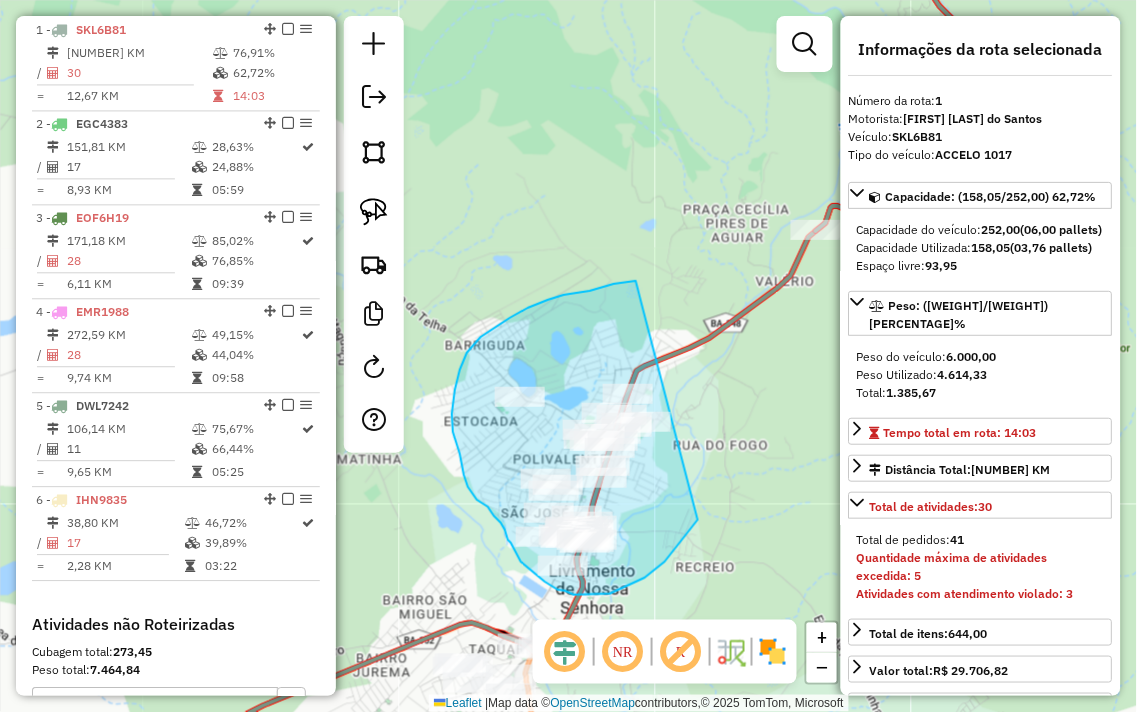 drag, startPoint x: 564, startPoint y: 295, endPoint x: 716, endPoint y: 481, distance: 240.20824 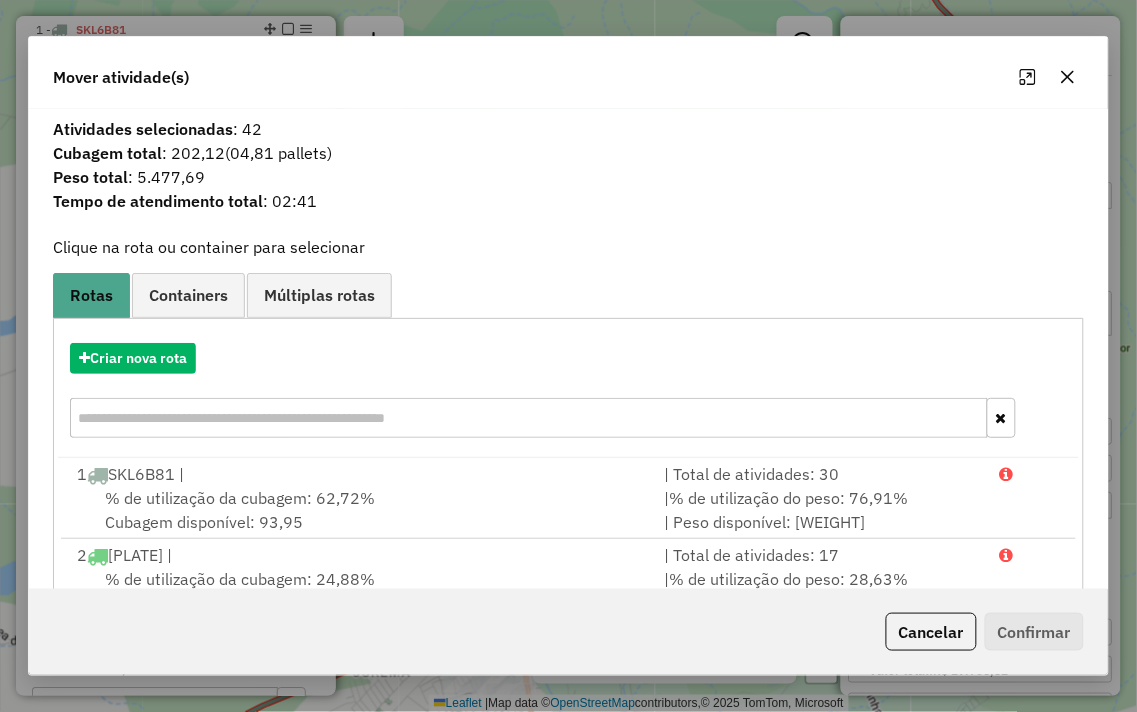 click 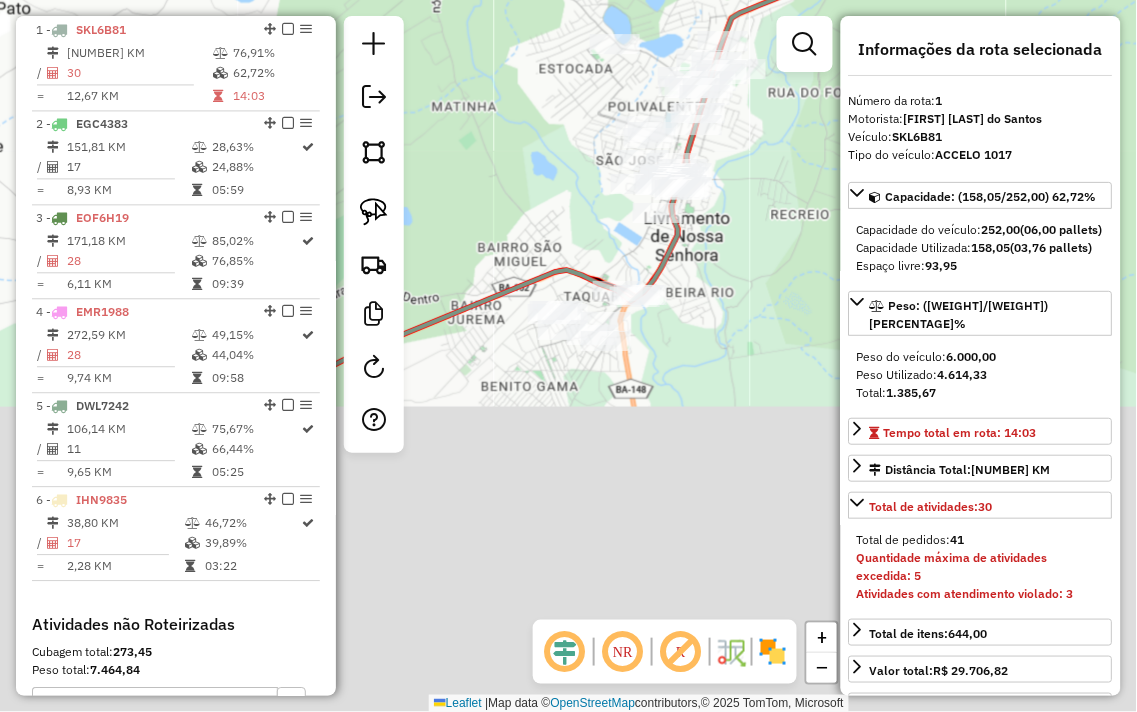 drag, startPoint x: 652, startPoint y: 495, endPoint x: 747, endPoint y: 142, distance: 365.55984 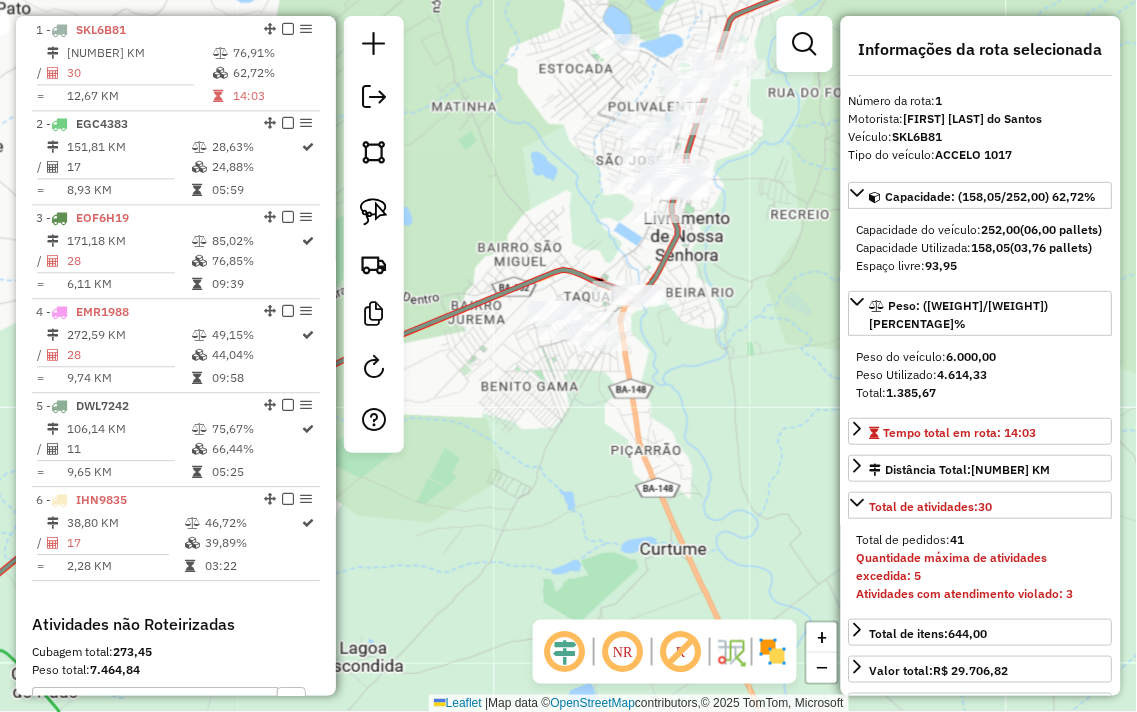 click on "Janela de atendimento Grade de atendimento Capacidade Transportadoras Veículos Cliente Pedidos  Rotas Selecione os dias de semana para filtrar as janelas de atendimento  Seg   Ter   Qua   Qui   Sex   Sáb   Dom  Informe o período da janela de atendimento: De: Até:  Filtrar exatamente a janela do cliente  Considerar janela de atendimento padrão  Selecione os dias de semana para filtrar as grades de atendimento  Seg   Ter   Qua   Qui   Sex   Sáb   Dom   Considerar clientes sem dia de atendimento cadastrado  Clientes fora do dia de atendimento selecionado Filtrar as atividades entre os valores definidos abaixo:  Peso mínimo:   Peso máximo:   Cubagem mínima:   Cubagem máxima:   De:   Até:  Filtrar as atividades entre o tempo de atendimento definido abaixo:  De:   Até:   Considerar capacidade total dos clientes não roteirizados Transportadora: Selecione um ou mais itens Tipo de veículo: Selecione um ou mais itens Veículo: Selecione um ou mais itens Motorista: Selecione um ou mais itens Nome: Rótulo:" 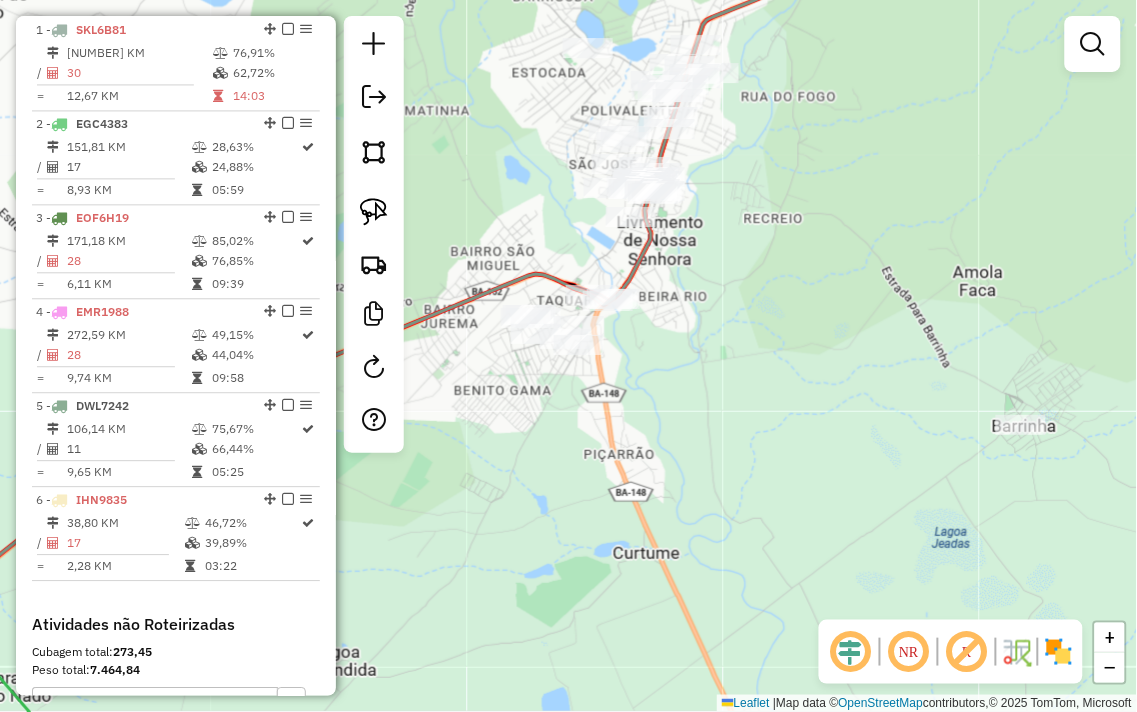 drag, startPoint x: 717, startPoint y: 290, endPoint x: 680, endPoint y: 337, distance: 59.816387 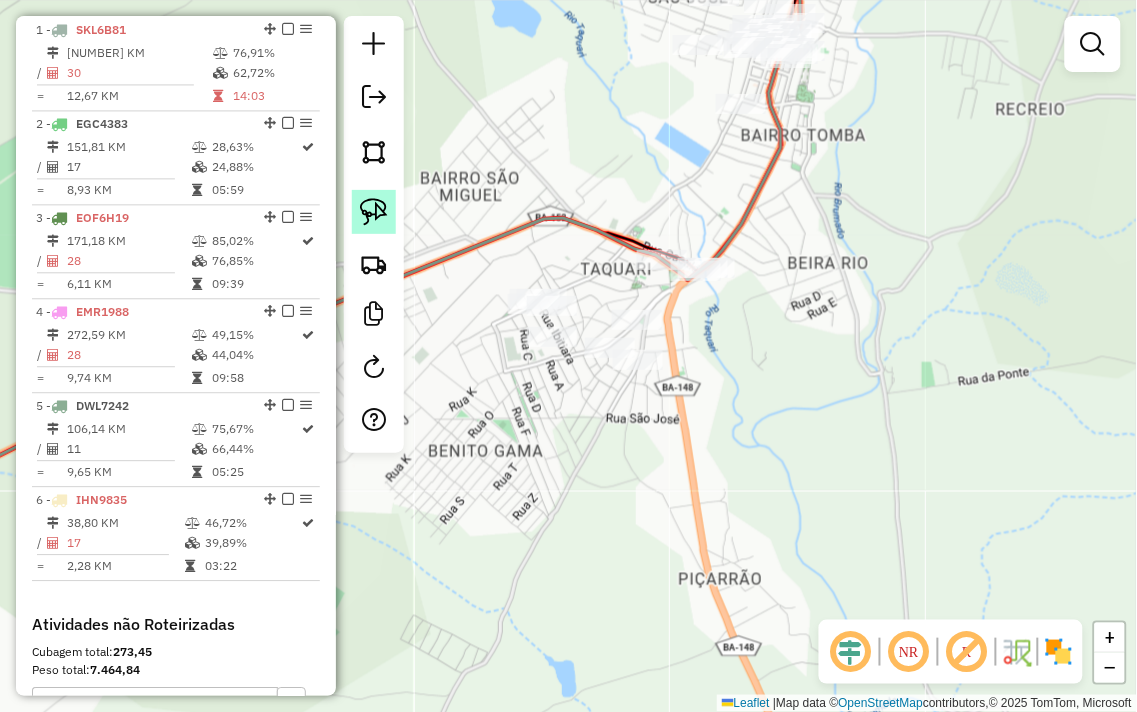 drag, startPoint x: 366, startPoint y: 202, endPoint x: 381, endPoint y: 204, distance: 15.132746 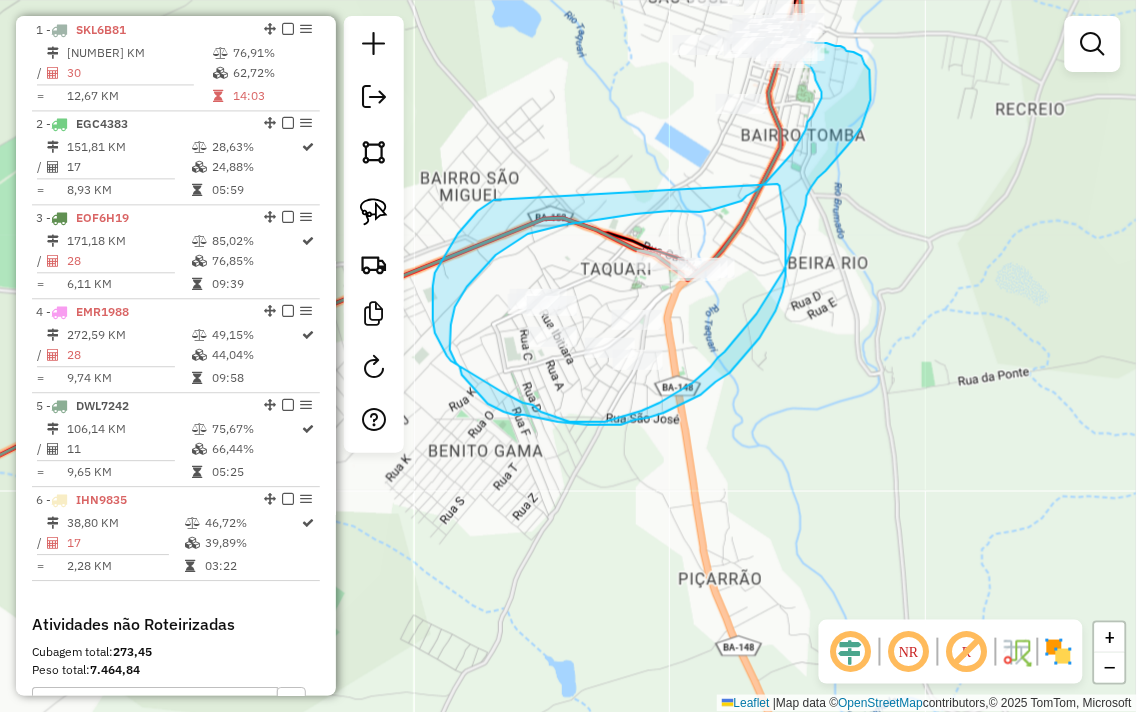 drag, startPoint x: 494, startPoint y: 200, endPoint x: 778, endPoint y: 184, distance: 284.45035 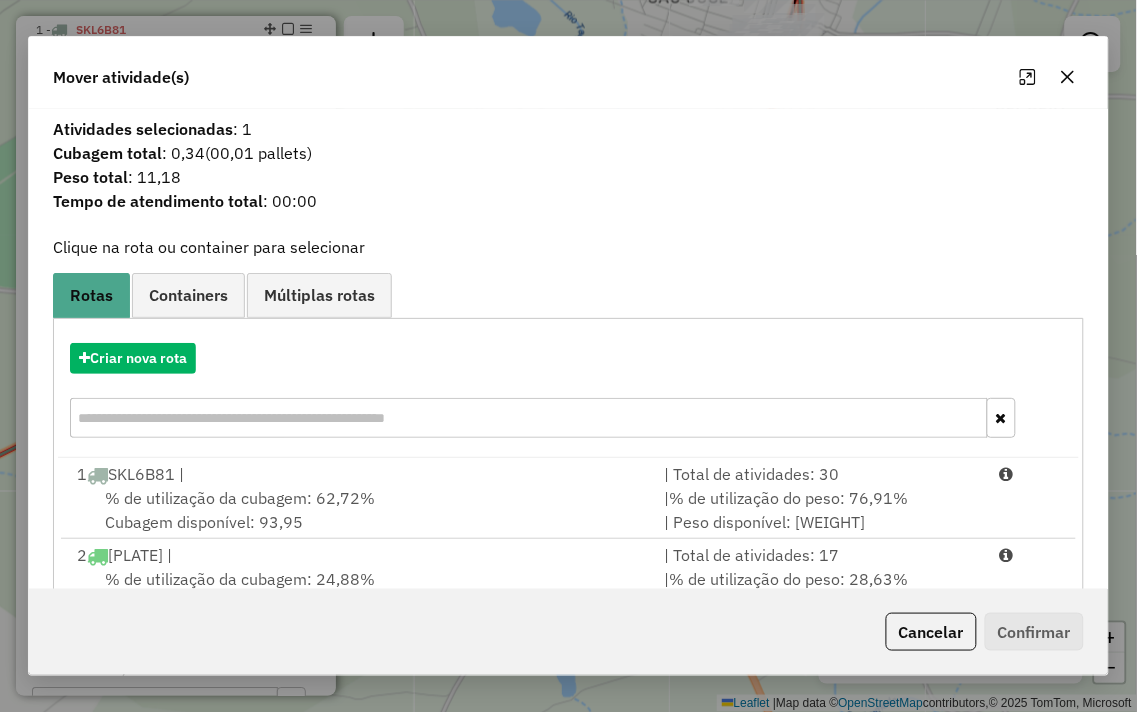 click 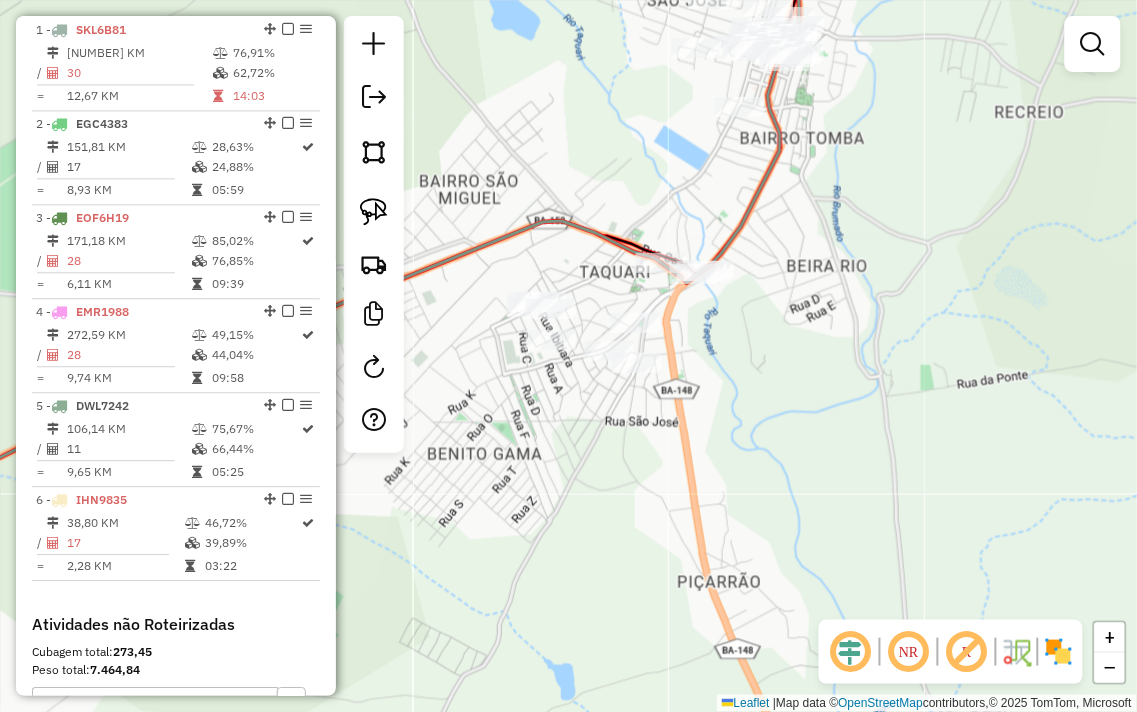 drag, startPoint x: 862, startPoint y: 143, endPoint x: 797, endPoint y: 394, distance: 259.2798 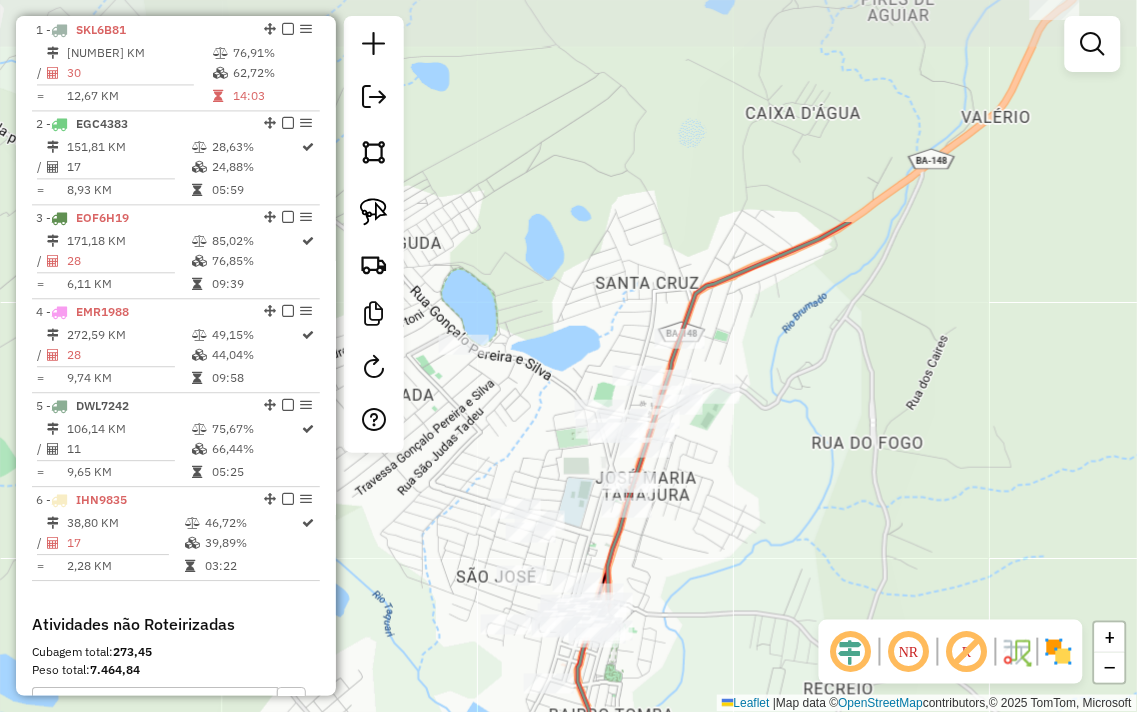 drag, startPoint x: 851, startPoint y: 197, endPoint x: 738, endPoint y: 486, distance: 310.3063 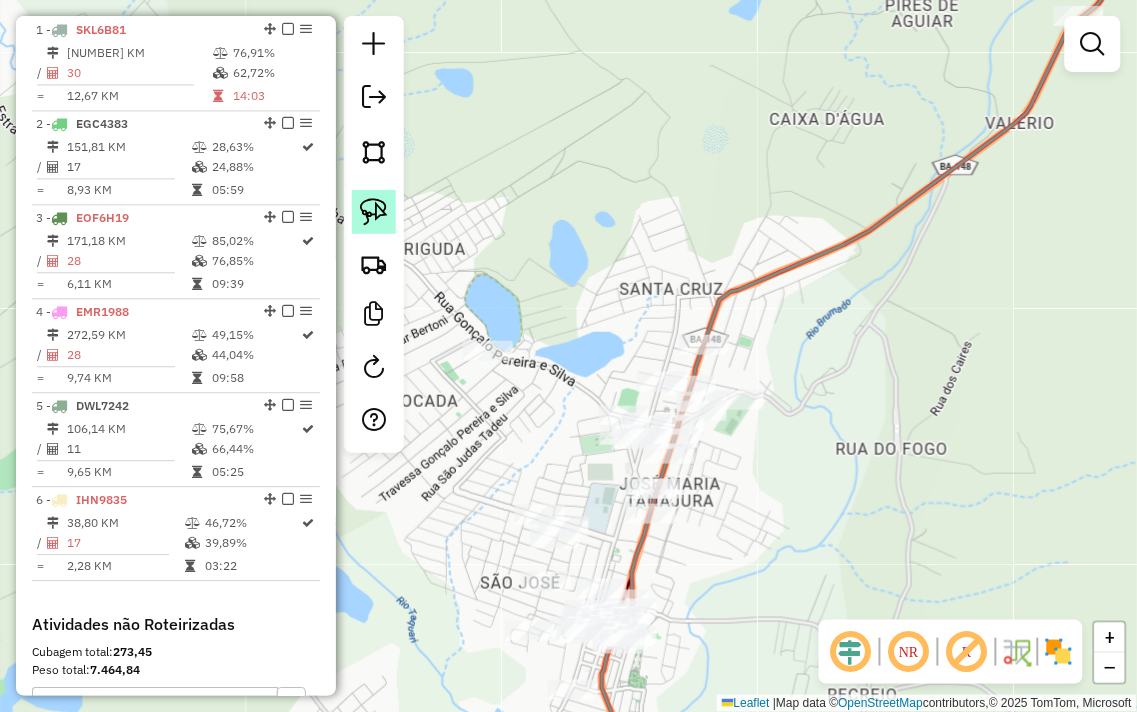 click 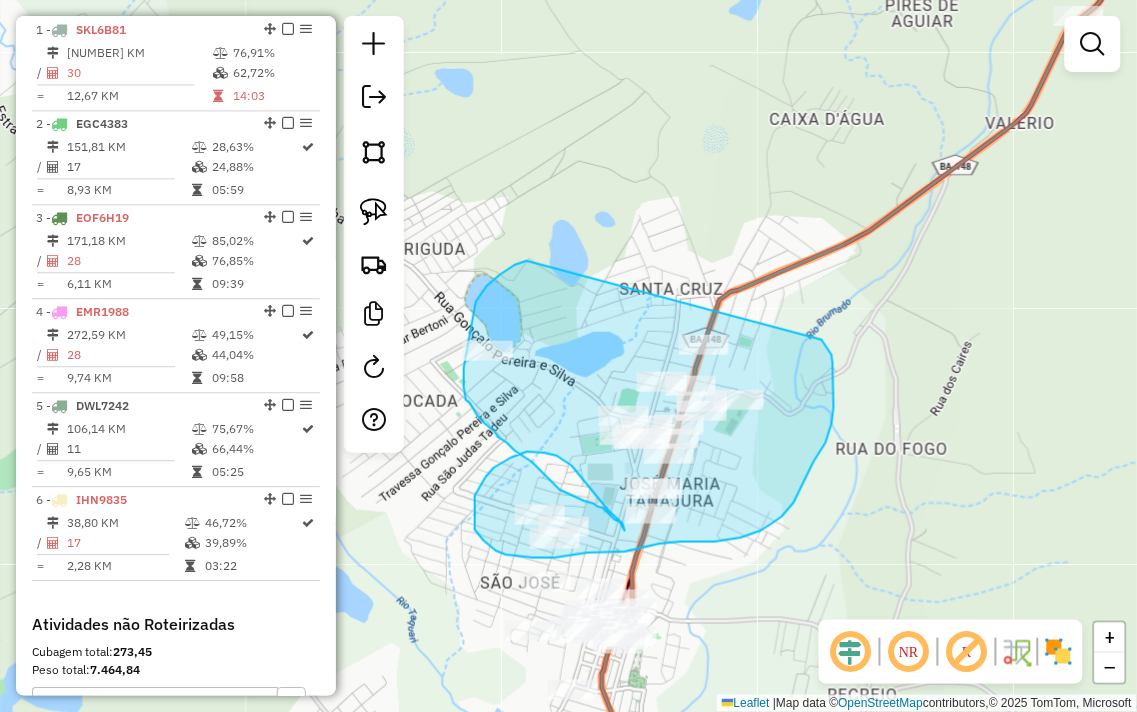 drag, startPoint x: 527, startPoint y: 261, endPoint x: 822, endPoint y: 338, distance: 304.88358 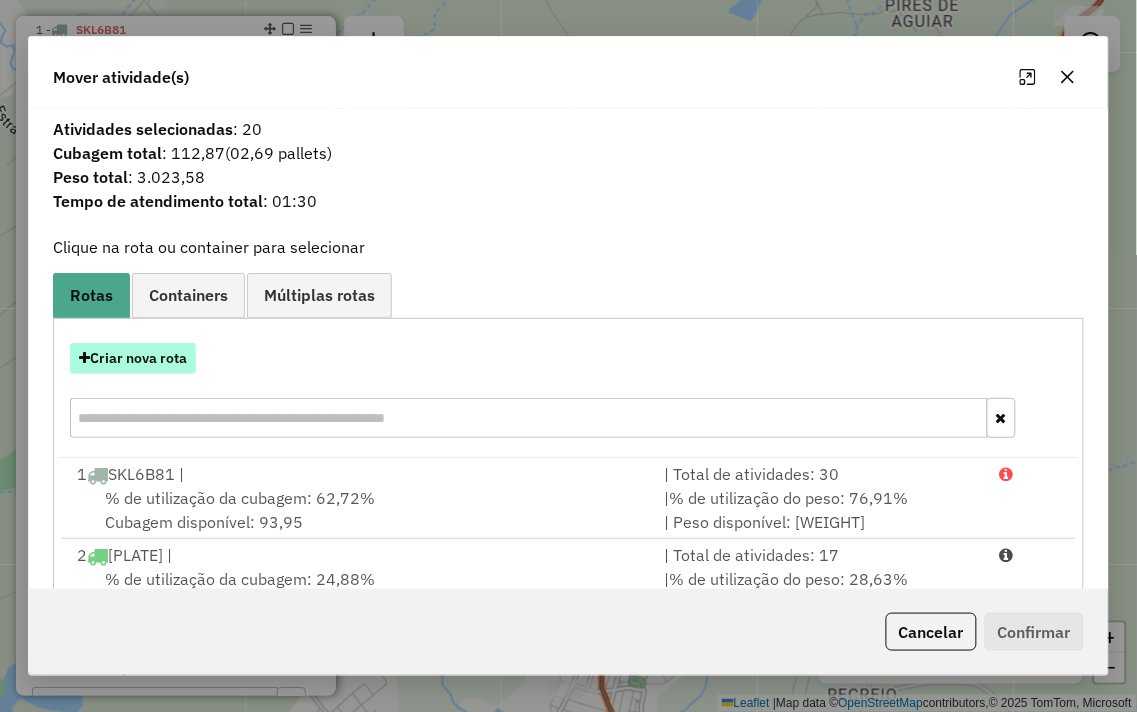 click on "Criar nova rota" at bounding box center [133, 358] 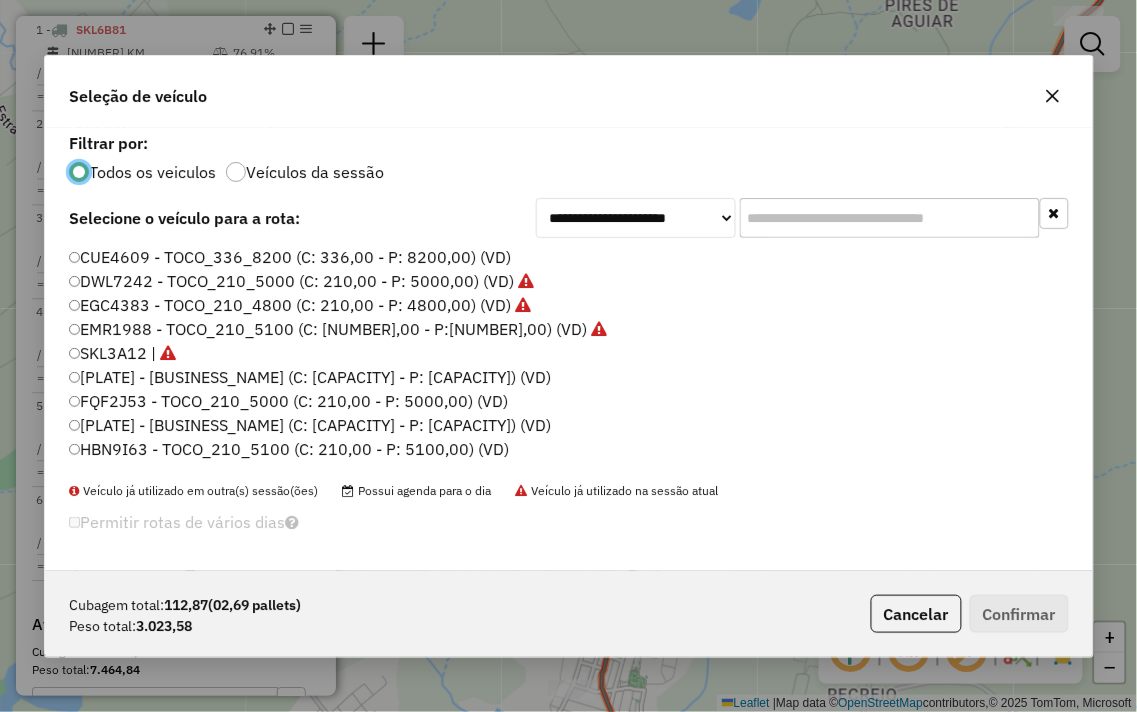 scroll, scrollTop: 11, scrollLeft: 5, axis: both 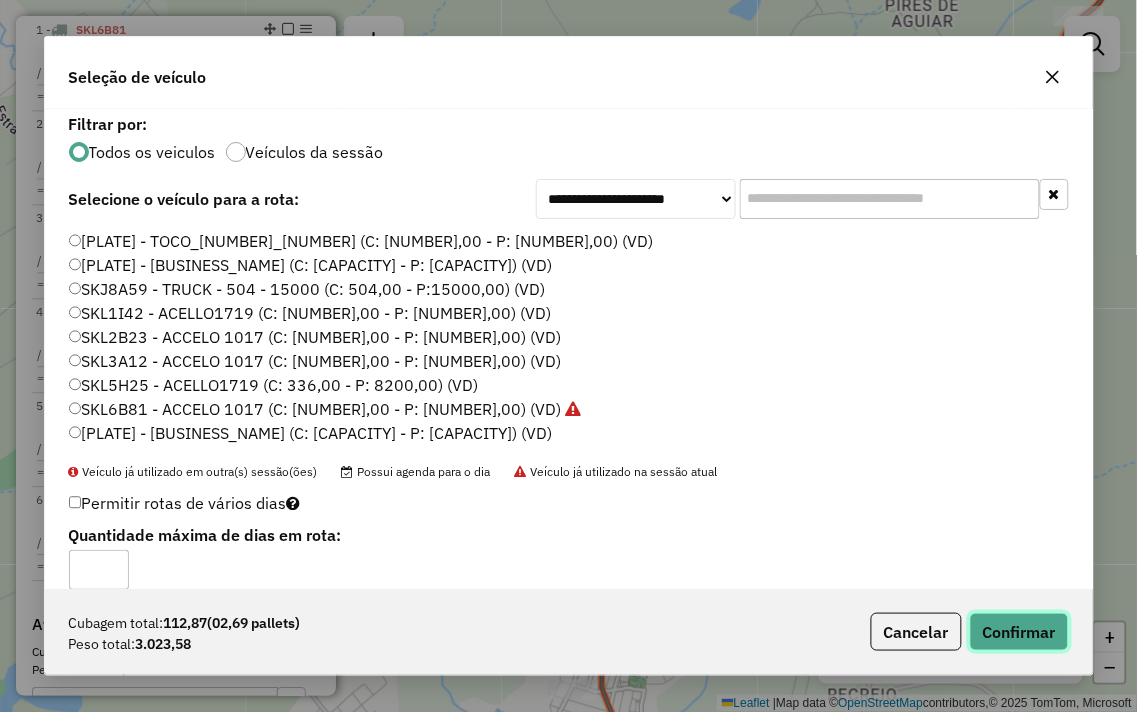 click on "Confirmar" 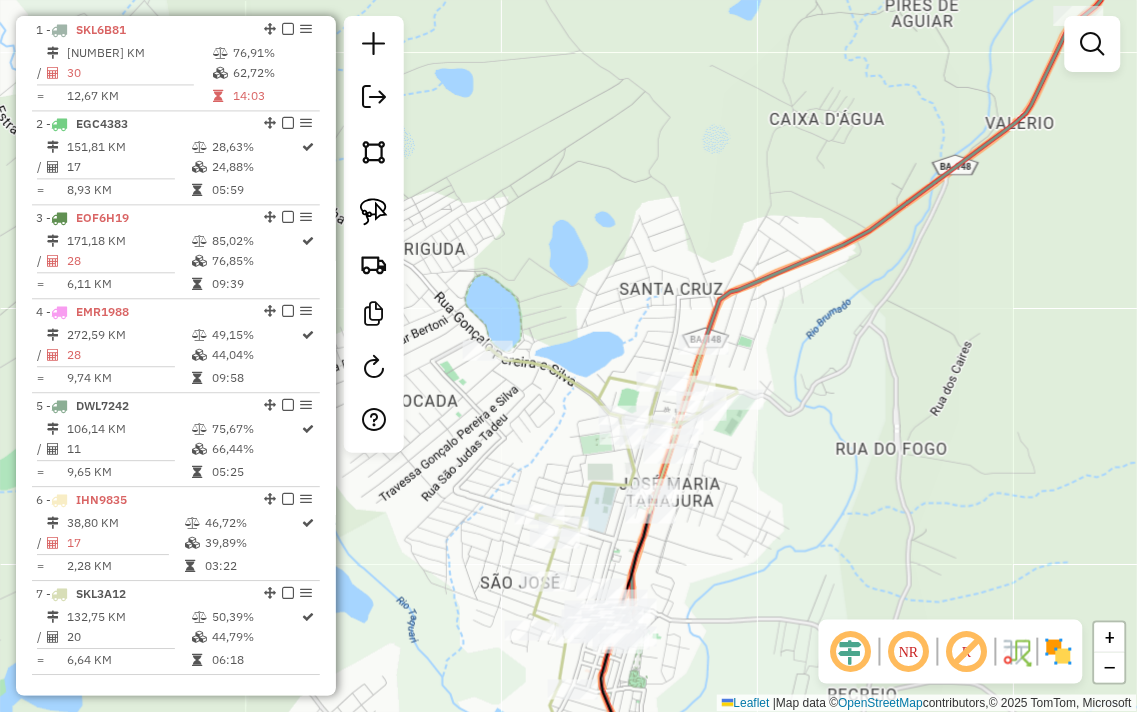 drag, startPoint x: 765, startPoint y: 501, endPoint x: 932, endPoint y: 218, distance: 328.60007 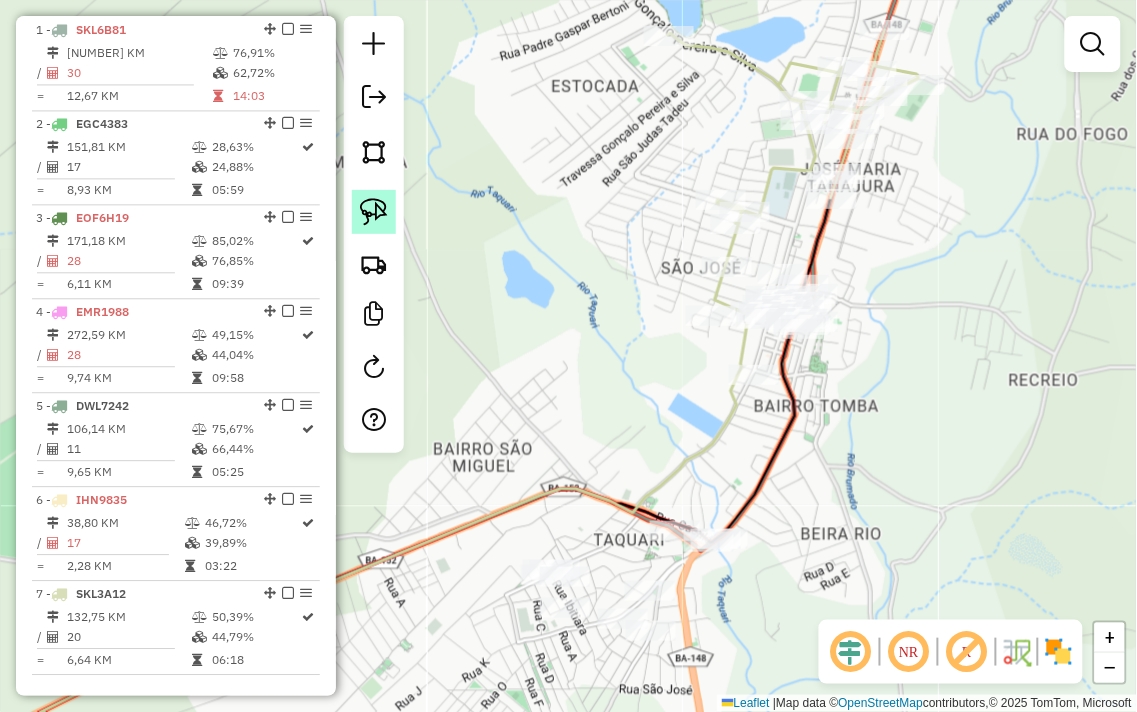 click 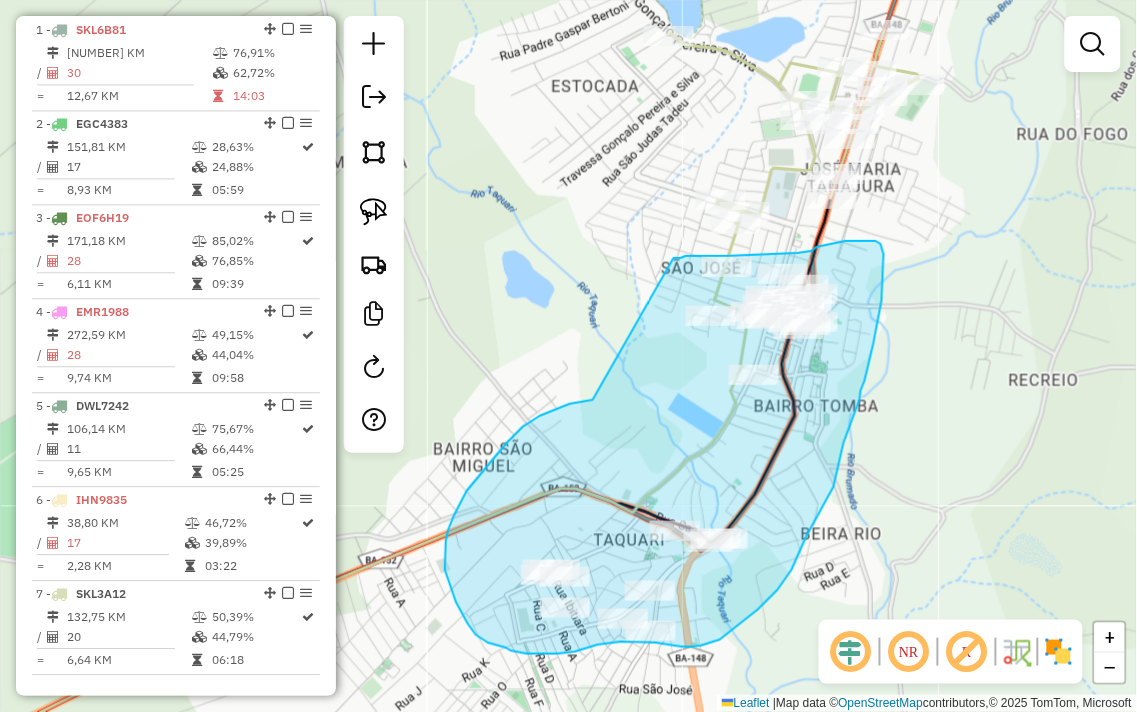 drag, startPoint x: 593, startPoint y: 400, endPoint x: 674, endPoint y: 258, distance: 163.47783 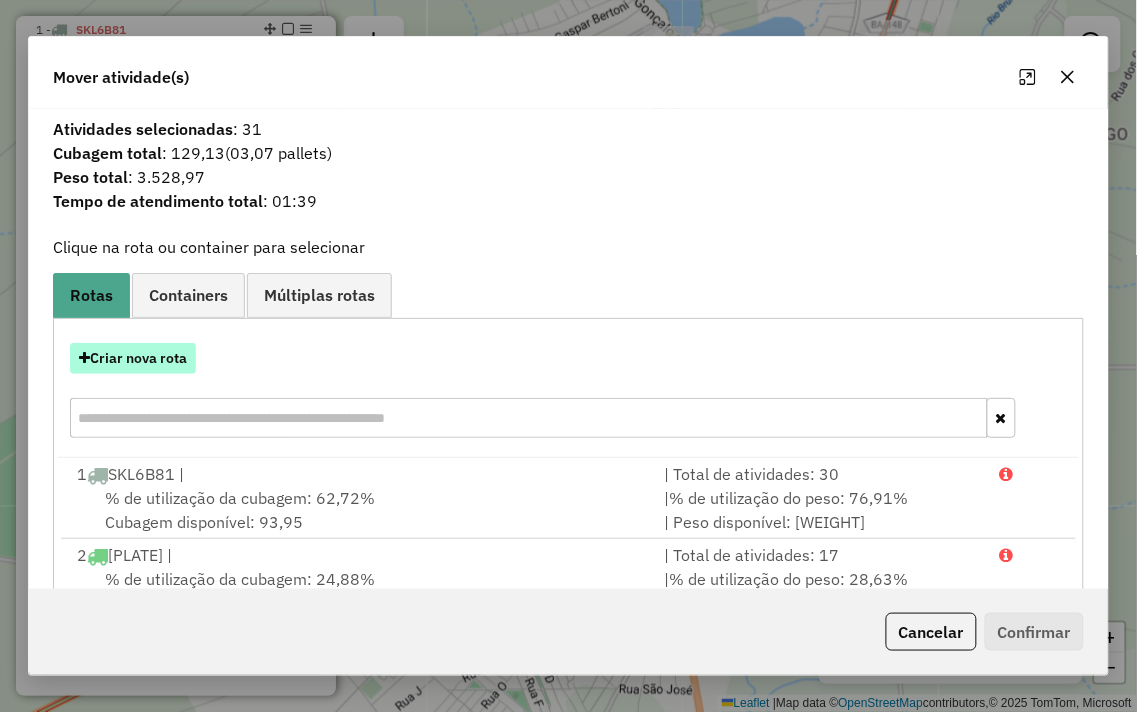 click on "Criar nova rota" at bounding box center [133, 358] 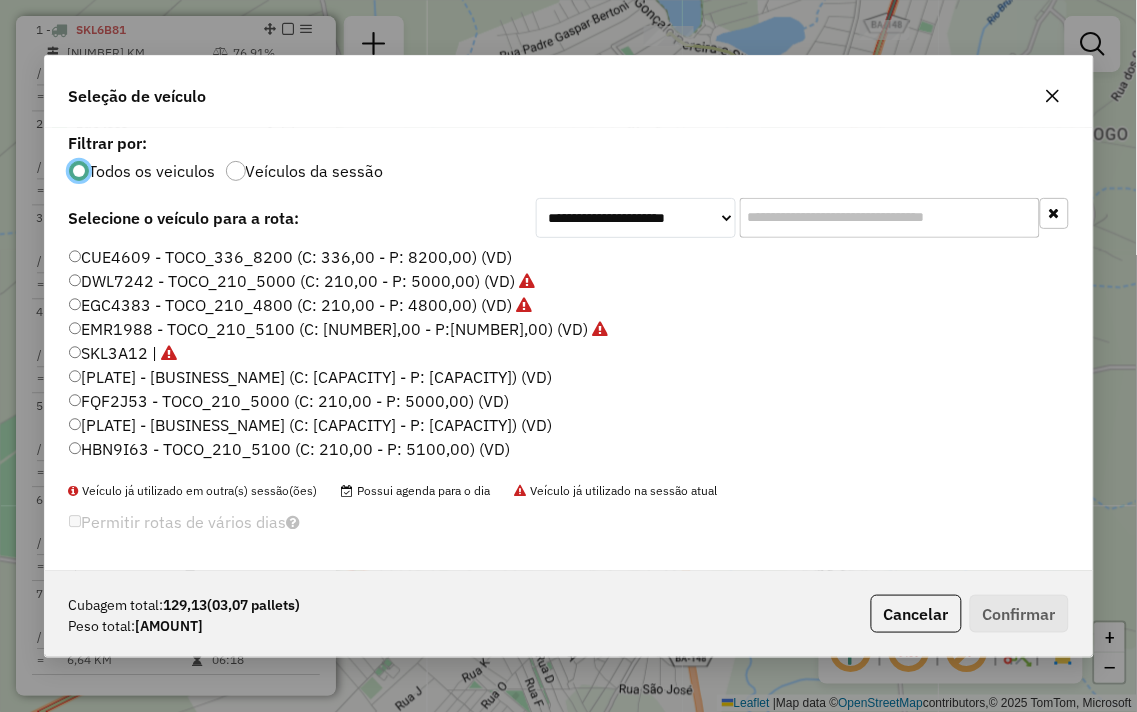 scroll, scrollTop: 11, scrollLeft: 5, axis: both 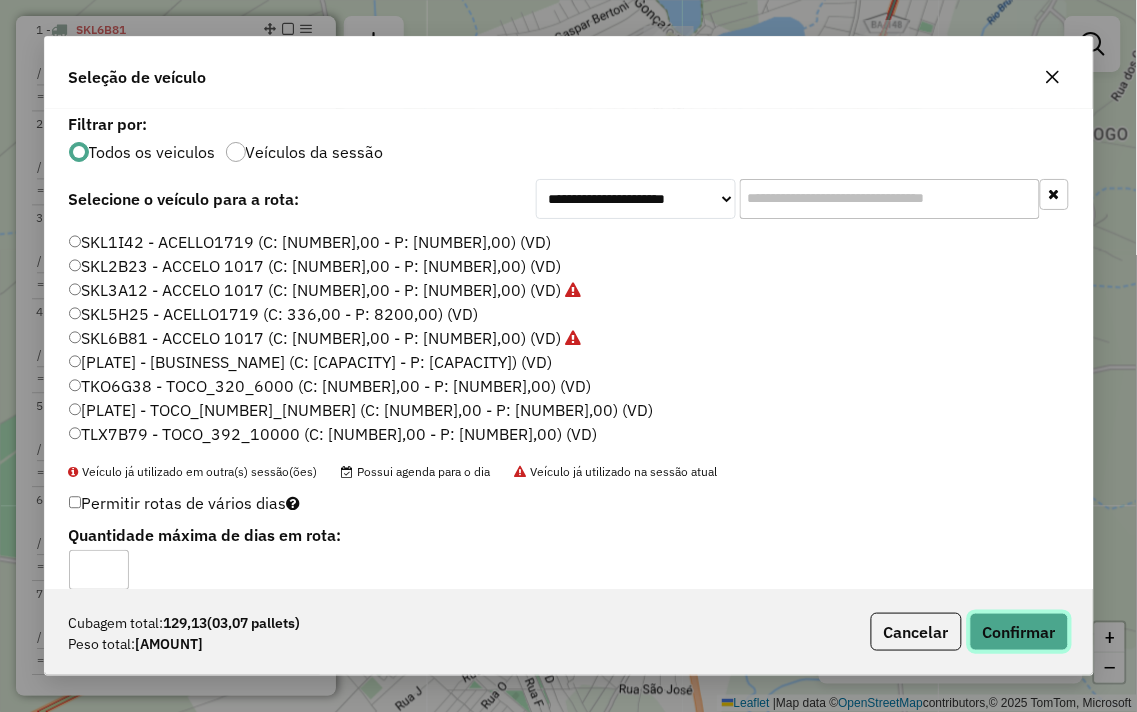 click on "Confirmar" 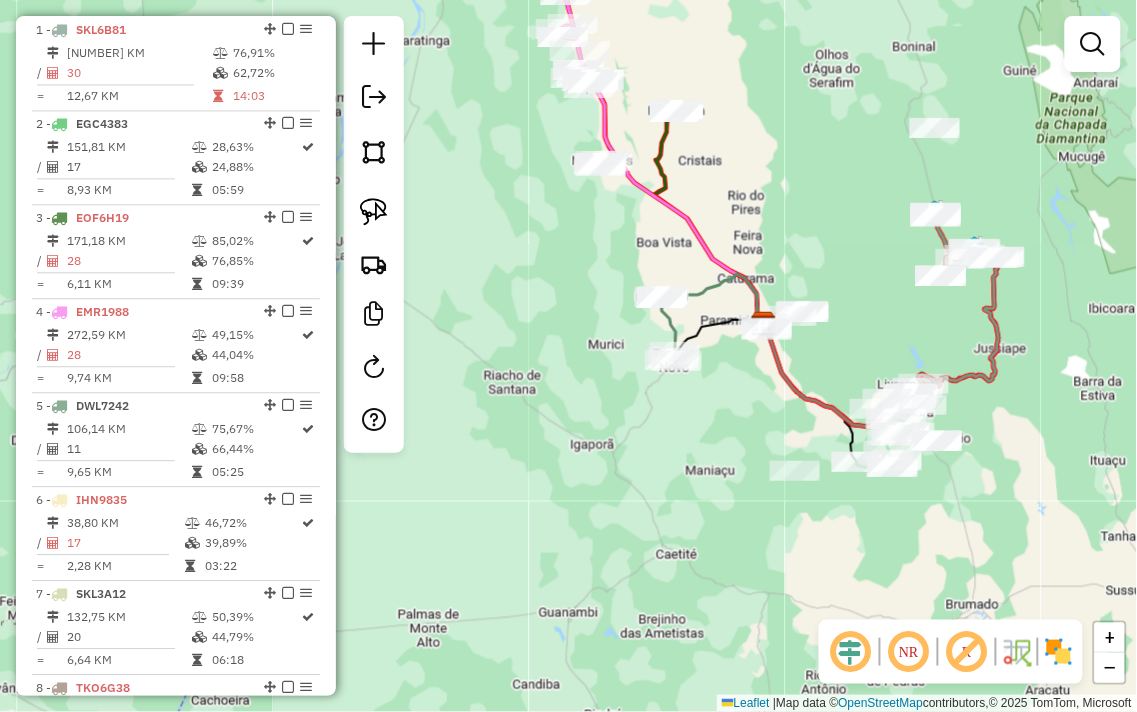 drag, startPoint x: 617, startPoint y: 180, endPoint x: 626, endPoint y: 80, distance: 100.40418 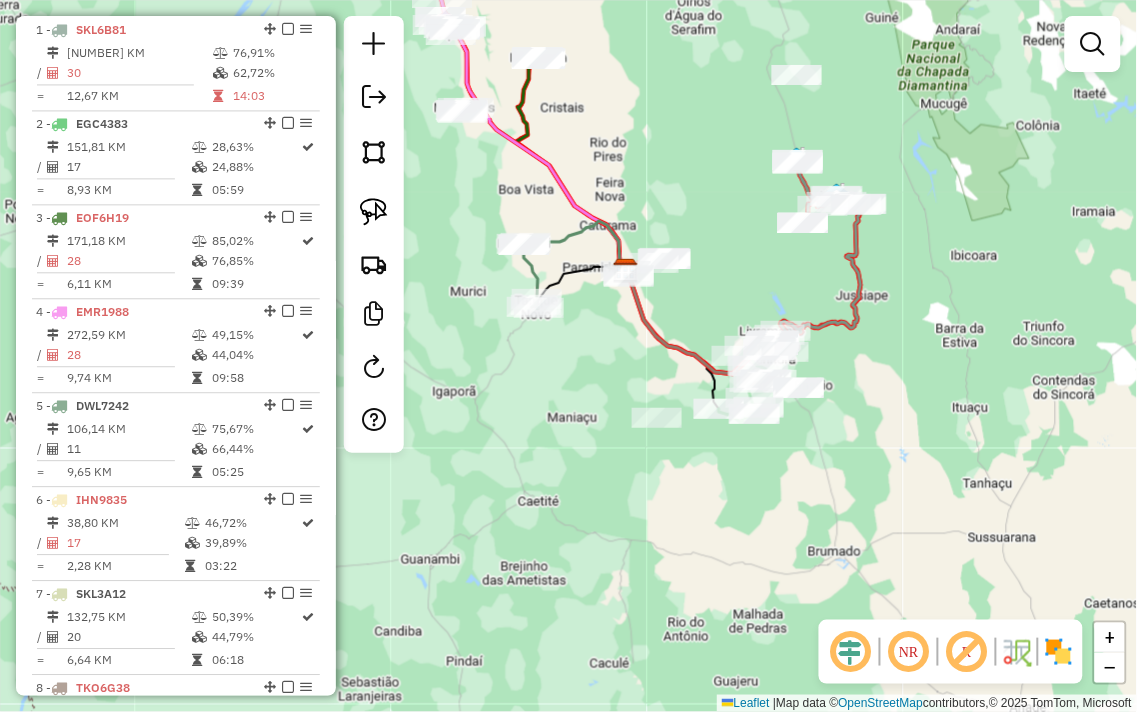 drag, startPoint x: 758, startPoint y: 291, endPoint x: 716, endPoint y: 240, distance: 66.068146 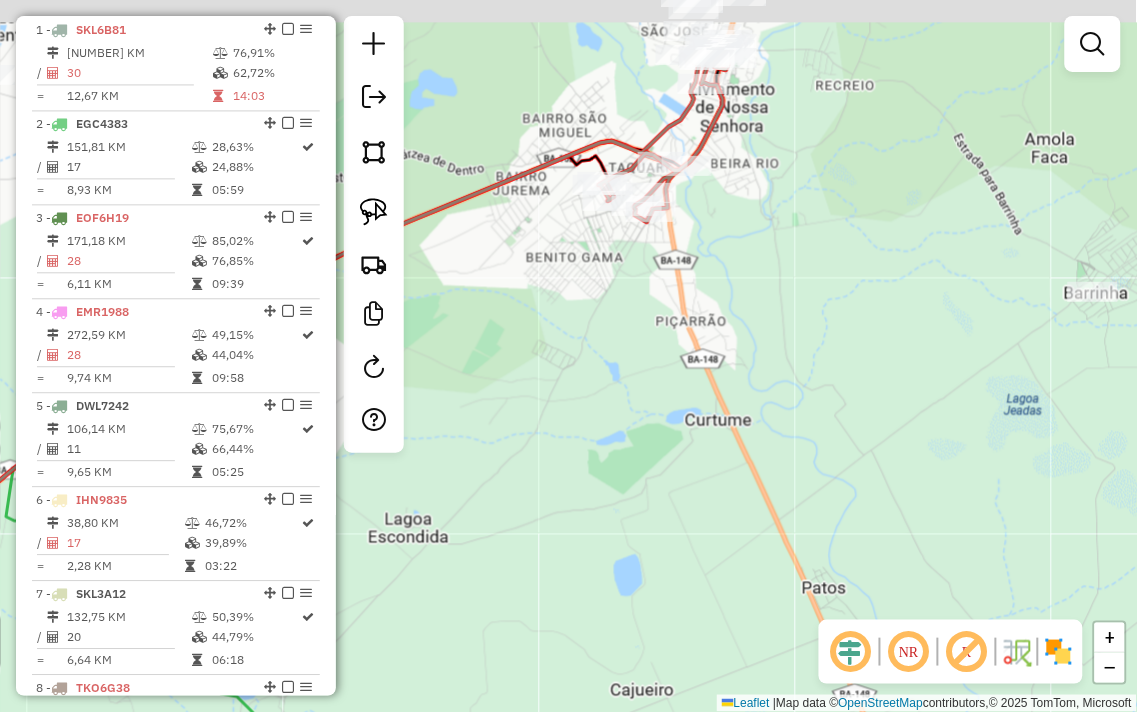 drag, startPoint x: 550, startPoint y: 340, endPoint x: 487, endPoint y: 545, distance: 214.46211 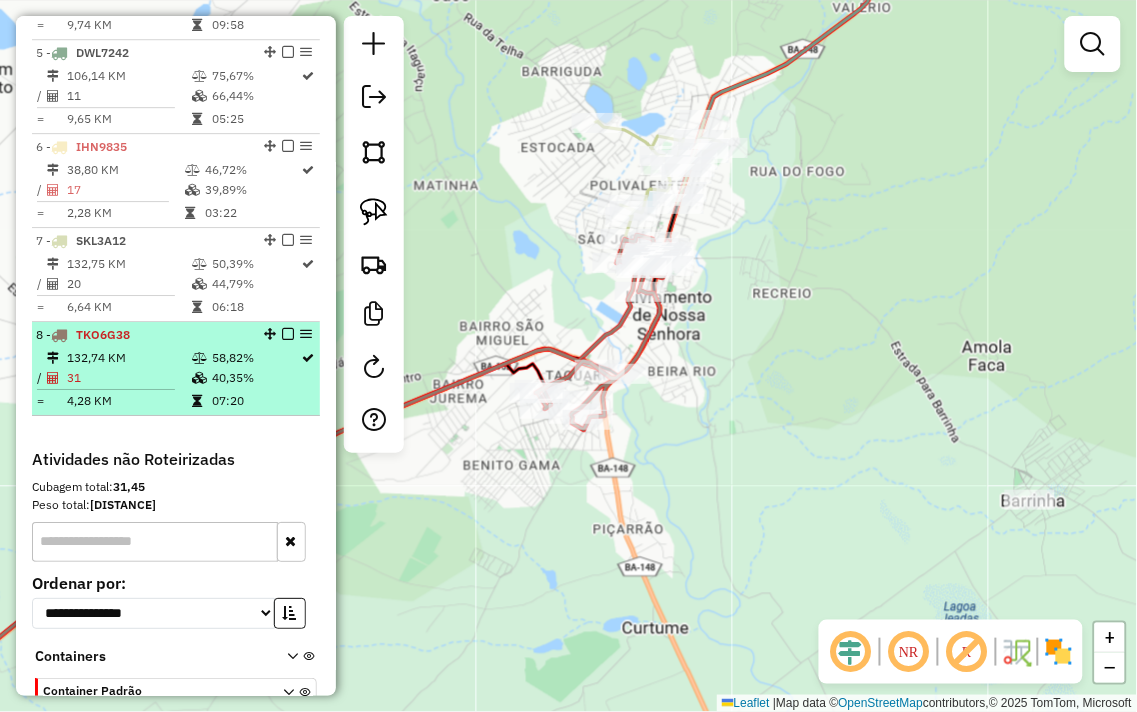 scroll, scrollTop: 1015, scrollLeft: 0, axis: vertical 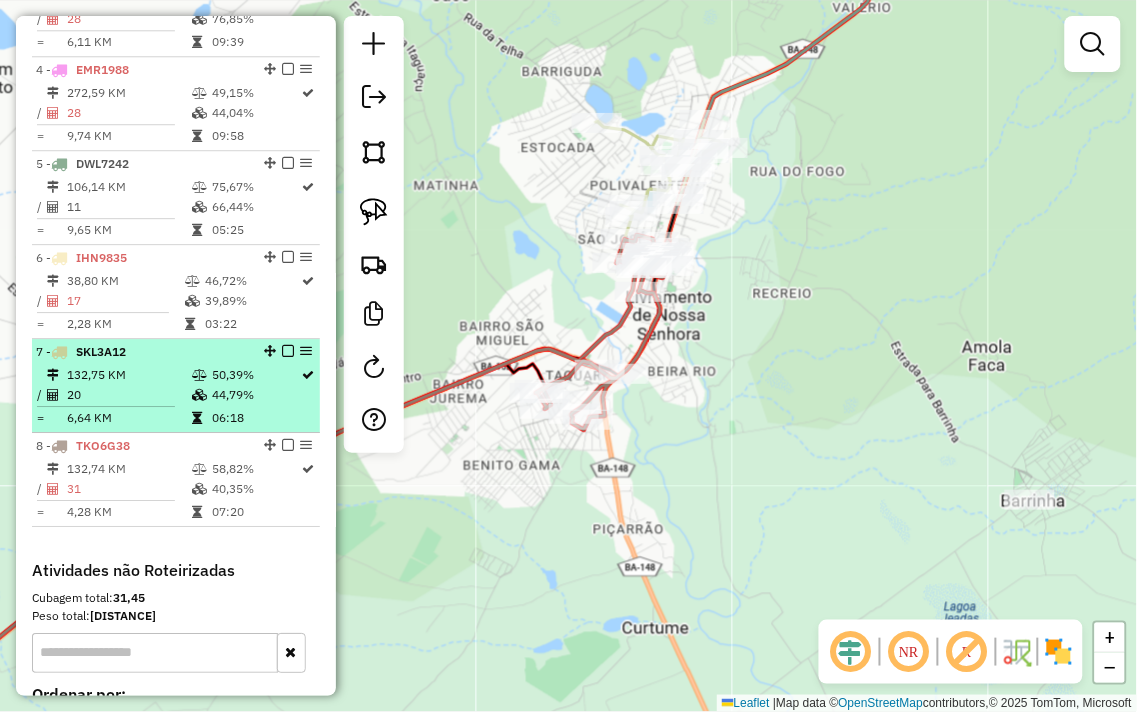 select on "**********" 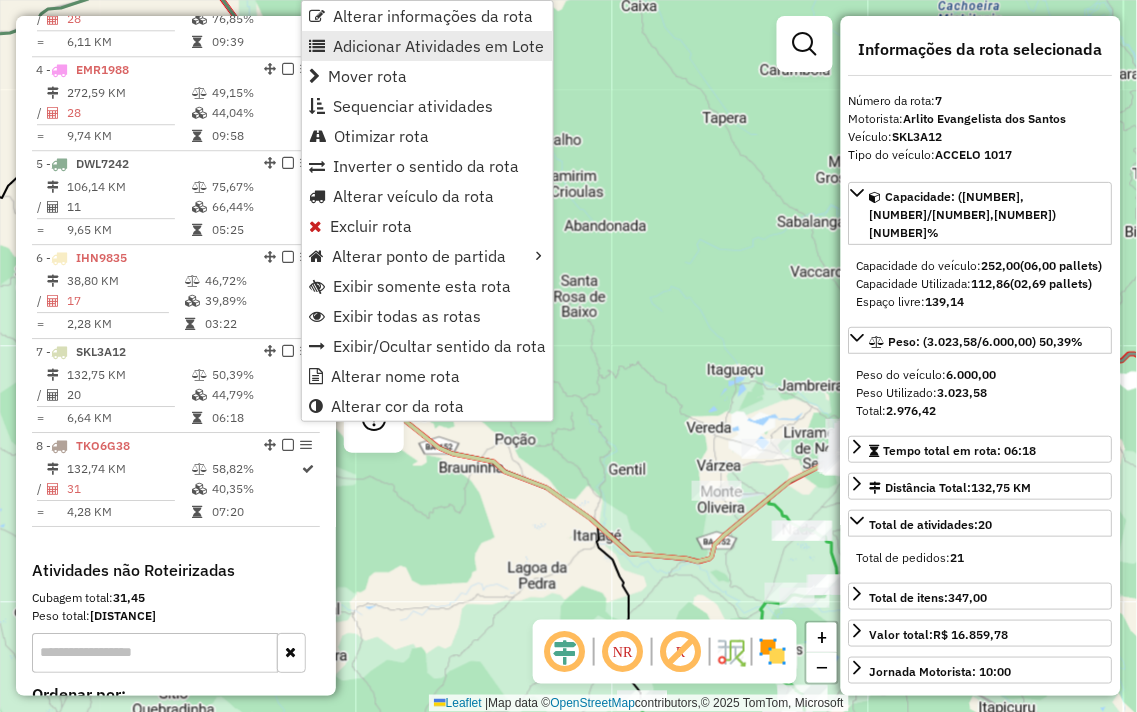 click on "Adicionar Atividades em Lote" at bounding box center (438, 46) 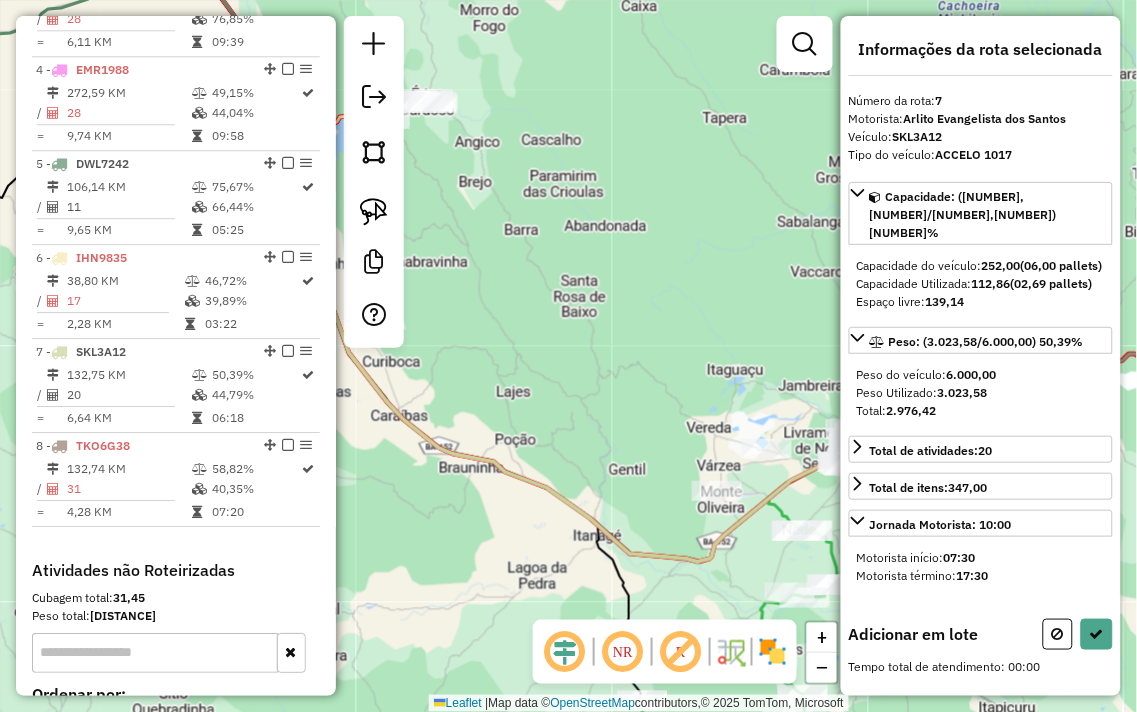 drag, startPoint x: 655, startPoint y: 318, endPoint x: 606, endPoint y: 292, distance: 55.470715 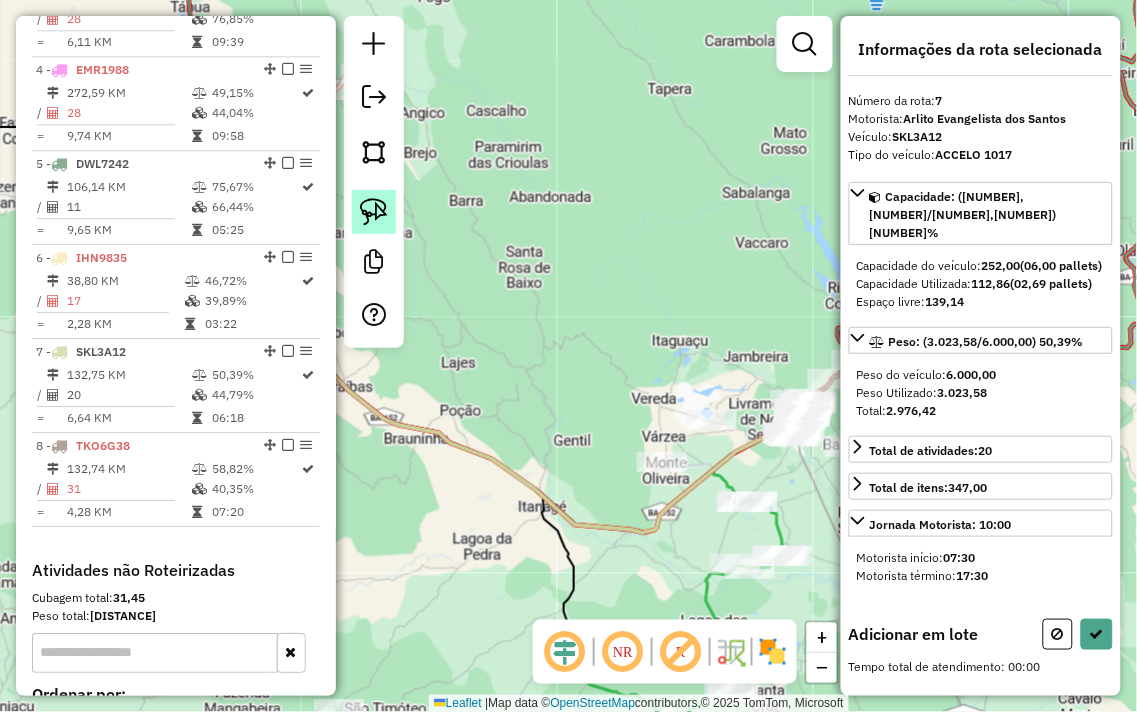 click 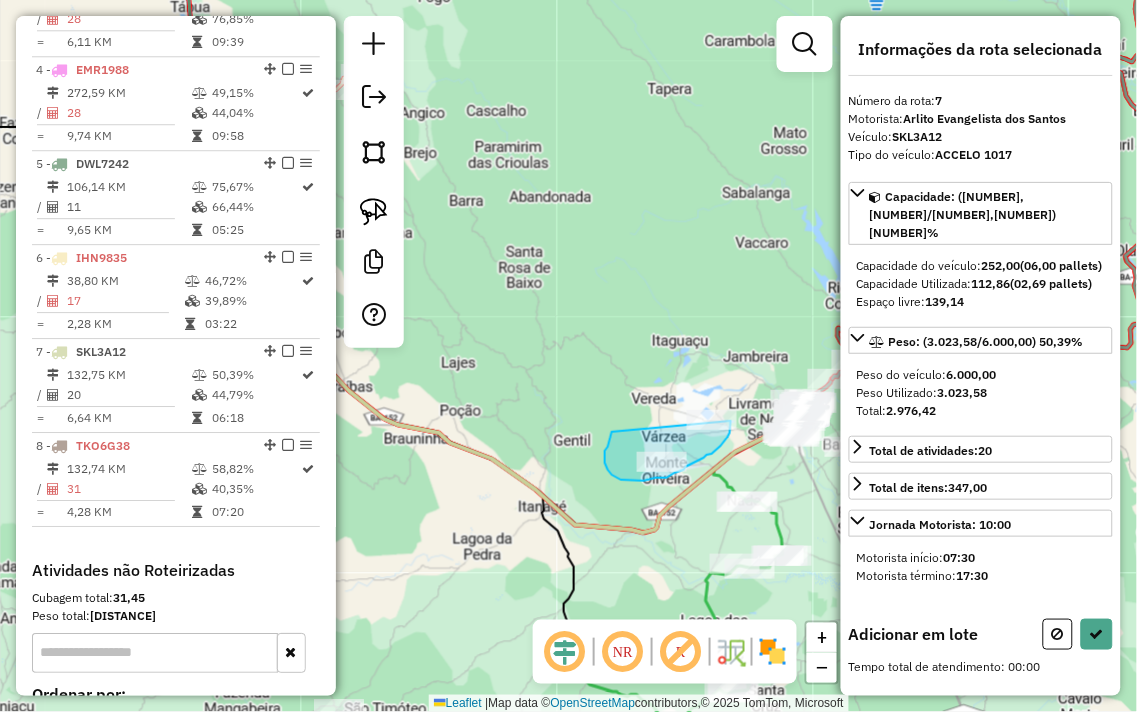 drag, startPoint x: 612, startPoint y: 432, endPoint x: 730, endPoint y: 393, distance: 124.277916 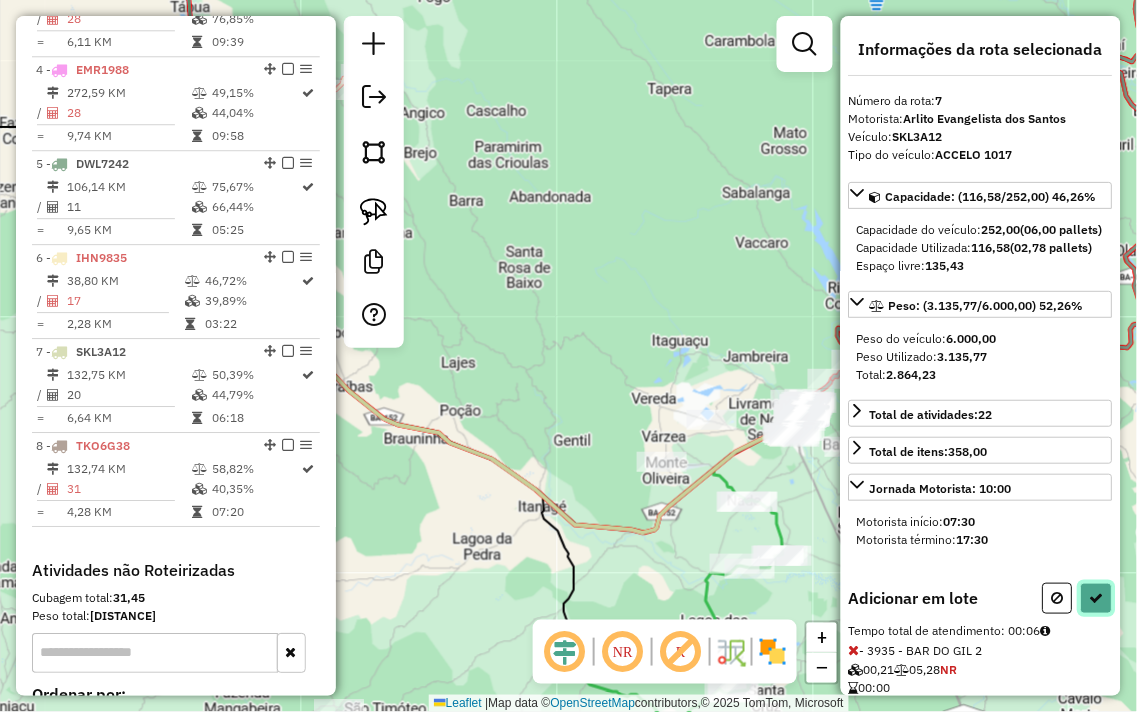 click at bounding box center (1097, 598) 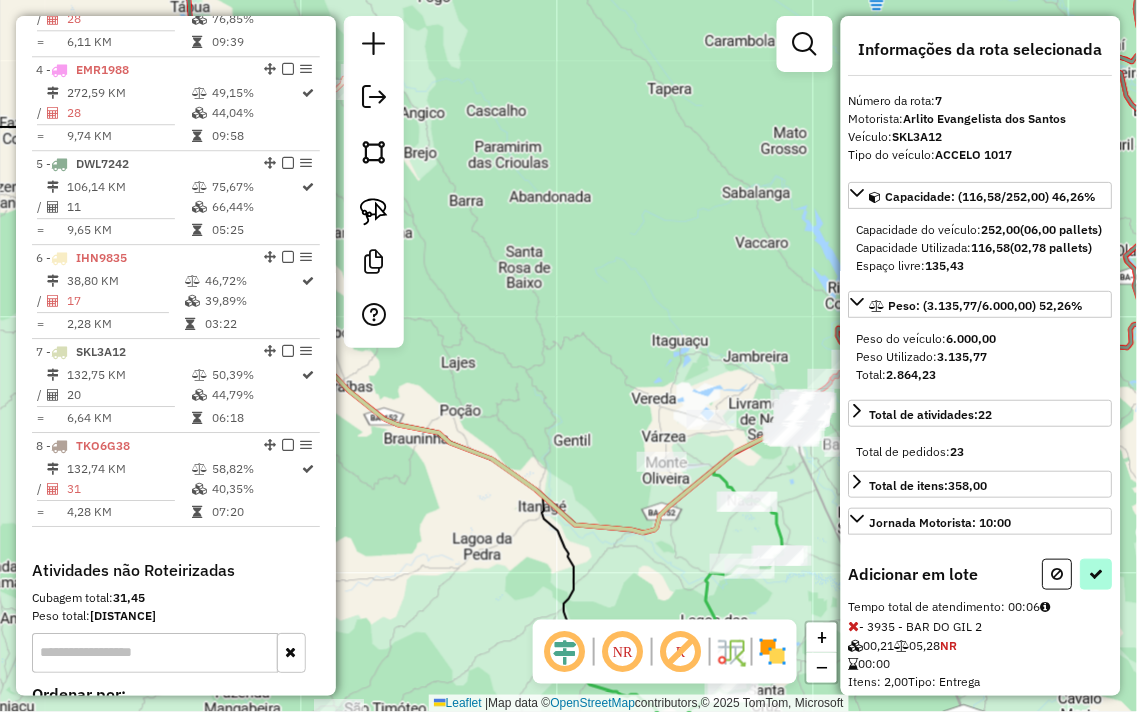 select on "**********" 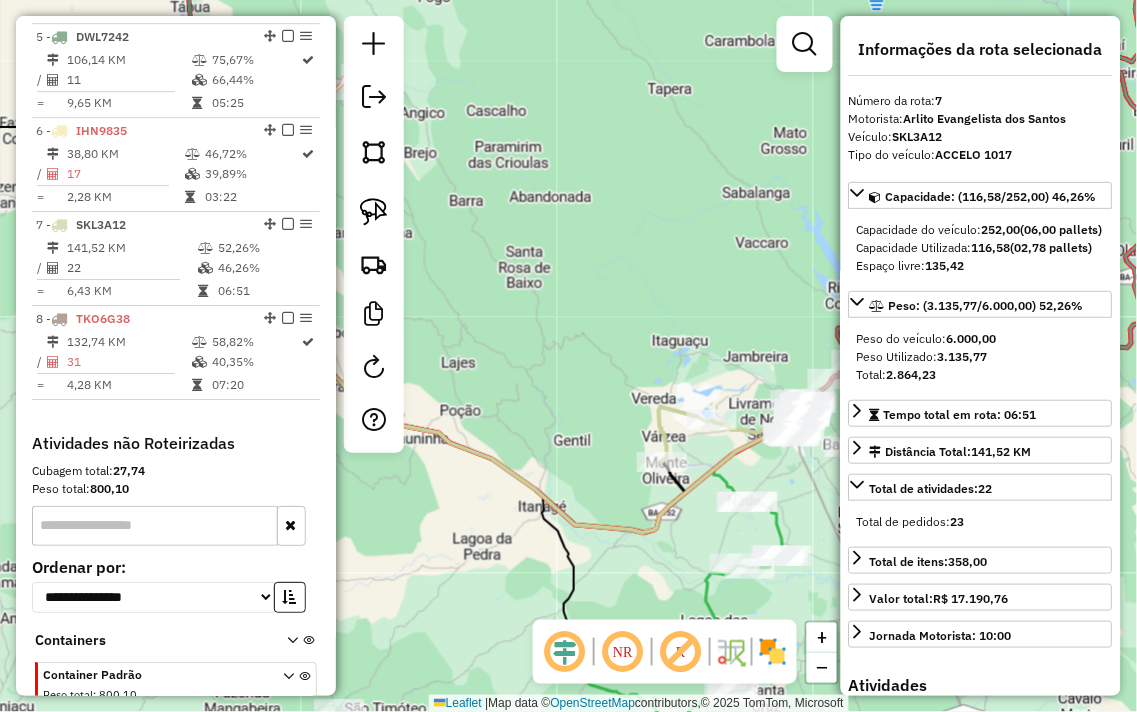 scroll, scrollTop: 1238, scrollLeft: 0, axis: vertical 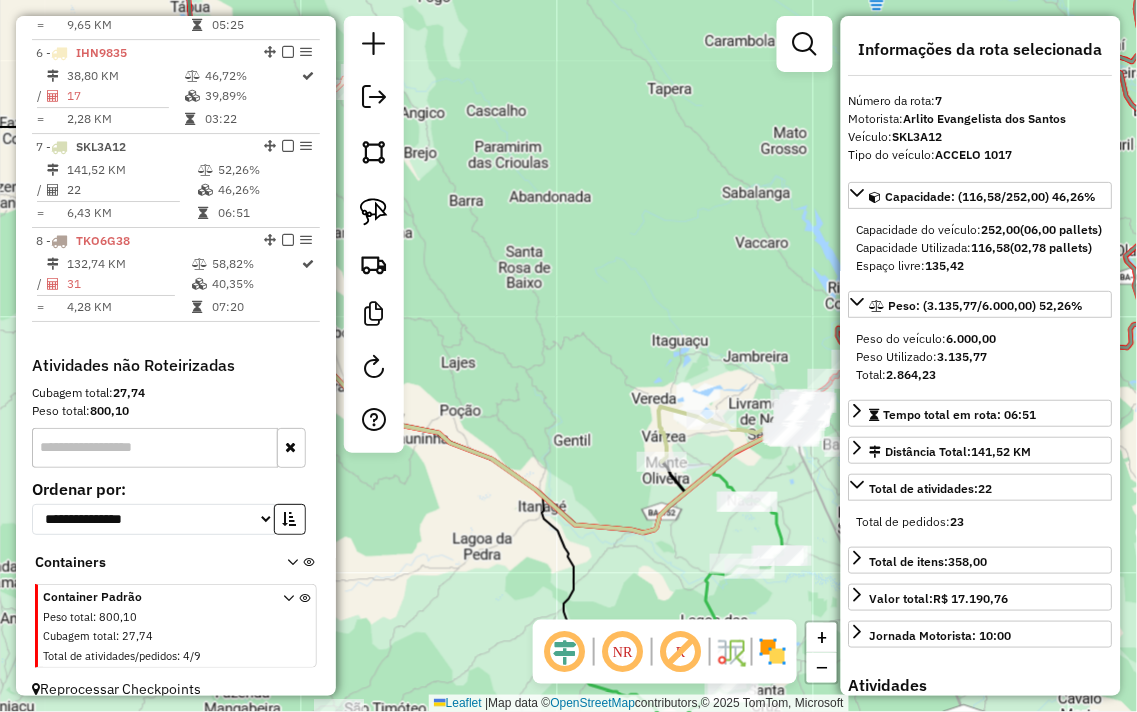 drag, startPoint x: 721, startPoint y: 295, endPoint x: 561, endPoint y: 221, distance: 176.28386 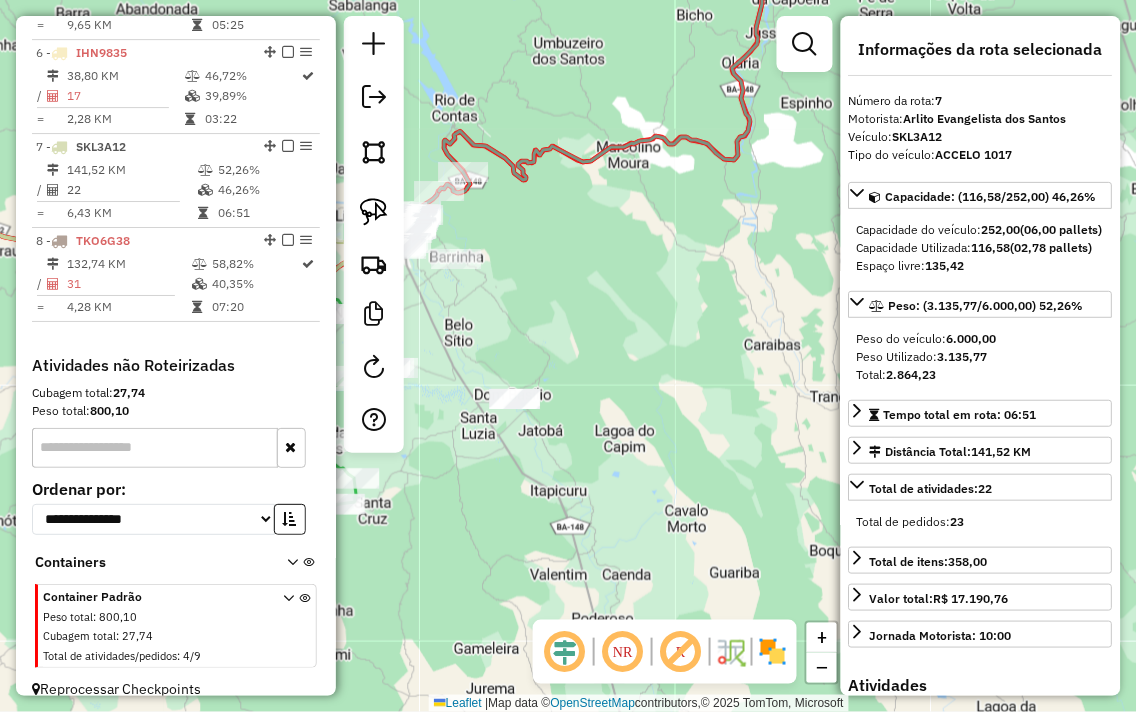 click on "Janela de atendimento Grade de atendimento Capacidade Transportadoras Veículos Cliente Pedidos  Rotas Selecione os dias de semana para filtrar as janelas de atendimento  Seg   Ter   Qua   Qui   Sex   Sáb   Dom  Informe o período da janela de atendimento: De: Até:  Filtrar exatamente a janela do cliente  Considerar janela de atendimento padrão  Selecione os dias de semana para filtrar as grades de atendimento  Seg   Ter   Qua   Qui   Sex   Sáb   Dom   Considerar clientes sem dia de atendimento cadastrado  Clientes fora do dia de atendimento selecionado Filtrar as atividades entre os valores definidos abaixo:  Peso mínimo:   Peso máximo:   Cubagem mínima:   Cubagem máxima:   De:   Até:  Filtrar as atividades entre o tempo de atendimento definido abaixo:  De:   Até:   Considerar capacidade total dos clientes não roteirizados Transportadora: Selecione um ou mais itens Tipo de veículo: Selecione um ou mais itens Veículo: Selecione um ou mais itens Motorista: Selecione um ou mais itens Nome: Rótulo:" 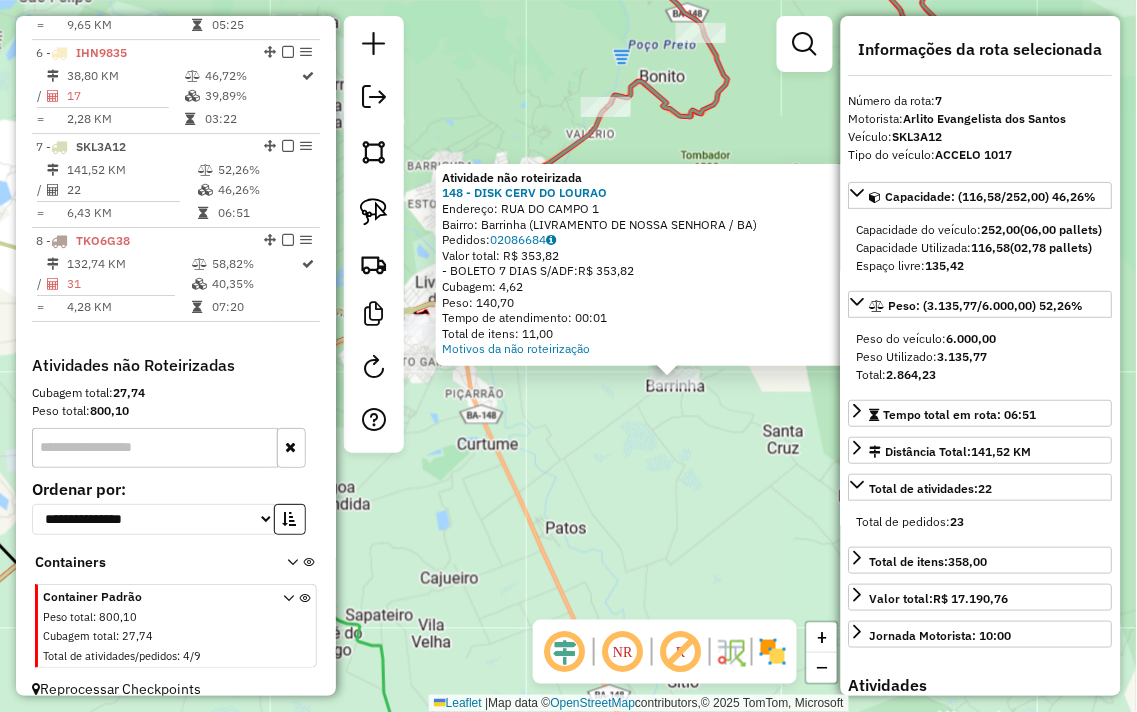 drag, startPoint x: 654, startPoint y: 410, endPoint x: 734, endPoint y: 420, distance: 80.622574 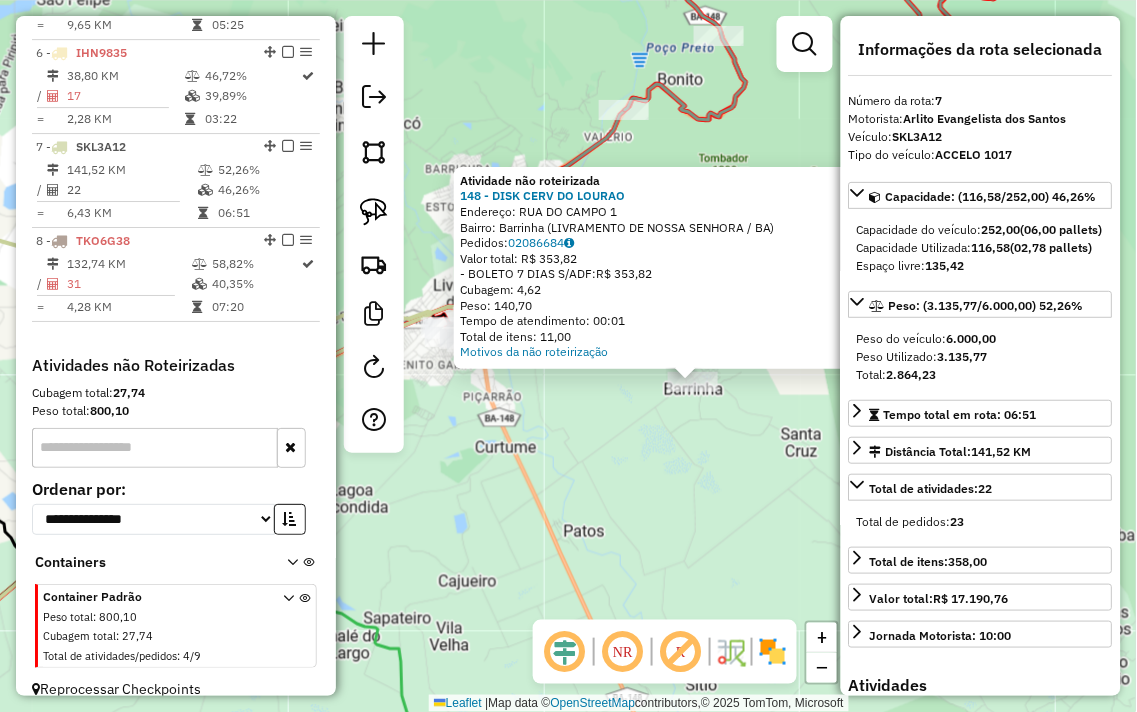 click on "Atividade não roteirizada [NUMBER] - DISK CERV DO LOURAO Endereço: RUA DO CAMPO [NUMBER] Bairro: Barrinha ([CITY] / [STATE]) Pedidos: [NUMBER] Valor total: R$ [NUMBER],[NUMBER] - BOLETO [NUMBER] DIAS S/ADF: R$ [NUMBER],[NUMBER] Cubagem: [NUMBER],[NUMBER] Peso: [NUMBER],[NUMBER] Tempo de atendimento: [TIME] Total de itens: [NUMBER],[NUMBER] Motivos da não roteirização × Janela de atendimento Grade de atendimento Capacidade Transportadoras Veículos Cliente Pedidos Rotas Selecione os dias de semana para filtrar as janelas de atendimento Seg Ter Qua Qui Sex Sáb Dom Informe o período da janela de atendimento: De: Até: Filtrar exatamente a janela do cliente Considerar janela de atendimento padrão Selecione os dias de semana para filtrar as grades de atendimento Seg Ter Qua Qui Sex Sáb Dom Considerar clientes sem dia de atendimento cadastrado Clientes fora do dia de atendimento selecionado Filtrar as atividades entre os valores definidos abaixo: Peso mínimo: Peso máximo: Cubagem mínima: De: Até: +" 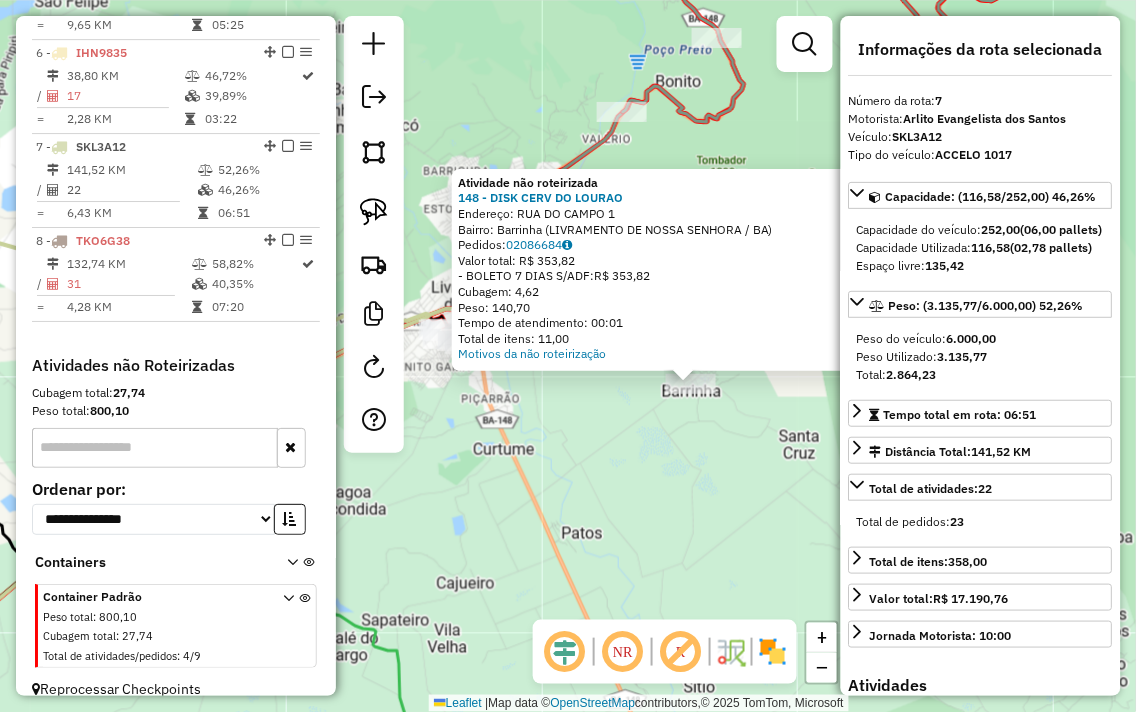 click on "Atividade não roteirizada [NUMBER] - DISK CERV DO LOURAO Endereço: RUA DO CAMPO [NUMBER] Bairro: Barrinha ([CITY] / [STATE]) Pedidos: [NUMBER] Valor total: R$ [NUMBER],[NUMBER] - BOLETO [NUMBER] DIAS S/ADF: R$ [NUMBER],[NUMBER] Cubagem: [NUMBER],[NUMBER] Peso: [NUMBER],[NUMBER] Tempo de atendimento: [TIME] Total de itens: [NUMBER],[NUMBER] Motivos da não roteirização × Janela de atendimento Grade de atendimento Capacidade Transportadoras Veículos Cliente Pedidos Rotas Selecione os dias de semana para filtrar as janelas de atendimento Seg Ter Qua Qui Sex Sáb Dom Informe o período da janela de atendimento: De: Até: Filtrar exatamente a janela do cliente Considerar janela de atendimento padrão Selecione os dias de semana para filtrar as grades de atendimento Seg Ter Qua Qui Sex Sáb Dom Considerar clientes sem dia de atendimento cadastrado Clientes fora do dia de atendimento selecionado Filtrar as atividades entre os valores definidos abaixo: Peso mínimo: Peso máximo: Cubagem mínima: De: Até: +" 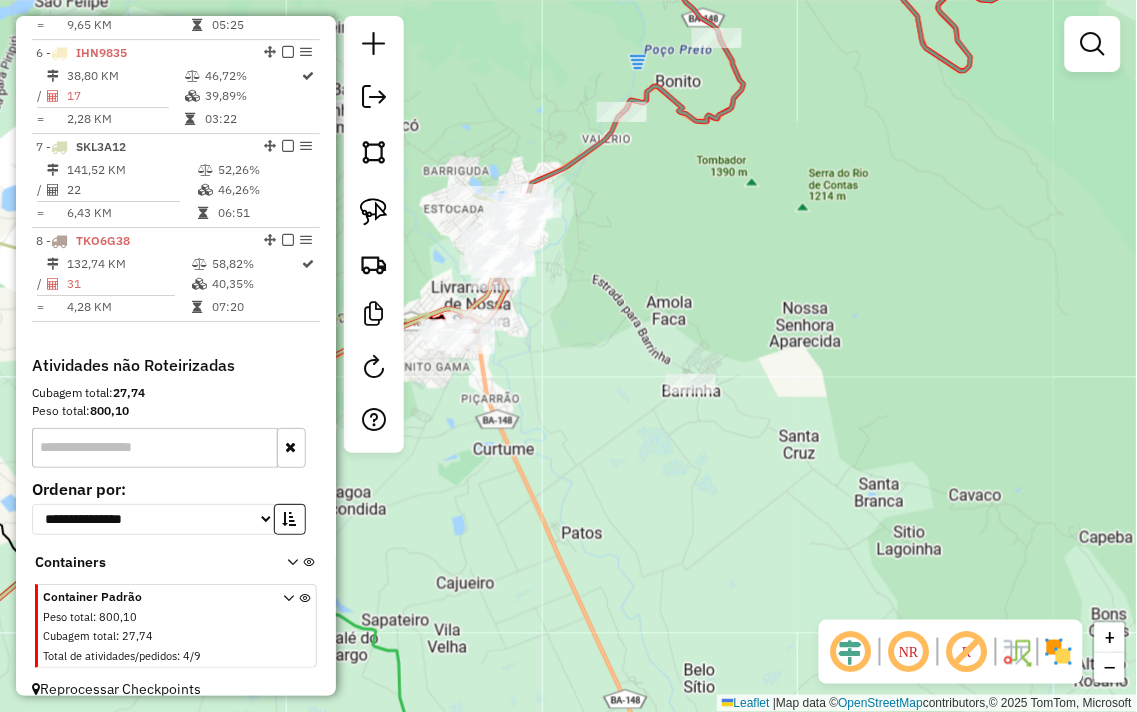 click on "Janela de atendimento Grade de atendimento Capacidade Transportadoras Veículos Cliente Pedidos  Rotas Selecione os dias de semana para filtrar as janelas de atendimento  Seg   Ter   Qua   Qui   Sex   Sáb   Dom  Informe o período da janela de atendimento: De: Até:  Filtrar exatamente a janela do cliente  Considerar janela de atendimento padrão  Selecione os dias de semana para filtrar as grades de atendimento  Seg   Ter   Qua   Qui   Sex   Sáb   Dom   Considerar clientes sem dia de atendimento cadastrado  Clientes fora do dia de atendimento selecionado Filtrar as atividades entre os valores definidos abaixo:  Peso mínimo:   Peso máximo:   Cubagem mínima:   Cubagem máxima:   De:   Até:  Filtrar as atividades entre o tempo de atendimento definido abaixo:  De:   Até:   Considerar capacidade total dos clientes não roteirizados Transportadora: Selecione um ou mais itens Tipo de veículo: Selecione um ou mais itens Veículo: Selecione um ou mais itens Motorista: Selecione um ou mais itens Nome: Rótulo:" 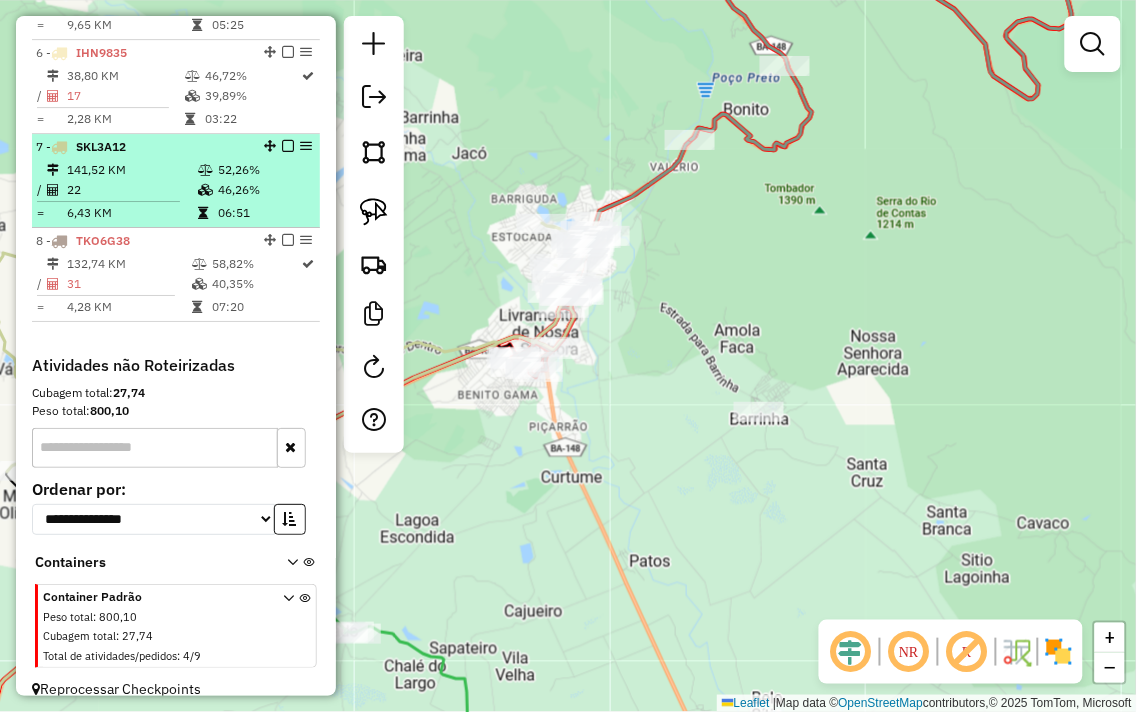 select on "**********" 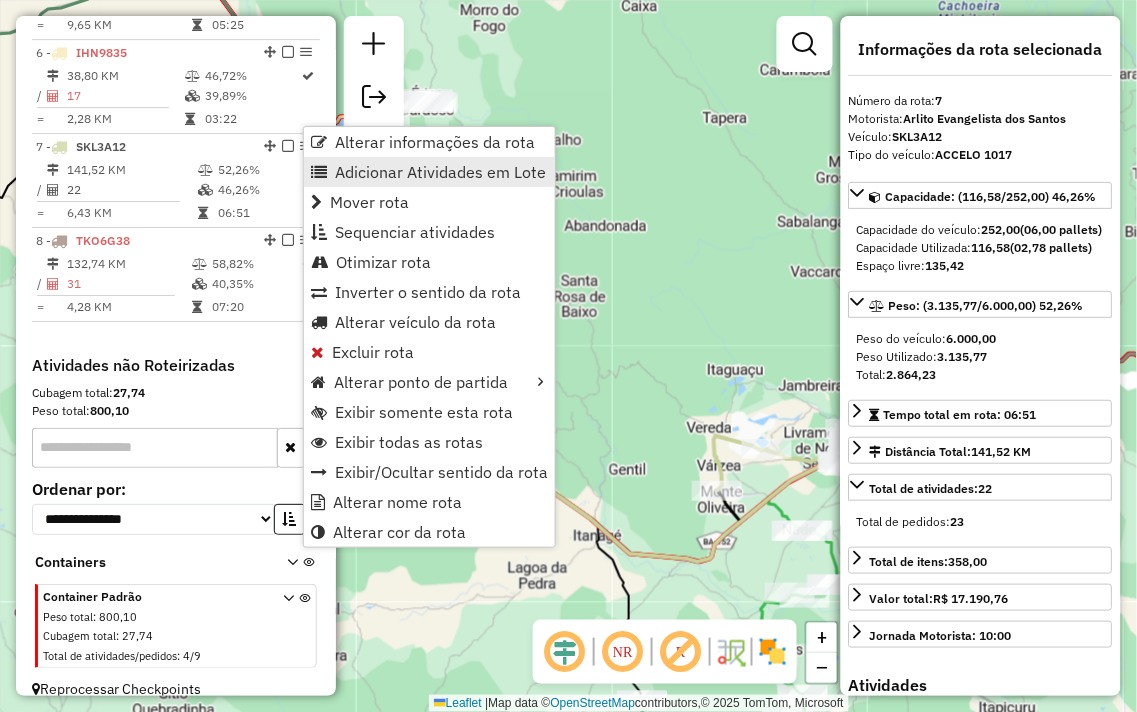 click on "Adicionar Atividades em Lote" at bounding box center [440, 172] 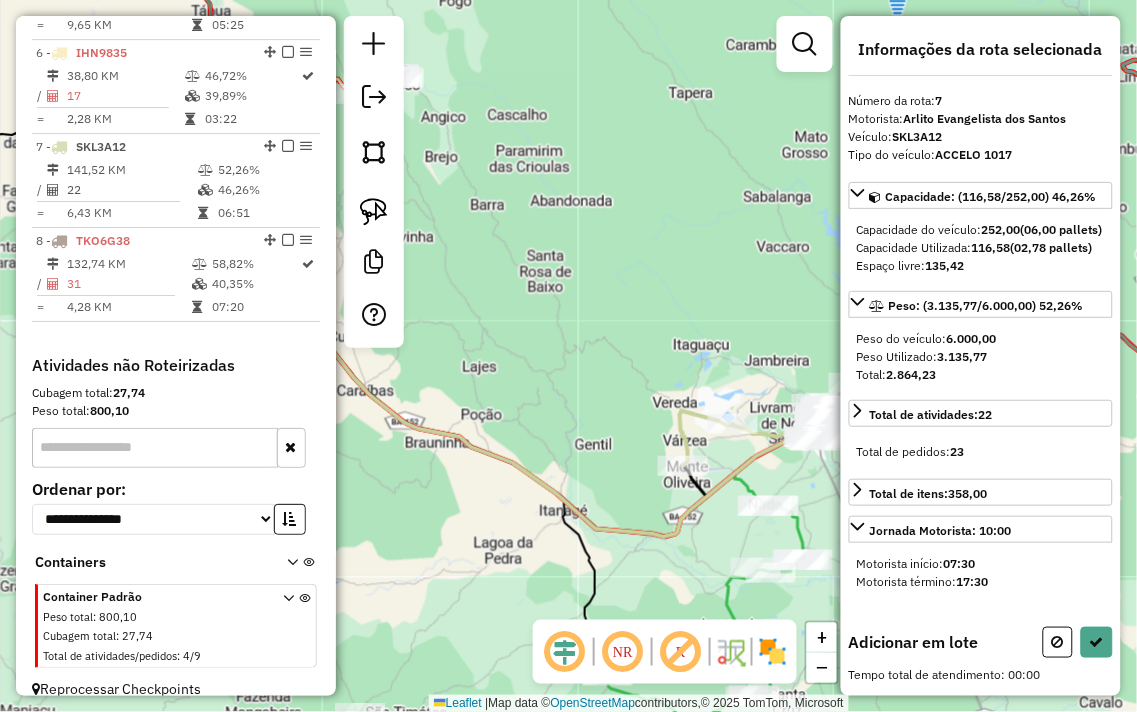 drag, startPoint x: 591, startPoint y: 265, endPoint x: 493, endPoint y: 220, distance: 107.837845 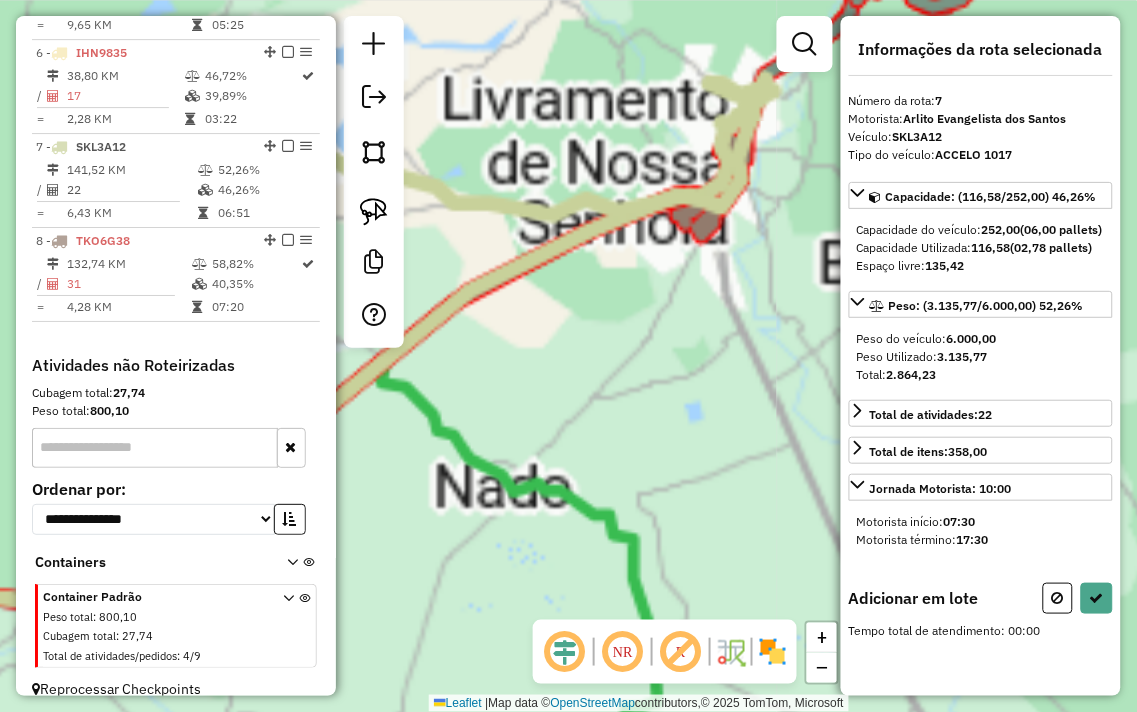 drag, startPoint x: 707, startPoint y: 391, endPoint x: 655, endPoint y: 495, distance: 116.275536 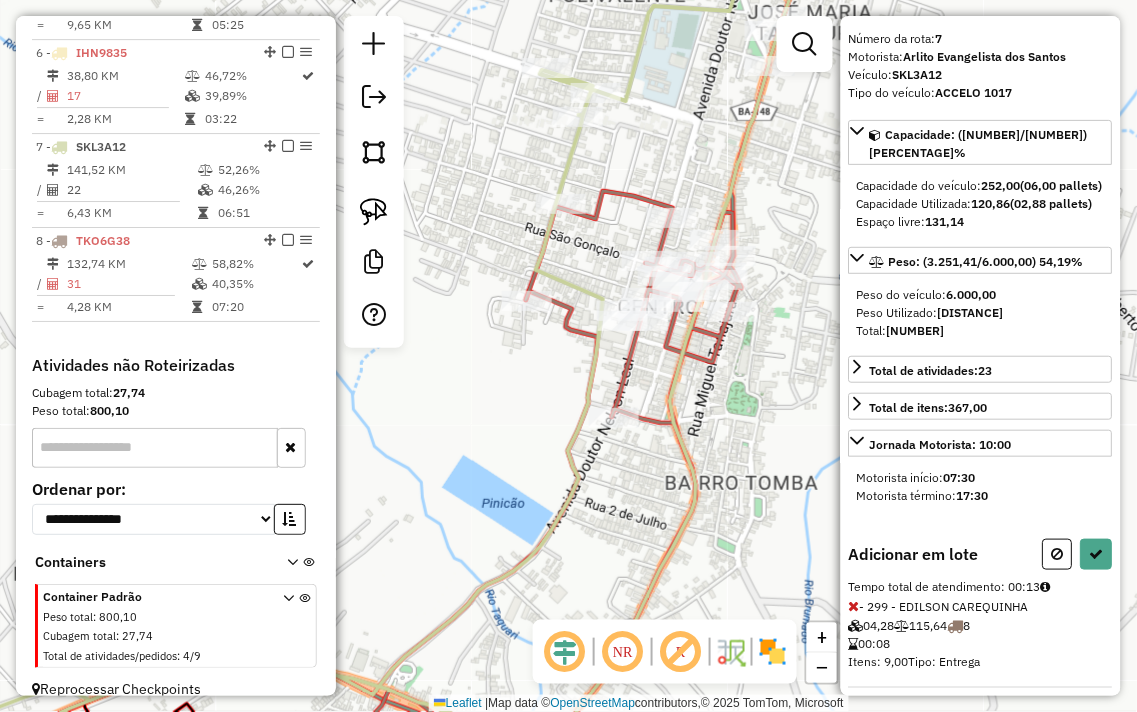 scroll, scrollTop: 94, scrollLeft: 0, axis: vertical 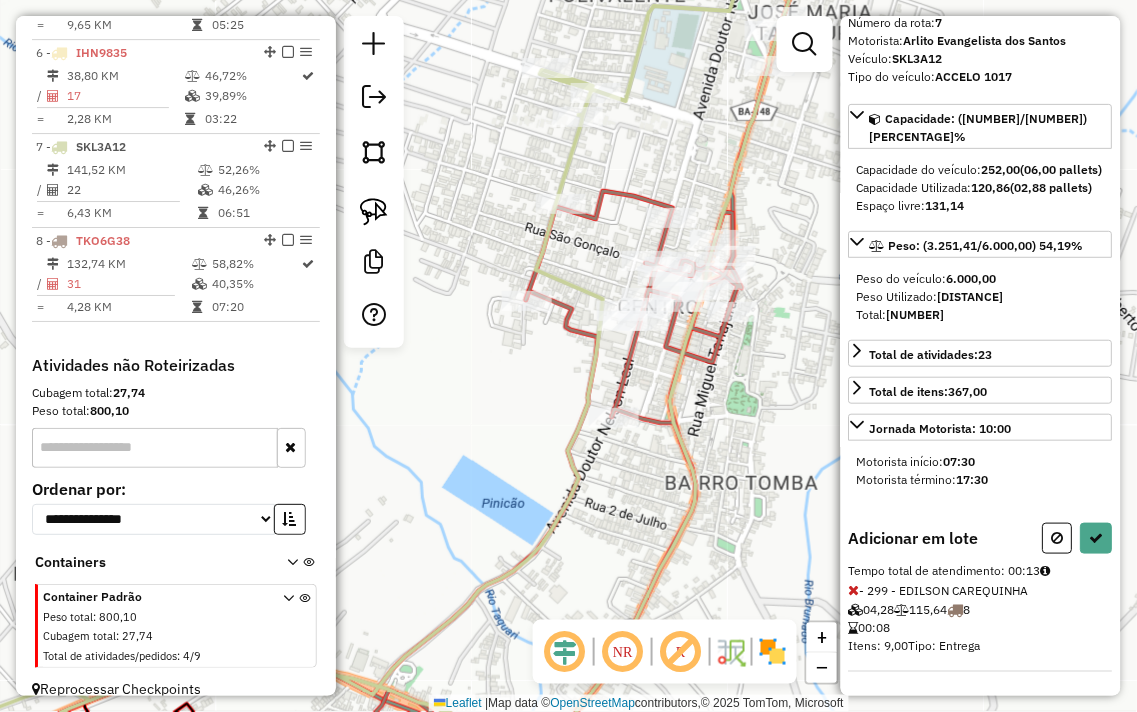 click at bounding box center [854, 590] 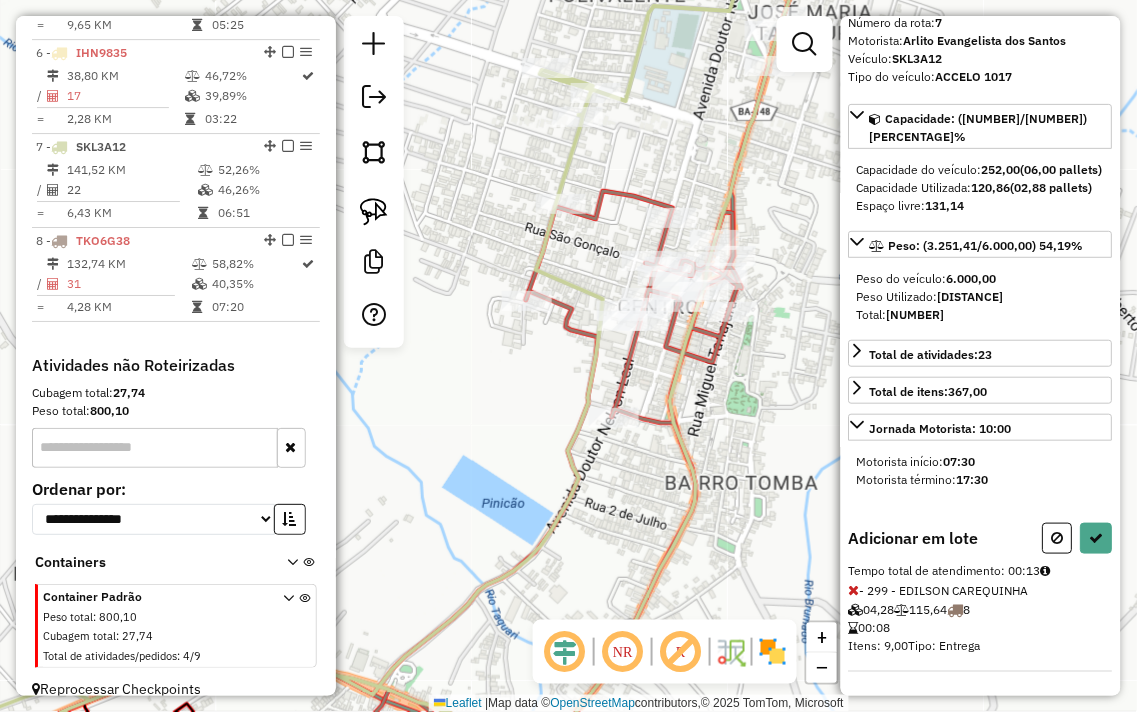 scroll, scrollTop: 0, scrollLeft: 0, axis: both 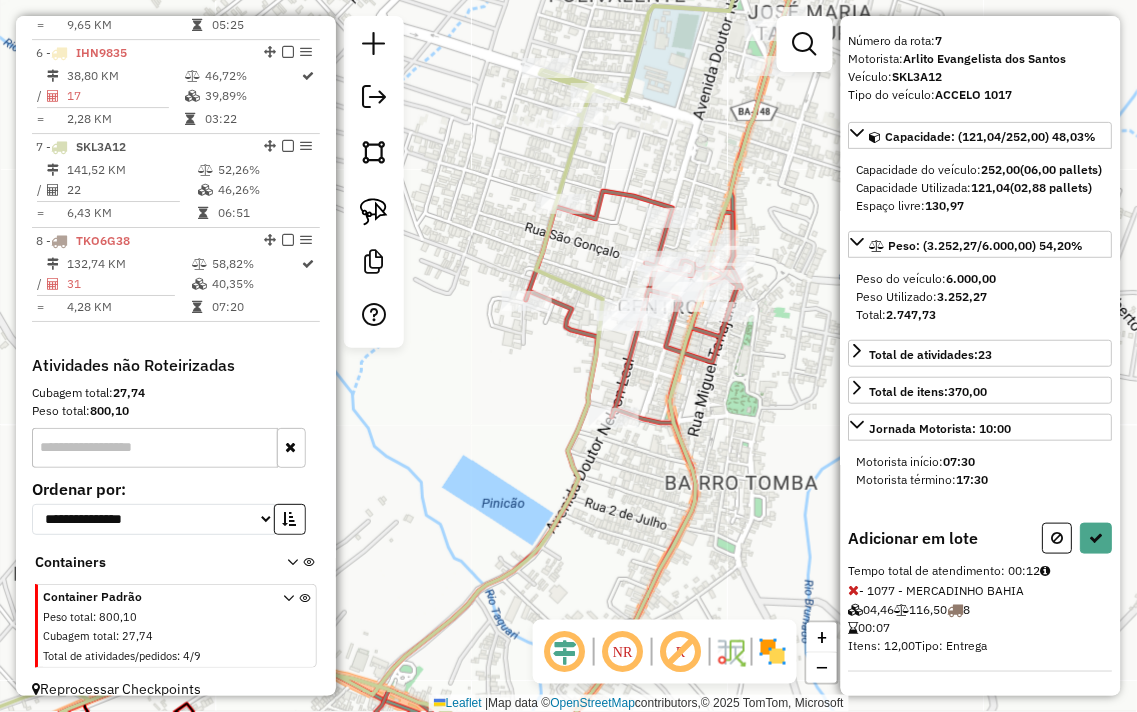 click at bounding box center (854, 590) 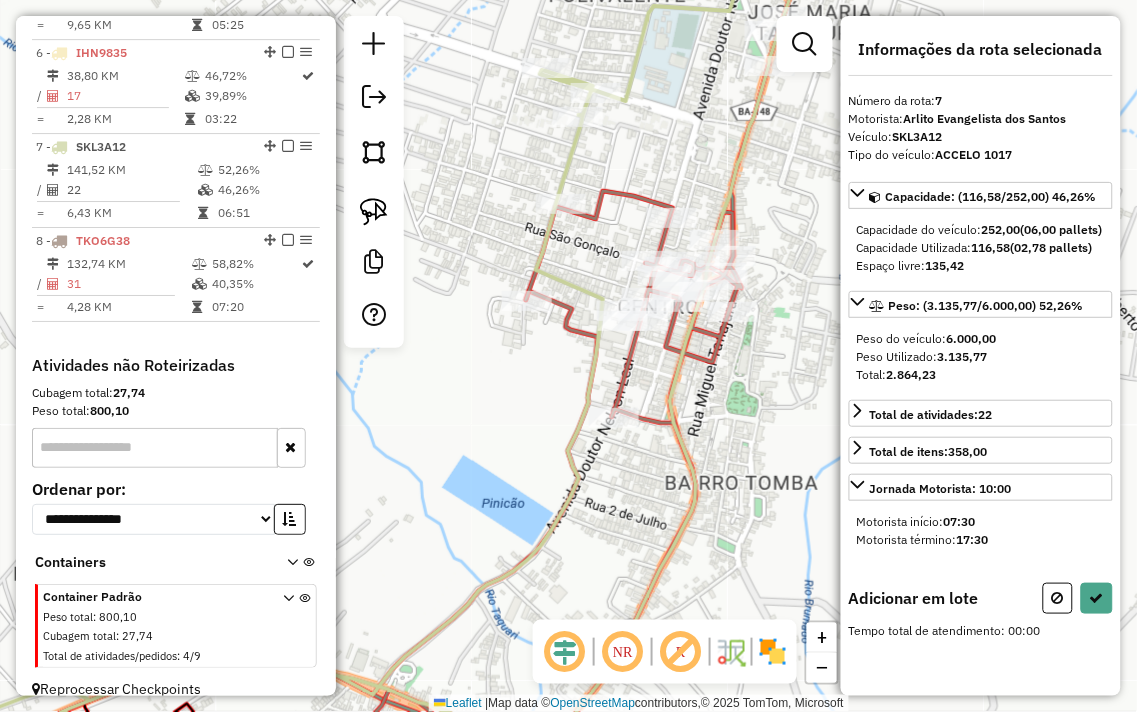 scroll, scrollTop: 0, scrollLeft: 0, axis: both 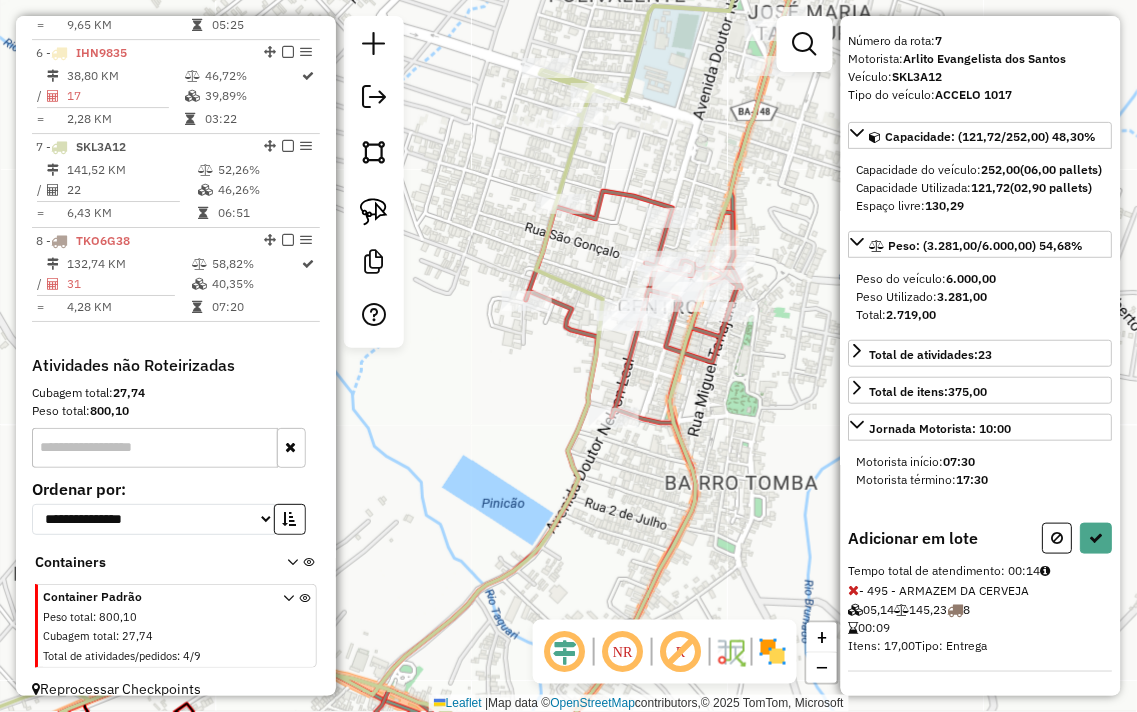 click at bounding box center (854, 590) 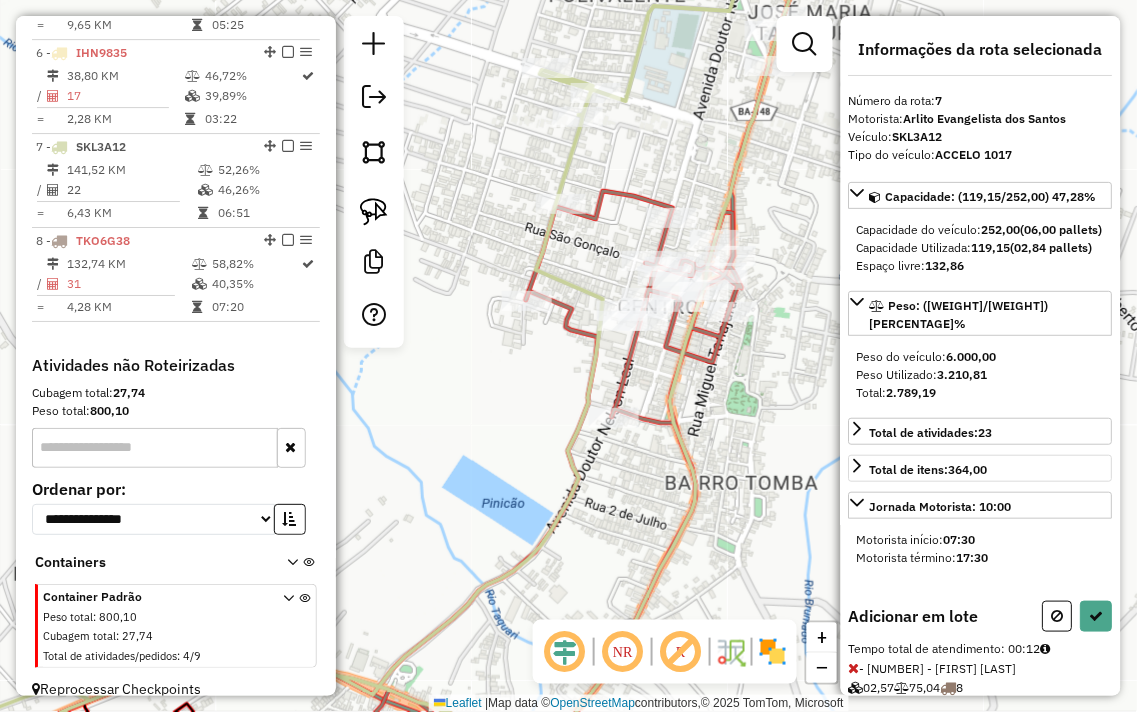scroll, scrollTop: 94, scrollLeft: 0, axis: vertical 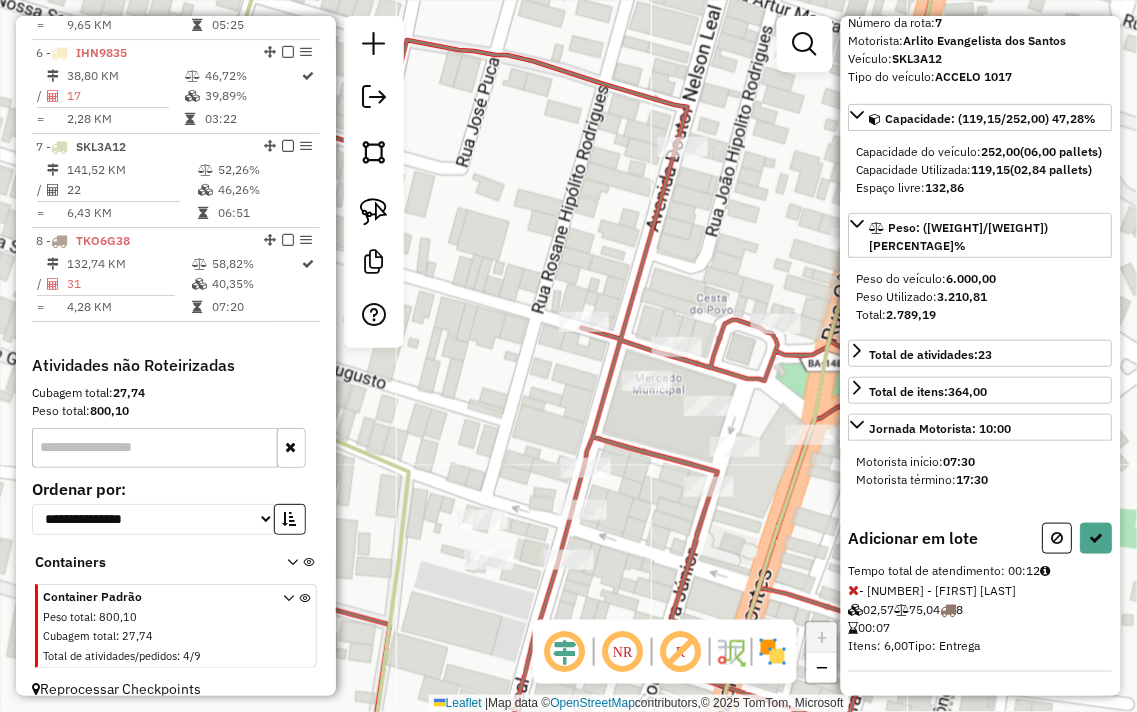 drag, startPoint x: 744, startPoint y: 261, endPoint x: 710, endPoint y: 262, distance: 34.0147 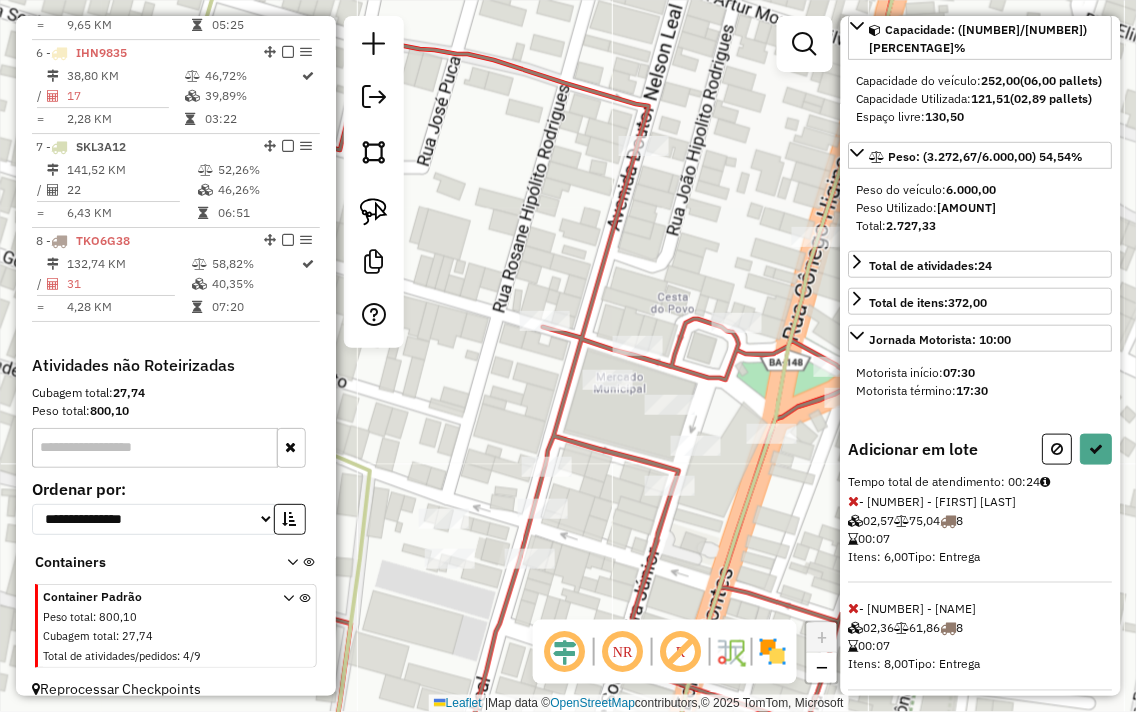 scroll, scrollTop: 202, scrollLeft: 0, axis: vertical 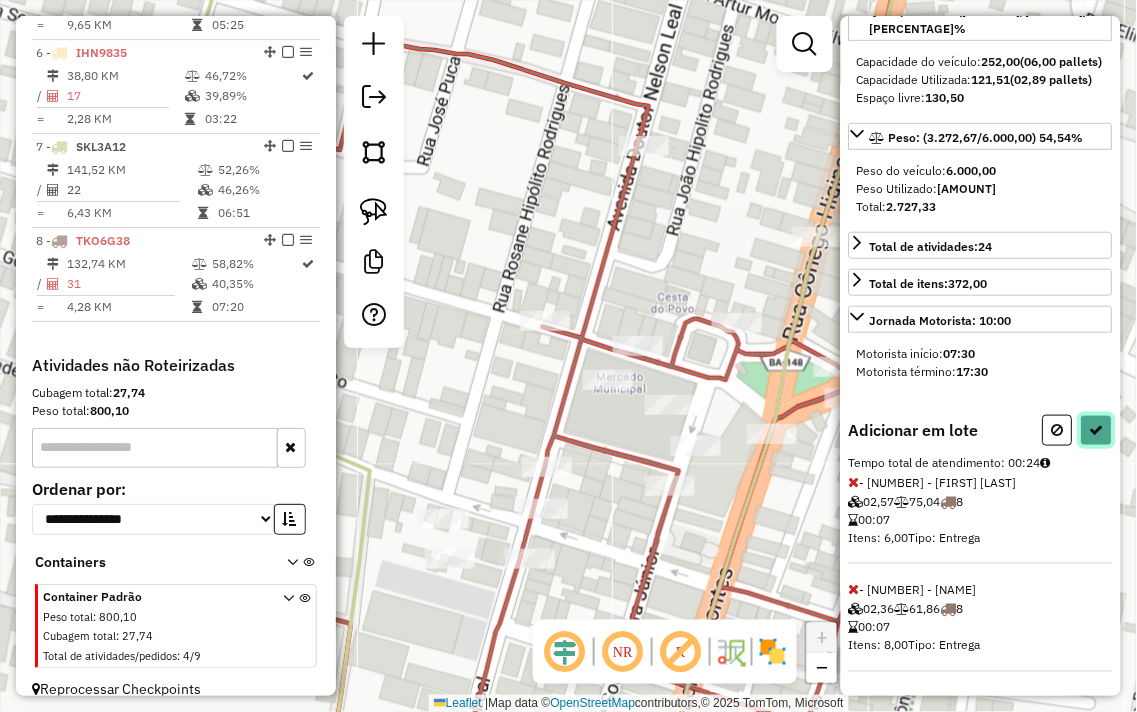 click at bounding box center [1097, 430] 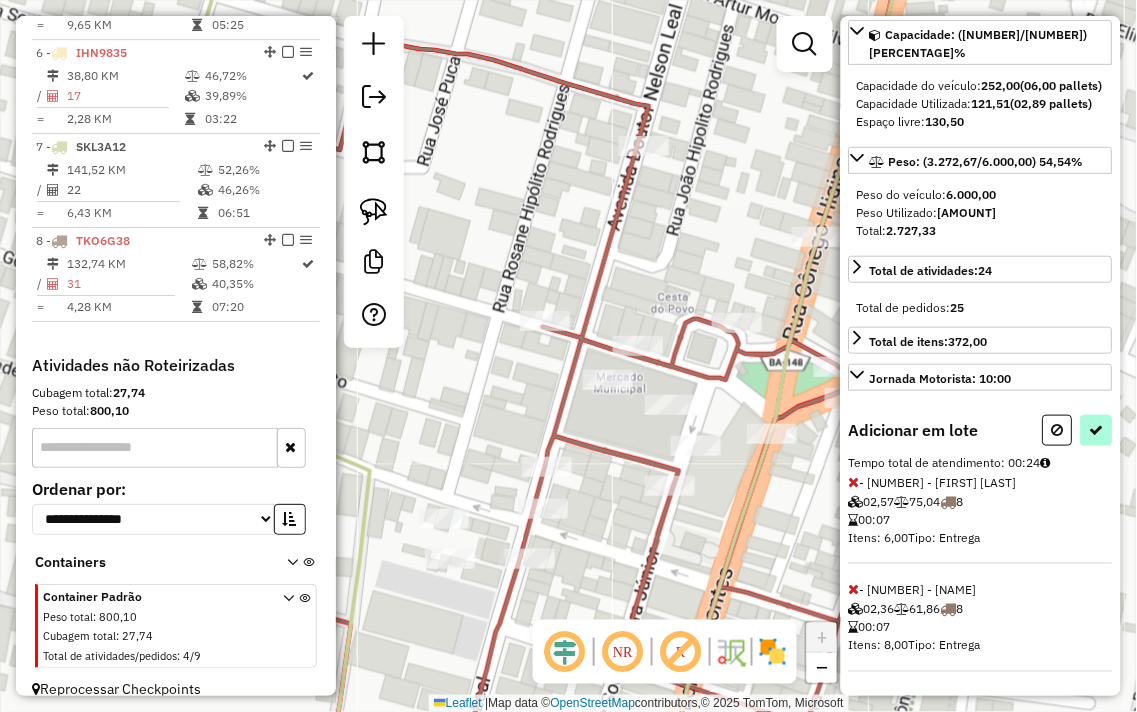 select on "**********" 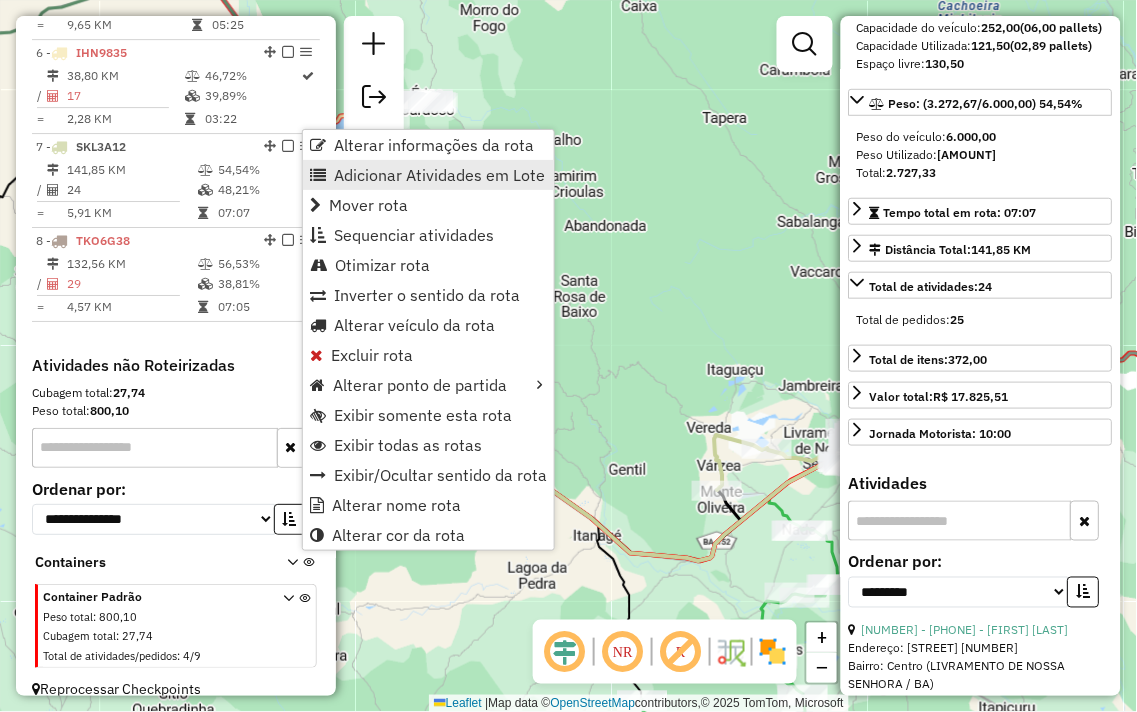 click on "Adicionar Atividades em Lote" at bounding box center [439, 175] 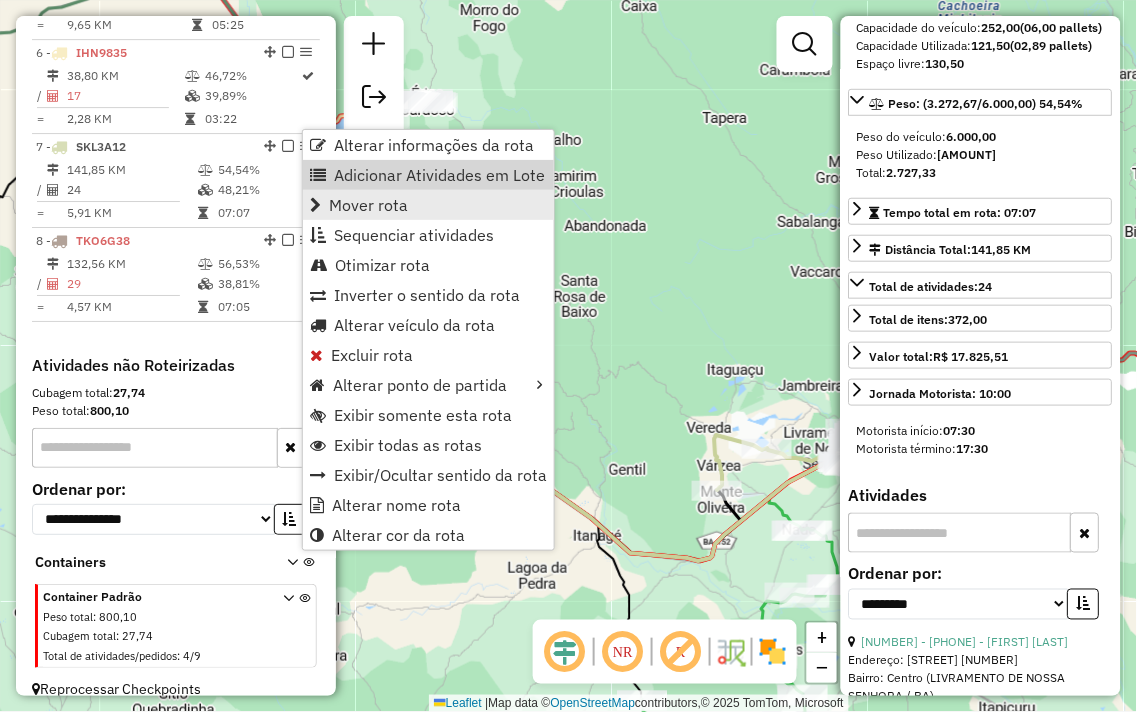 scroll, scrollTop: 0, scrollLeft: 0, axis: both 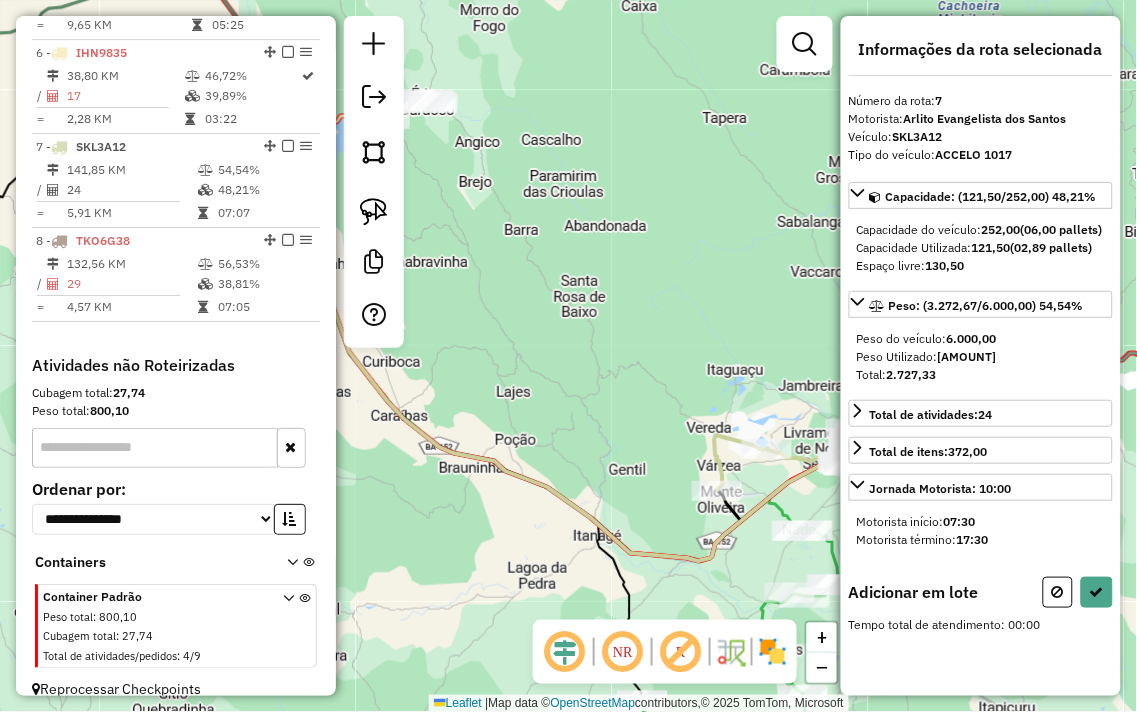 drag, startPoint x: 525, startPoint y: 246, endPoint x: 504, endPoint y: 237, distance: 22.847319 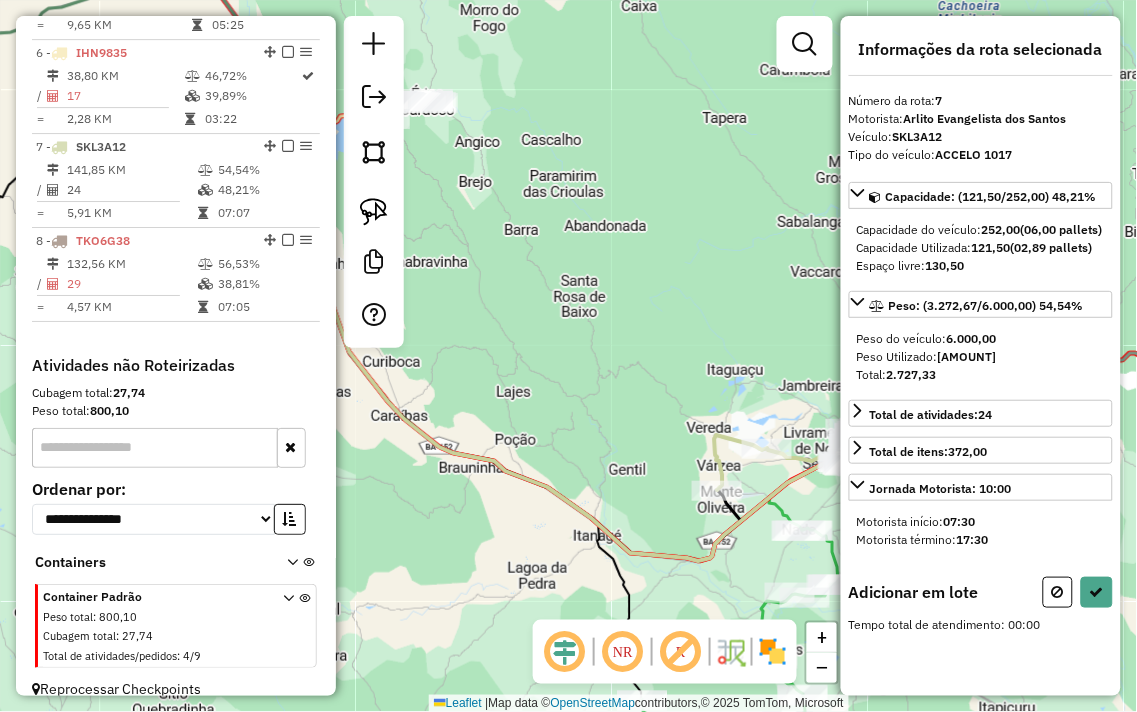 click on "Janela de atendimento Grade de atendimento Capacidade Transportadoras Veículos Cliente Pedidos  Rotas Selecione os dias de semana para filtrar as janelas de atendimento  Seg   Ter   Qua   Qui   Sex   Sáb   Dom  Informe o período da janela de atendimento: De: Até:  Filtrar exatamente a janela do cliente  Considerar janela de atendimento padrão  Selecione os dias de semana para filtrar as grades de atendimento  Seg   Ter   Qua   Qui   Sex   Sáb   Dom   Considerar clientes sem dia de atendimento cadastrado  Clientes fora do dia de atendimento selecionado Filtrar as atividades entre os valores definidos abaixo:  Peso mínimo:   Peso máximo:   Cubagem mínima:   Cubagem máxima:   De:   Até:  Filtrar as atividades entre o tempo de atendimento definido abaixo:  De:   Até:   Considerar capacidade total dos clientes não roteirizados Transportadora: Selecione um ou mais itens Tipo de veículo: Selecione um ou mais itens Veículo: Selecione um ou mais itens Motorista: Selecione um ou mais itens Nome: Rótulo:" 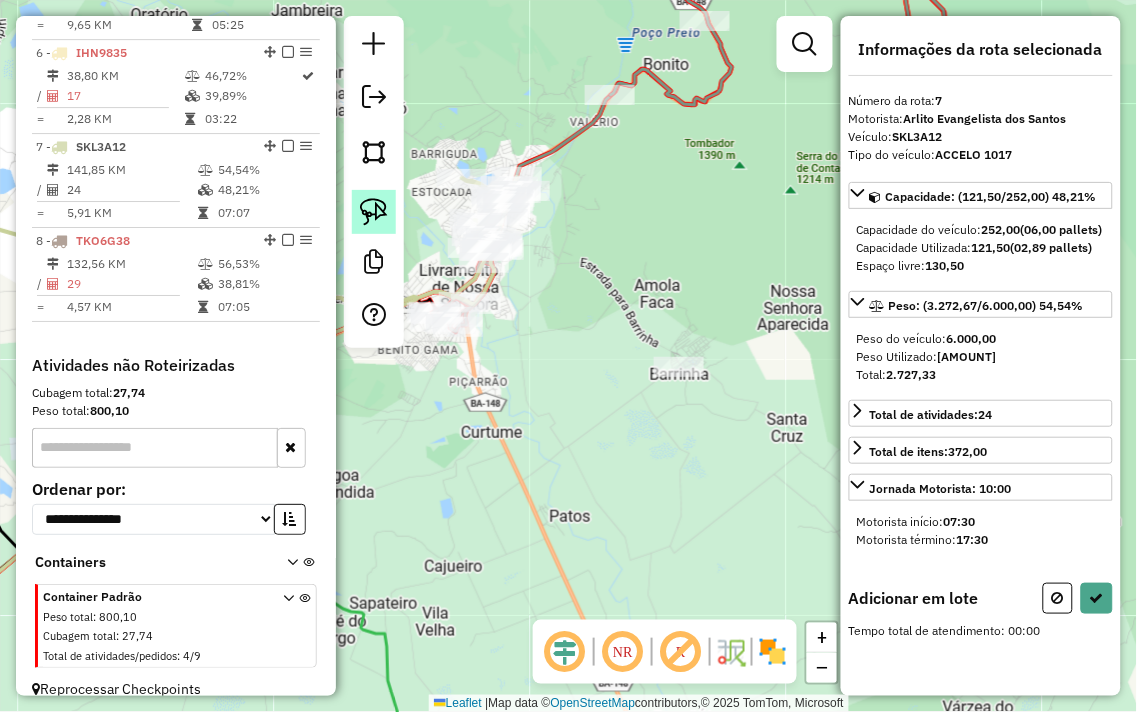 click 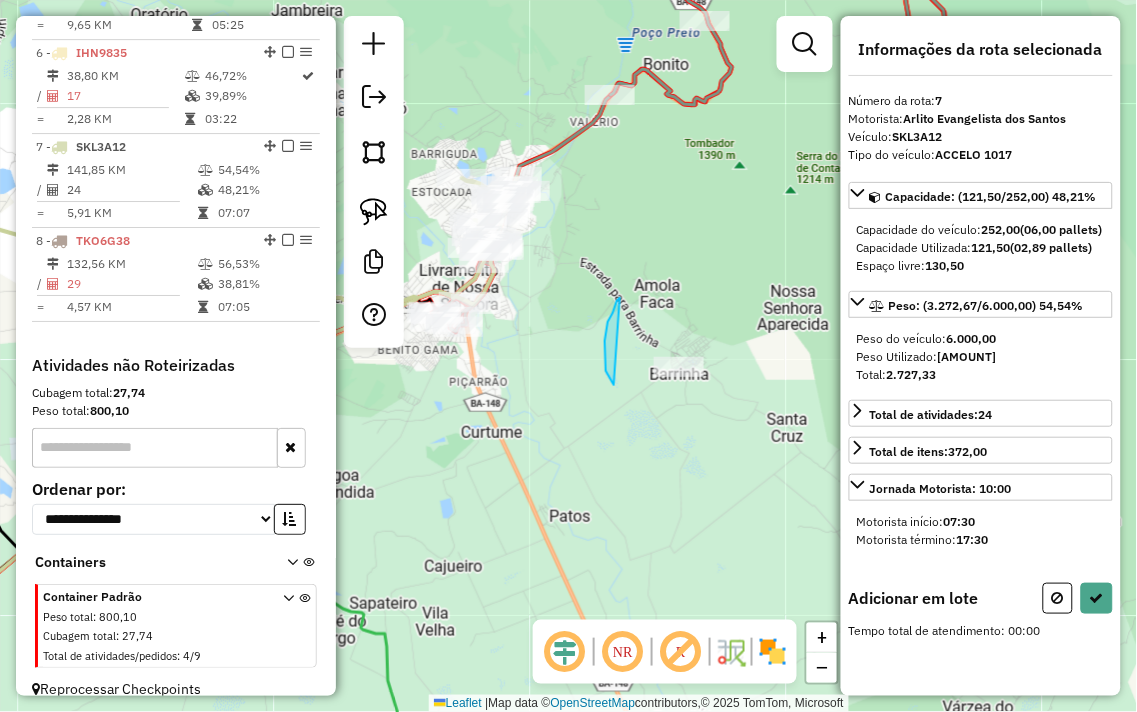 drag, startPoint x: 605, startPoint y: 341, endPoint x: 755, endPoint y: 326, distance: 150.74814 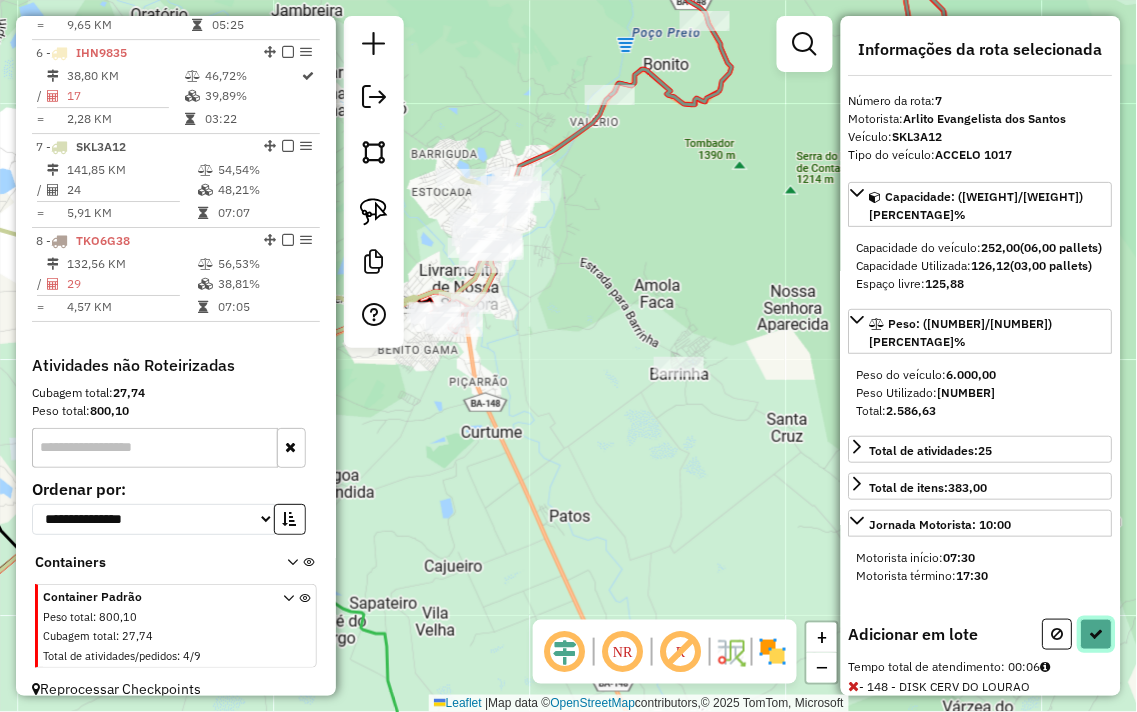 click at bounding box center (1097, 634) 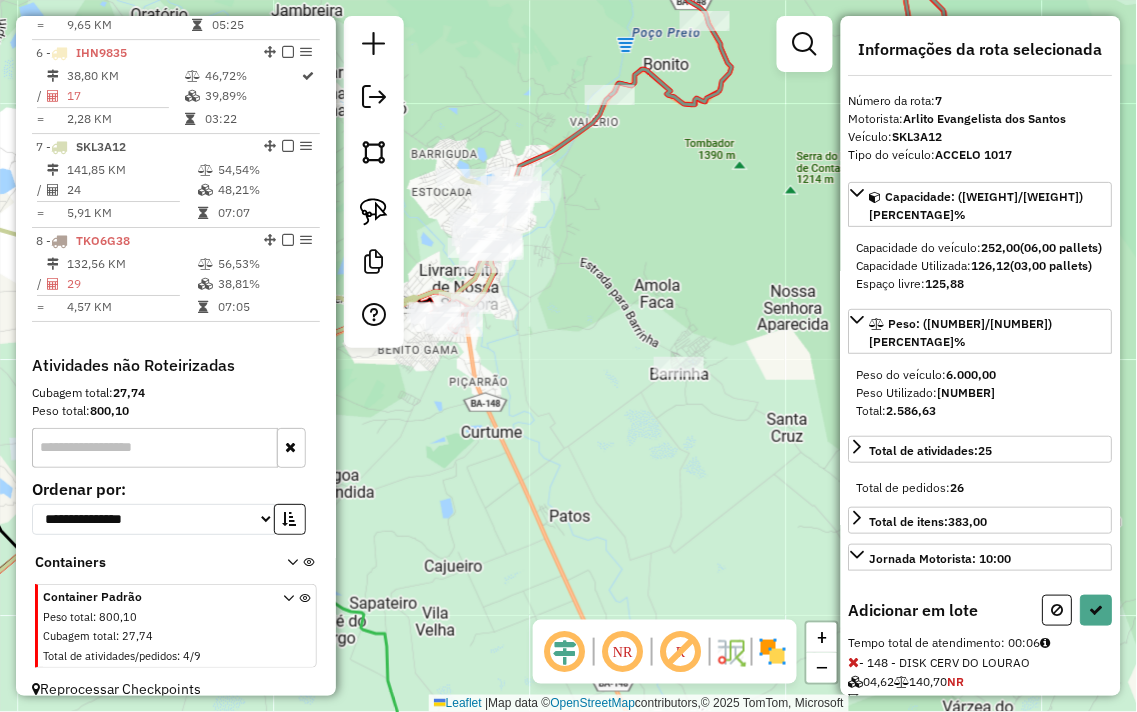 select on "**********" 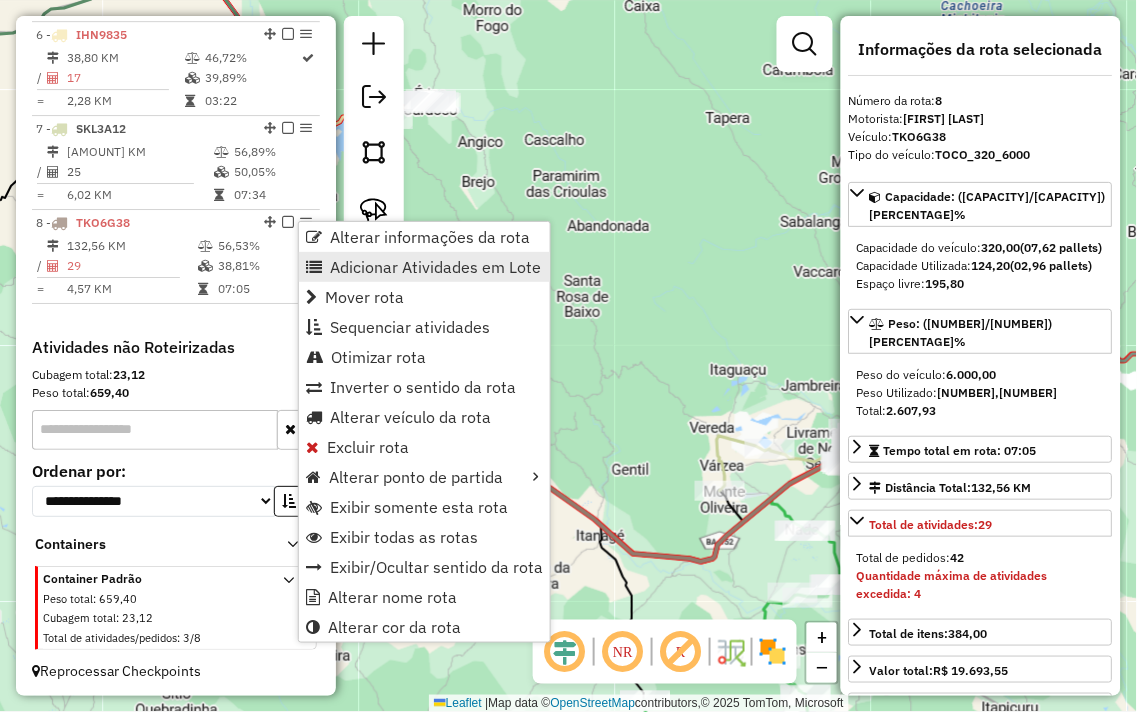 click on "Adicionar Atividades em Lote" at bounding box center (435, 267) 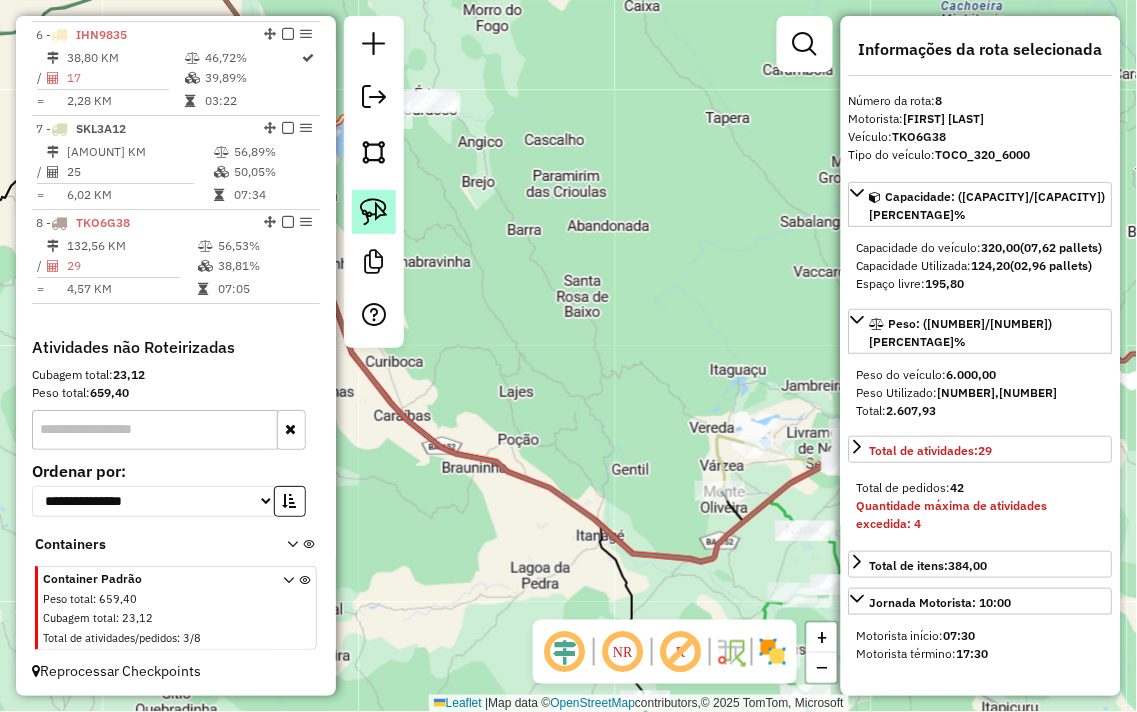 drag, startPoint x: 611, startPoint y: 342, endPoint x: 372, endPoint y: 218, distance: 269.25266 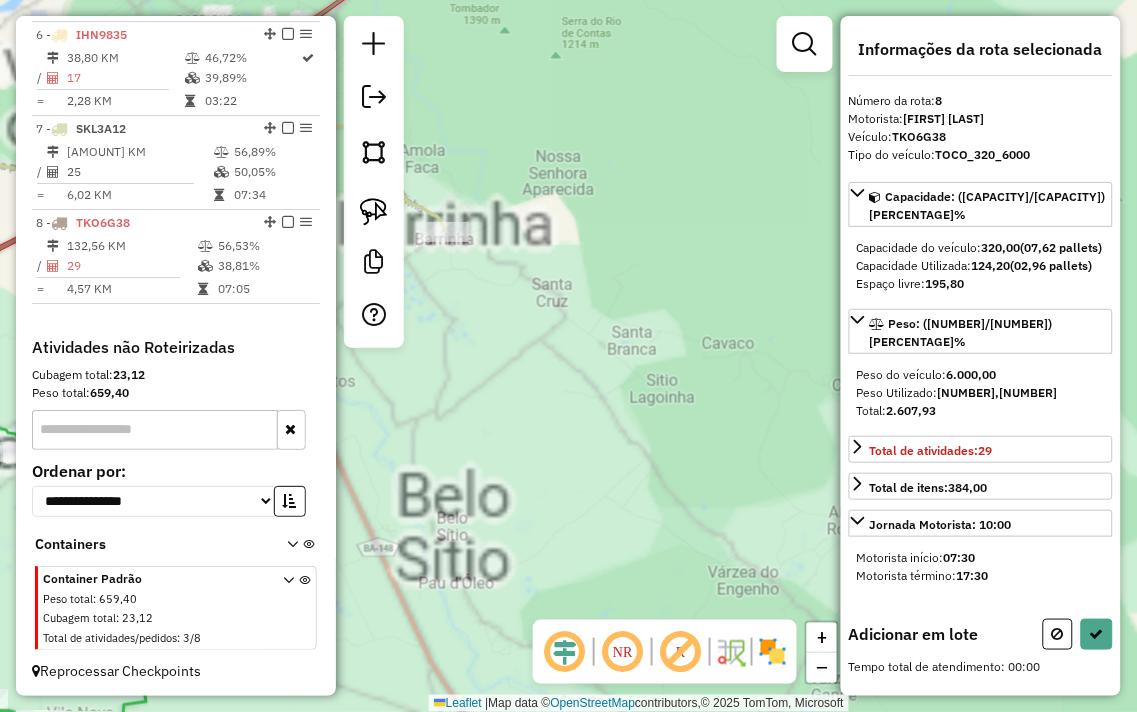 drag, startPoint x: 507, startPoint y: 314, endPoint x: 502, endPoint y: 298, distance: 16.763054 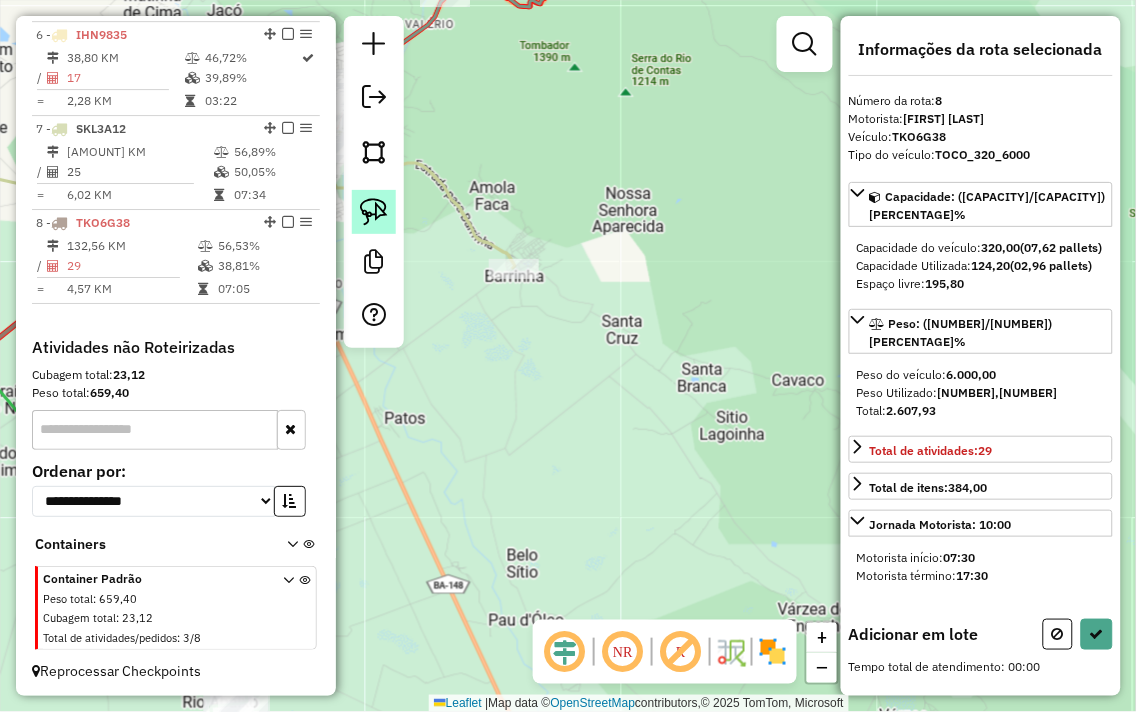 click 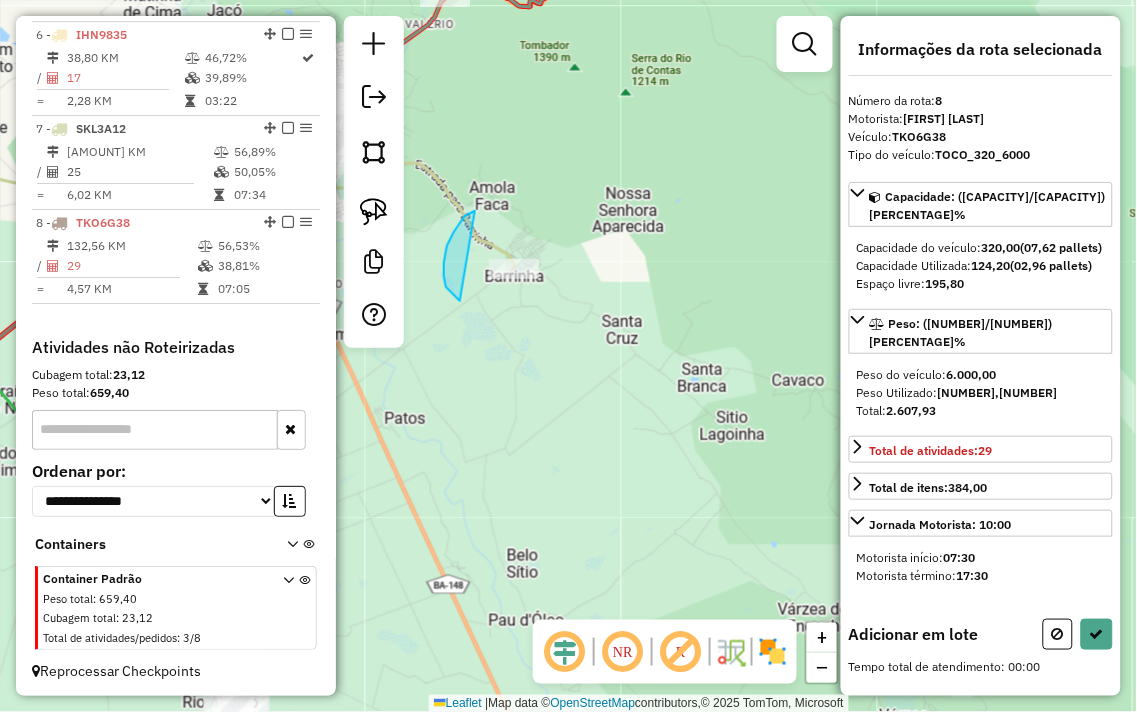 drag, startPoint x: 475, startPoint y: 211, endPoint x: 580, endPoint y: 266, distance: 118.5327 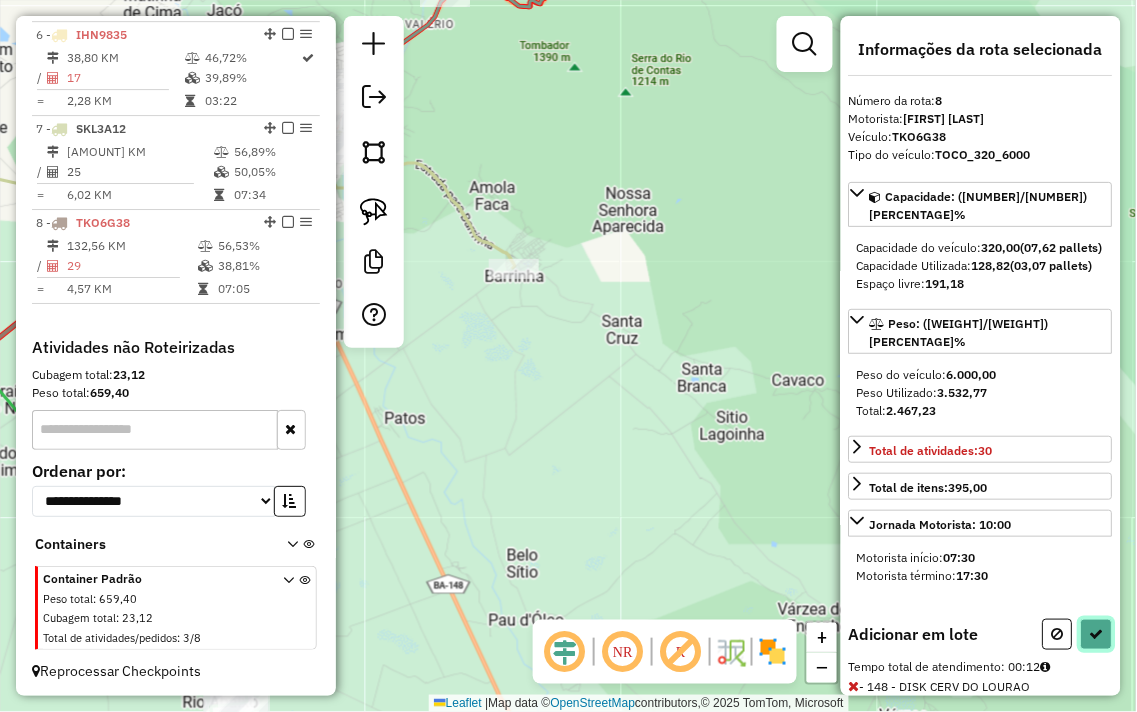 click at bounding box center (1097, 634) 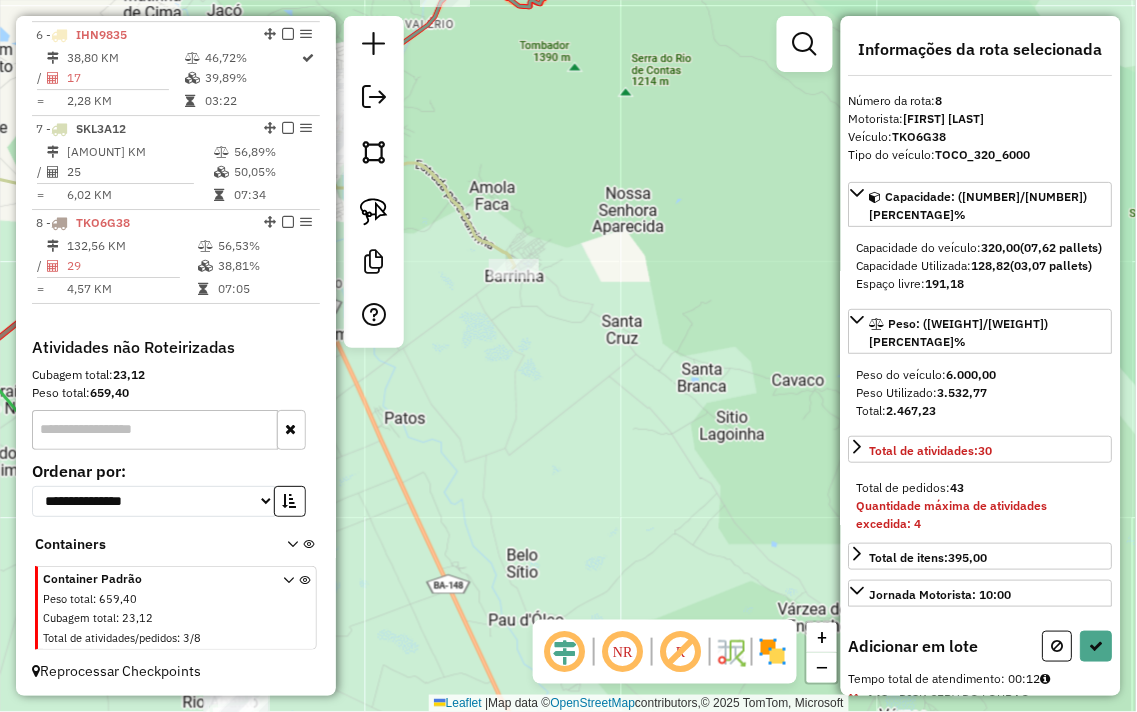 select on "**********" 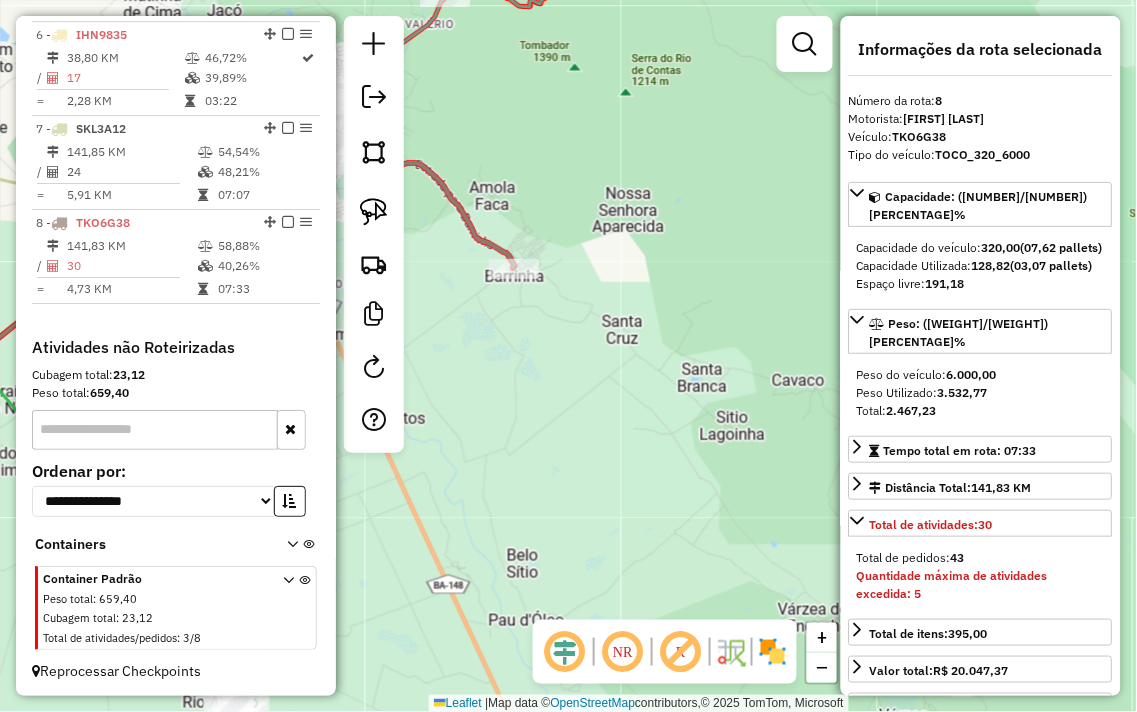 click on "Janela de atendimento Grade de atendimento Capacidade Transportadoras Veículos Cliente Pedidos  Rotas Selecione os dias de semana para filtrar as janelas de atendimento  Seg   Ter   Qua   Qui   Sex   Sáb   Dom  Informe o período da janela de atendimento: De: Até:  Filtrar exatamente a janela do cliente  Considerar janela de atendimento padrão  Selecione os dias de semana para filtrar as grades de atendimento  Seg   Ter   Qua   Qui   Sex   Sáb   Dom   Considerar clientes sem dia de atendimento cadastrado  Clientes fora do dia de atendimento selecionado Filtrar as atividades entre os valores definidos abaixo:  Peso mínimo:   Peso máximo:   Cubagem mínima:   Cubagem máxima:   De:   Até:  Filtrar as atividades entre o tempo de atendimento definido abaixo:  De:   Até:   Considerar capacidade total dos clientes não roteirizados Transportadora: Selecione um ou mais itens Tipo de veículo: Selecione um ou mais itens Veículo: Selecione um ou mais itens Motorista: Selecione um ou mais itens Nome: Rótulo:" 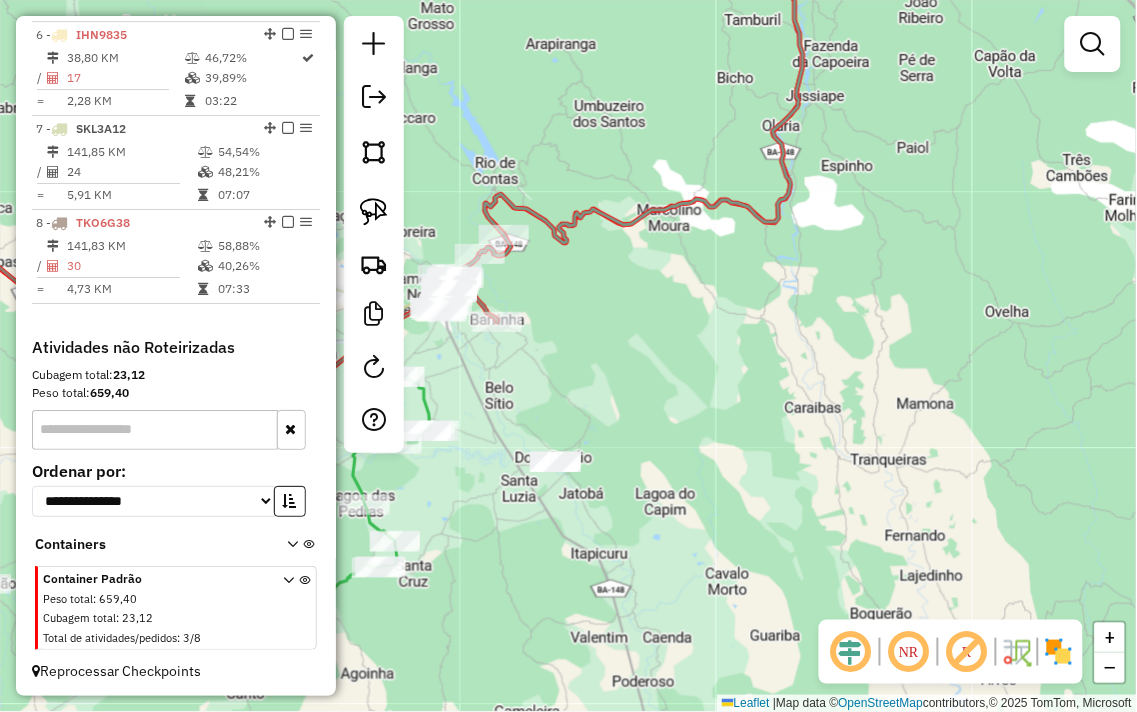 click on "Janela de atendimento Grade de atendimento Capacidade Transportadoras Veículos Cliente Pedidos  Rotas Selecione os dias de semana para filtrar as janelas de atendimento  Seg   Ter   Qua   Qui   Sex   Sáb   Dom  Informe o período da janela de atendimento: De: Até:  Filtrar exatamente a janela do cliente  Considerar janela de atendimento padrão  Selecione os dias de semana para filtrar as grades de atendimento  Seg   Ter   Qua   Qui   Sex   Sáb   Dom   Considerar clientes sem dia de atendimento cadastrado  Clientes fora do dia de atendimento selecionado Filtrar as atividades entre os valores definidos abaixo:  Peso mínimo:   Peso máximo:   Cubagem mínima:   Cubagem máxima:   De:   Até:  Filtrar as atividades entre o tempo de atendimento definido abaixo:  De:   Até:   Considerar capacidade total dos clientes não roteirizados Transportadora: Selecione um ou mais itens Tipo de veículo: Selecione um ou mais itens Veículo: Selecione um ou mais itens Motorista: Selecione um ou mais itens Nome: Rótulo:" 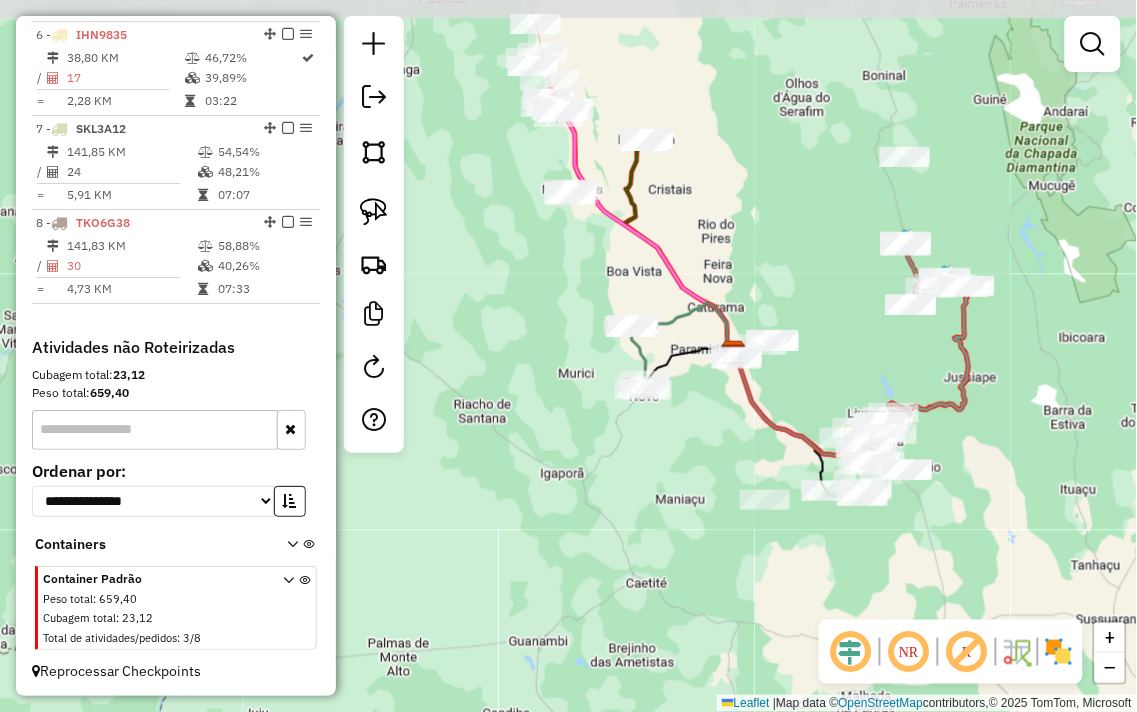 drag, startPoint x: 581, startPoint y: 305, endPoint x: 718, endPoint y: 463, distance: 209.12436 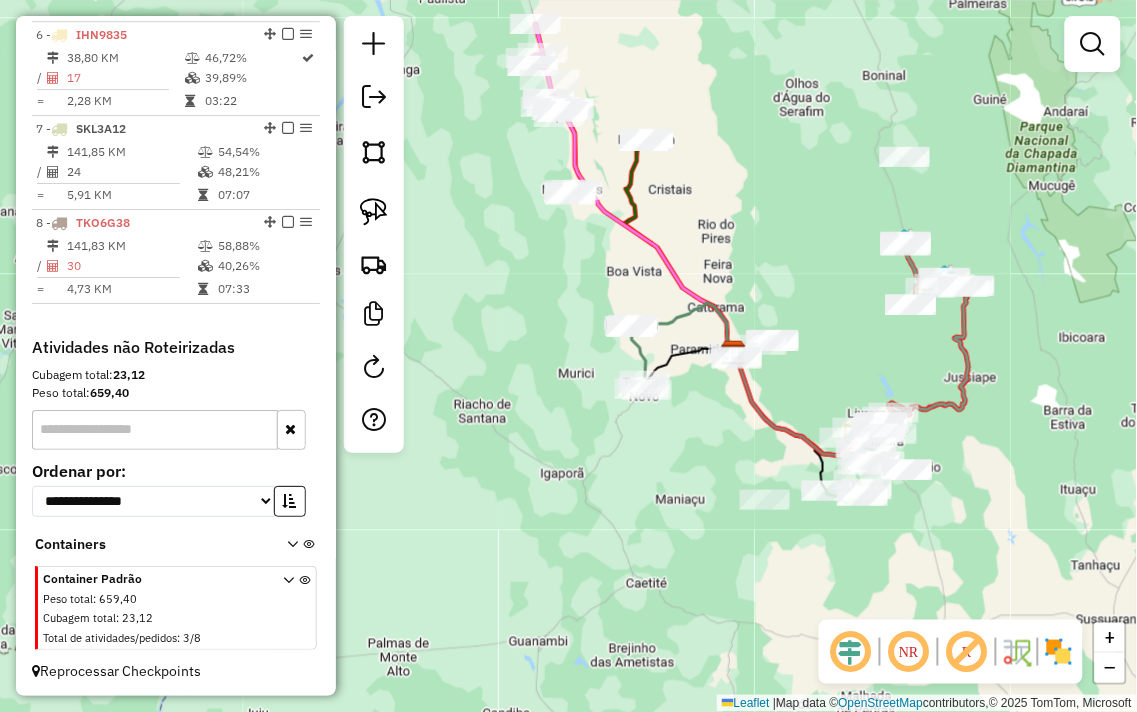 drag, startPoint x: 507, startPoint y: 381, endPoint x: 533, endPoint y: 407, distance: 36.769554 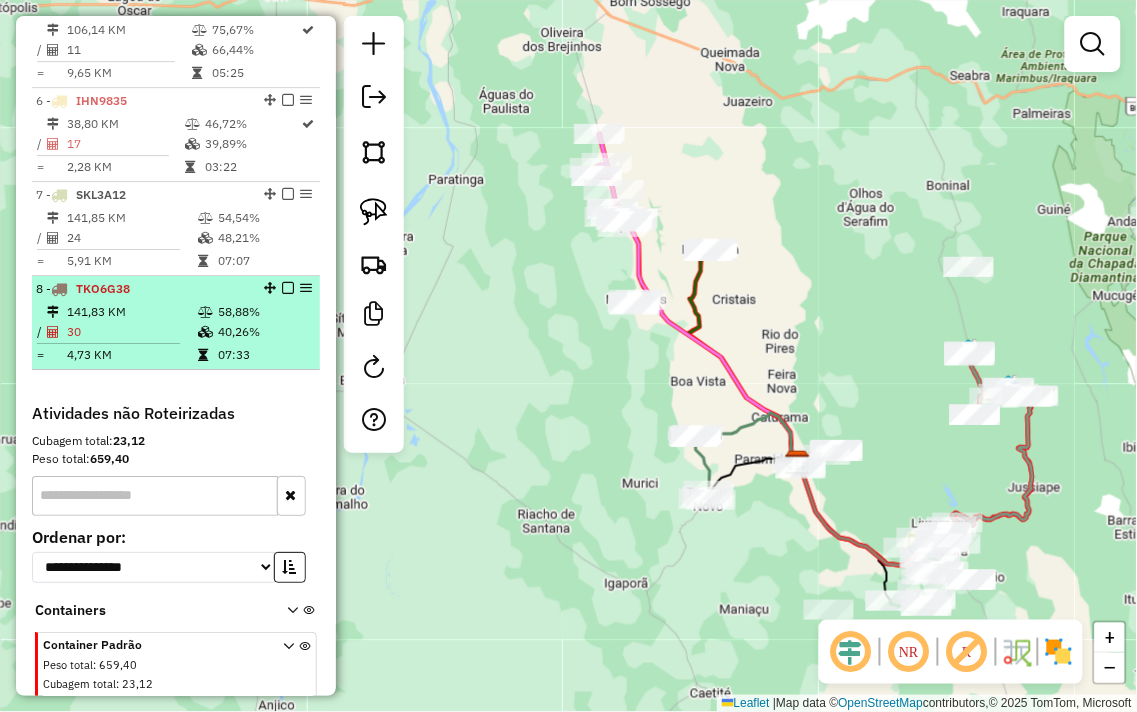 scroll, scrollTop: 1016, scrollLeft: 0, axis: vertical 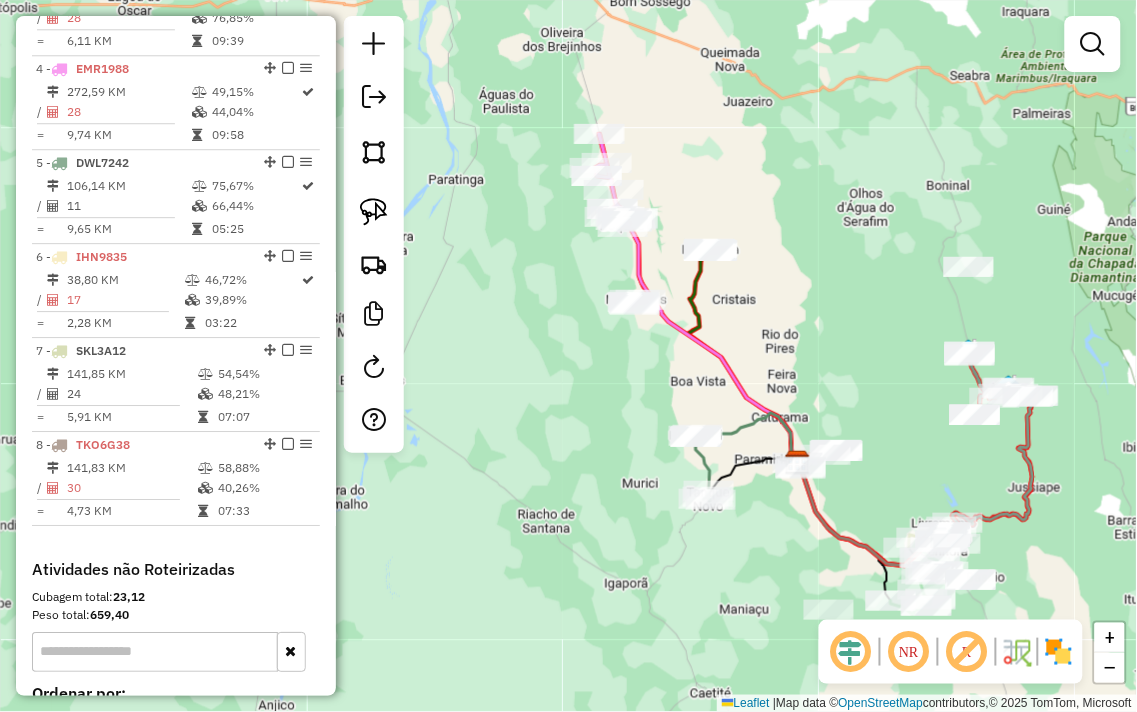drag, startPoint x: 821, startPoint y: 373, endPoint x: 772, endPoint y: 346, distance: 55.946404 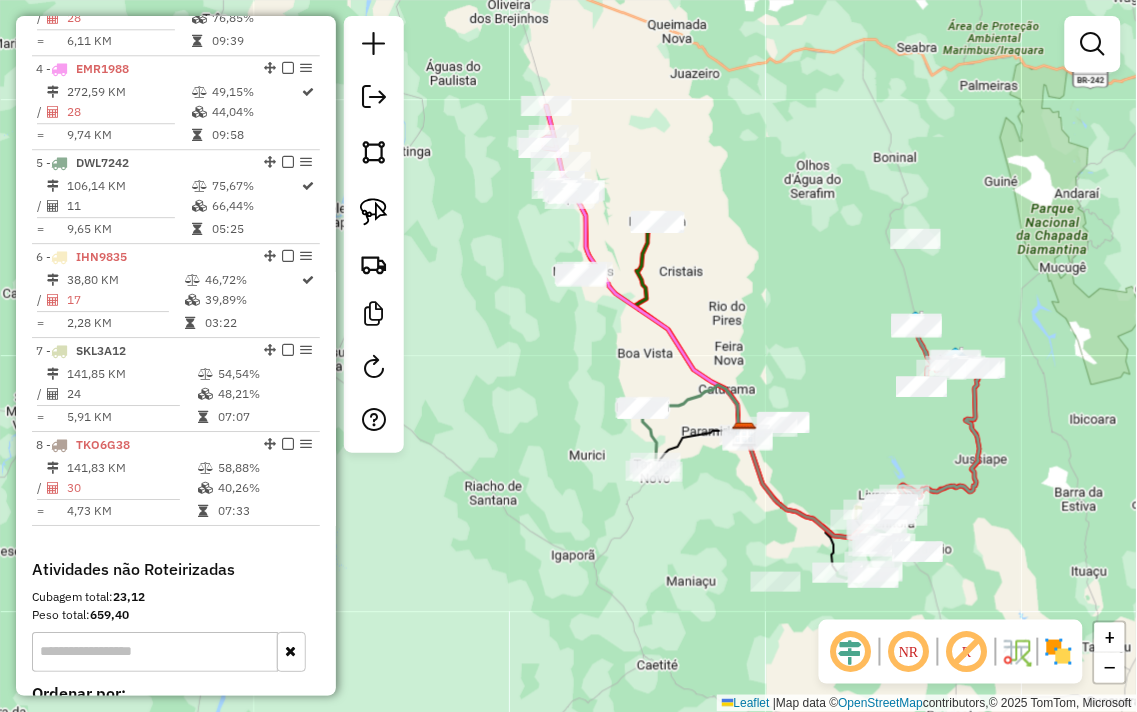 drag, startPoint x: 852, startPoint y: 452, endPoint x: 838, endPoint y: 414, distance: 40.496914 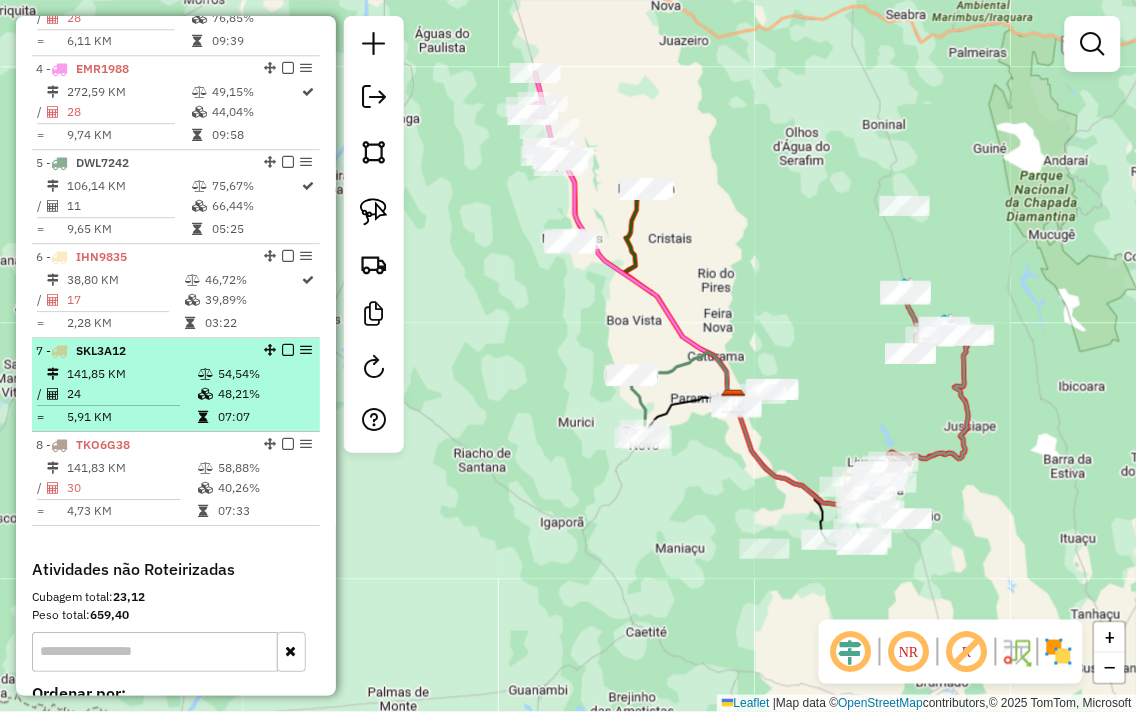 select on "**********" 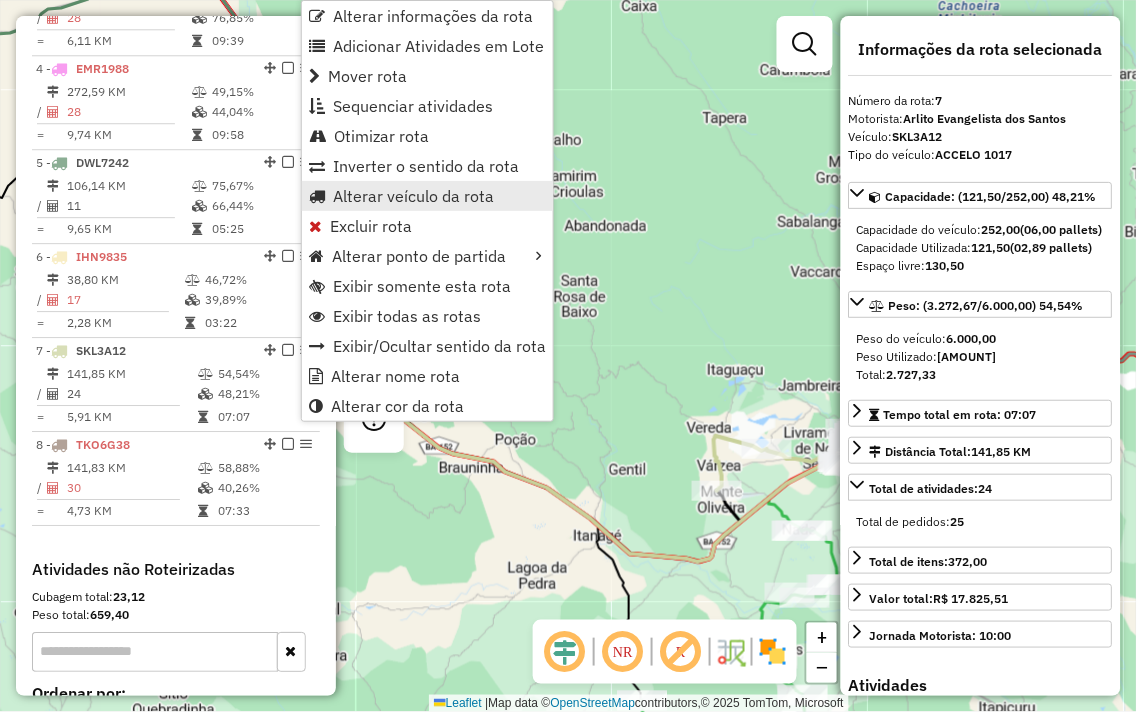 click on "Alterar veículo da rota" at bounding box center [413, 196] 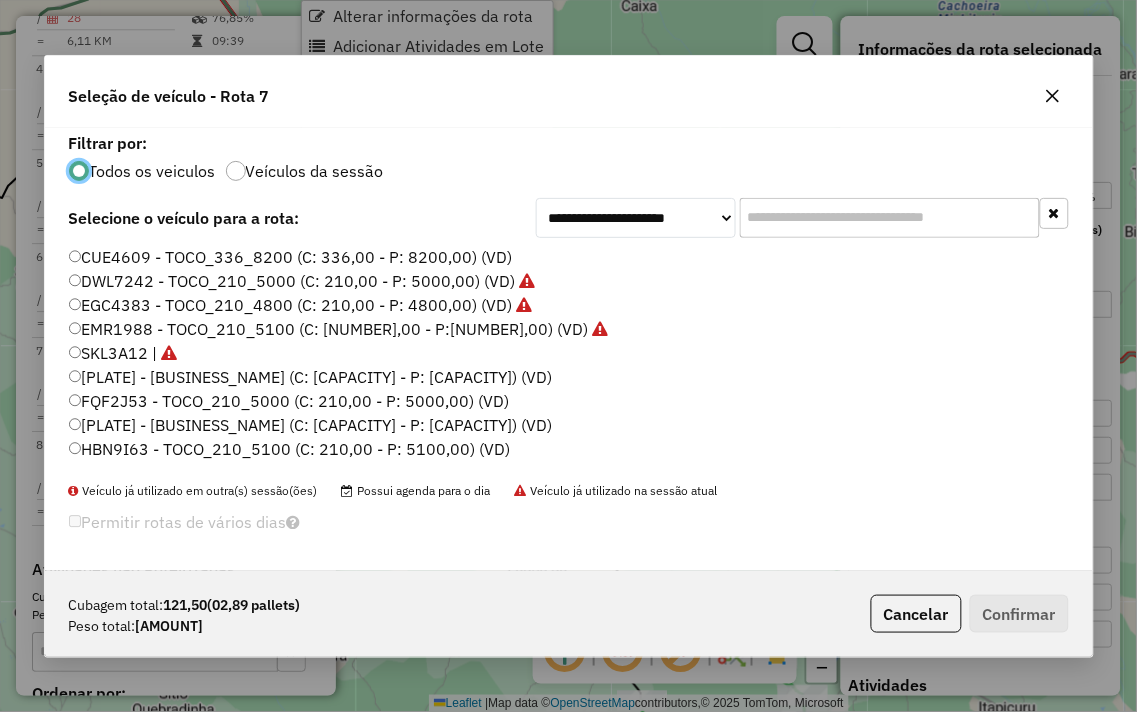 scroll, scrollTop: 11, scrollLeft: 5, axis: both 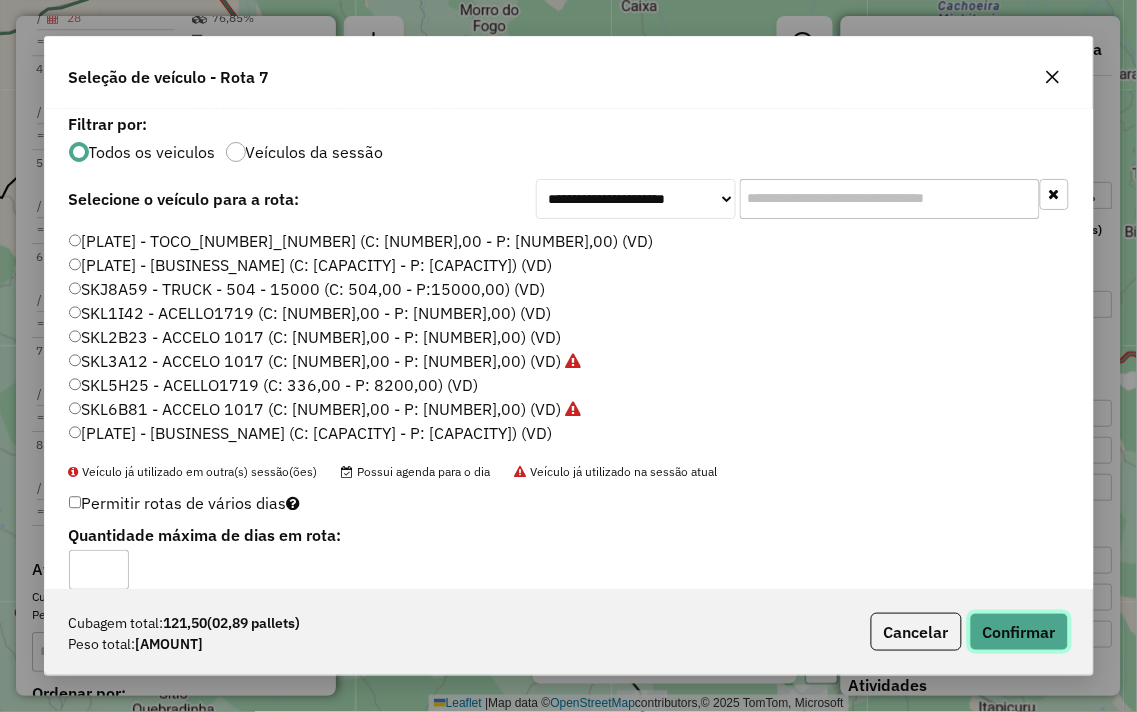 click on "Confirmar" 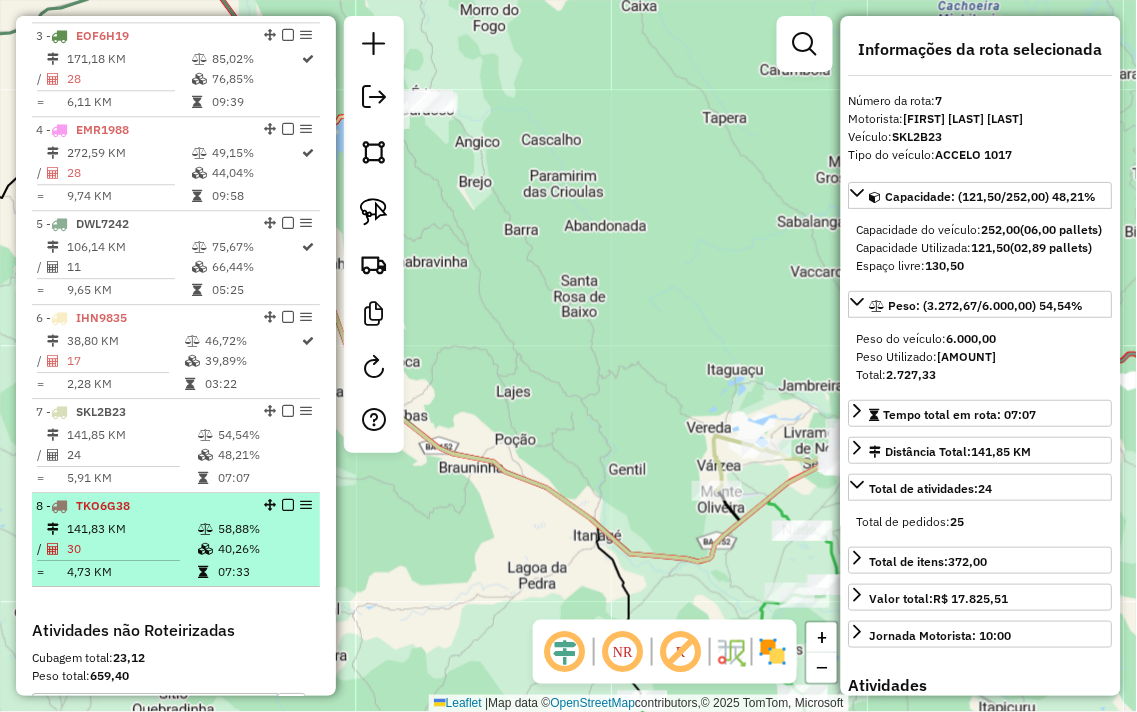 scroll, scrollTop: 683, scrollLeft: 0, axis: vertical 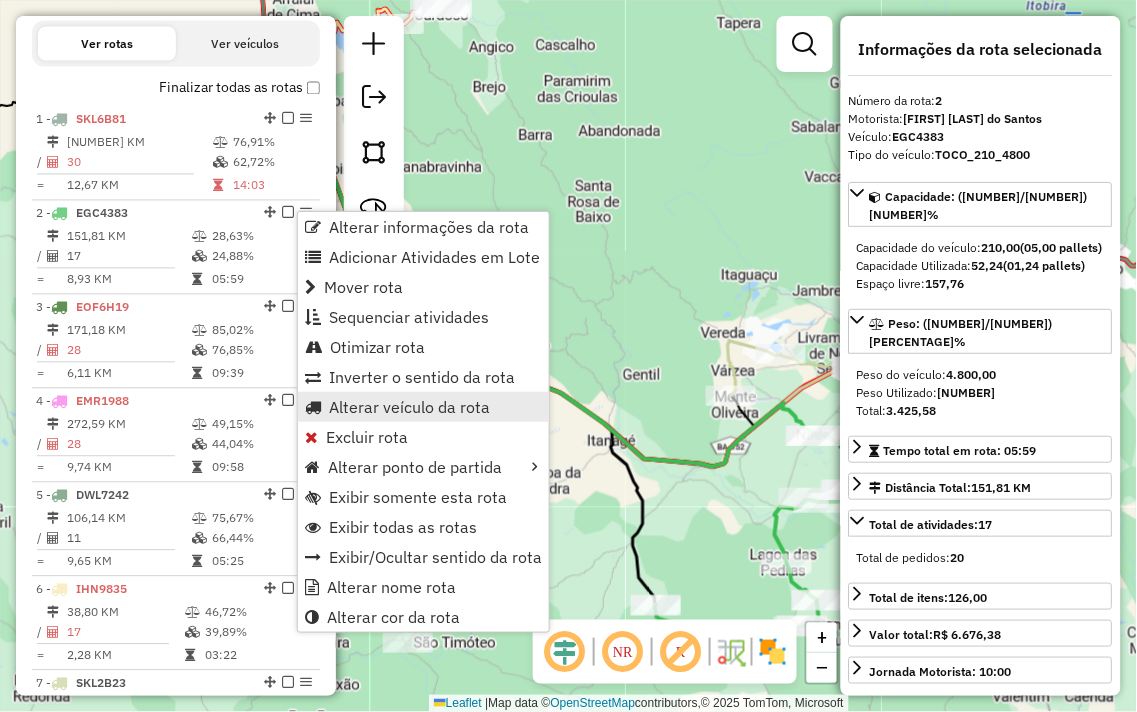 click on "Alterar veículo da rota" at bounding box center (409, 407) 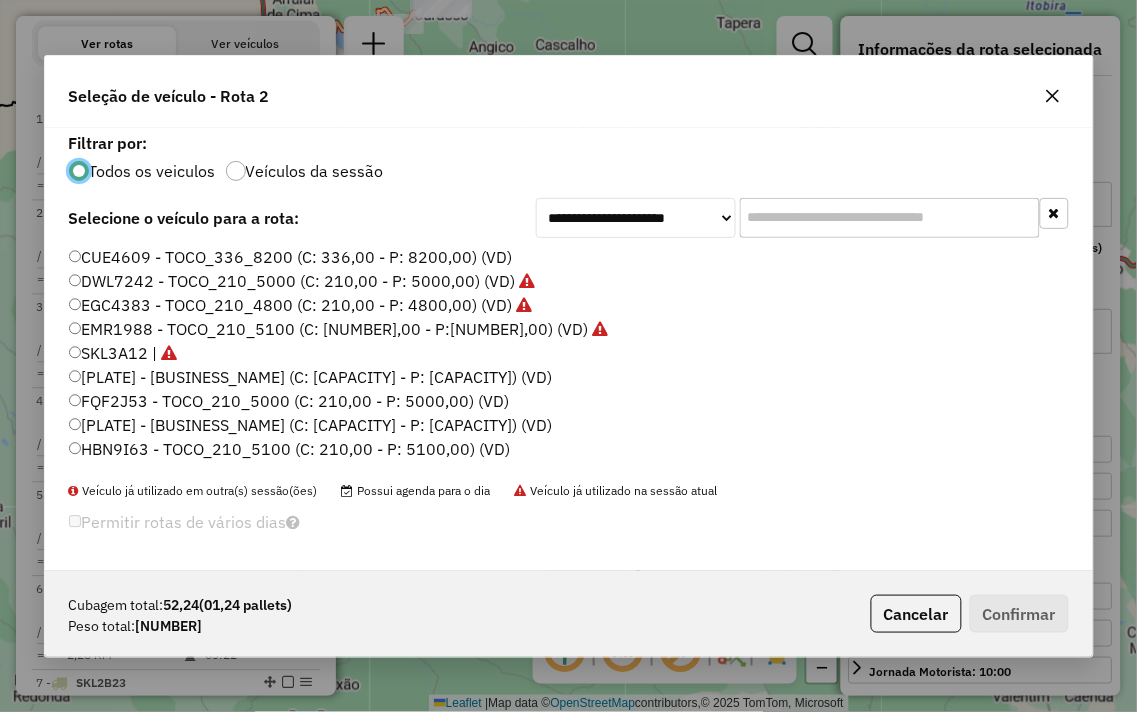 scroll, scrollTop: 11, scrollLeft: 5, axis: both 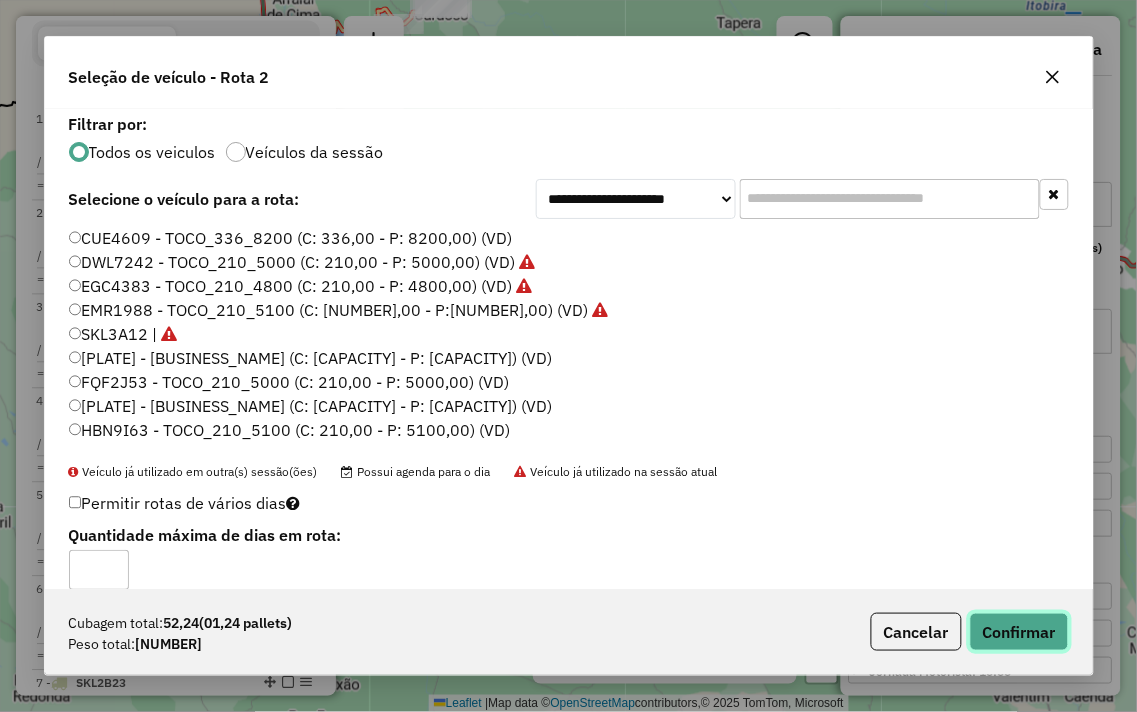 click on "Confirmar" 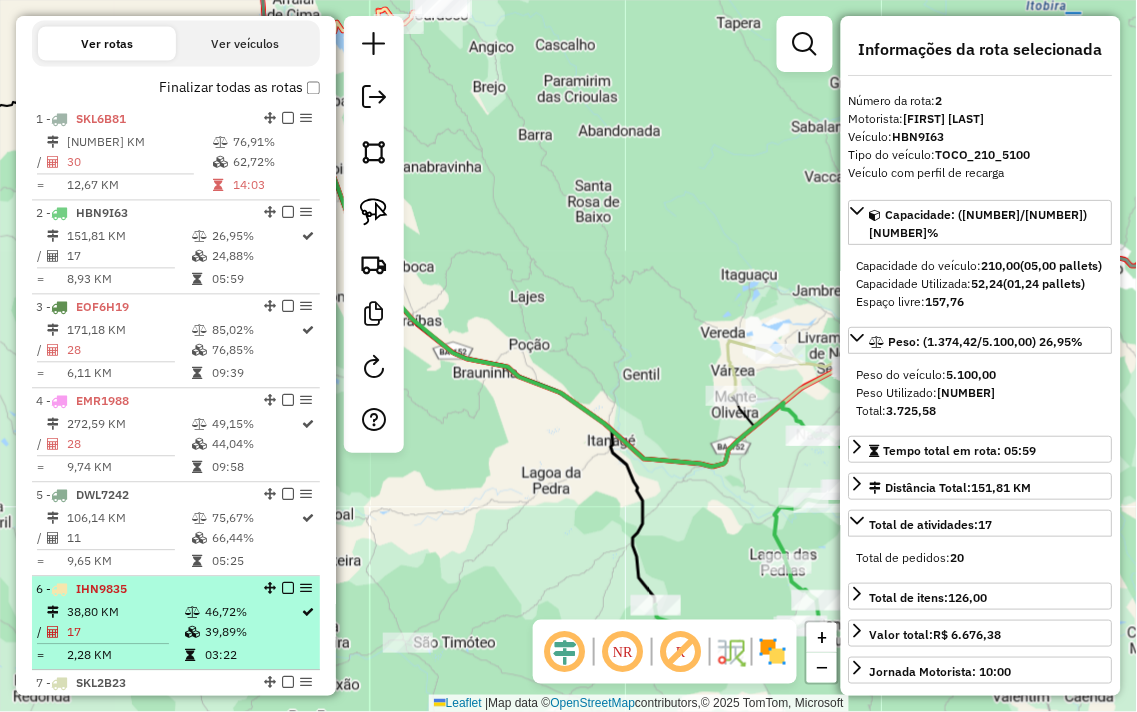 scroll, scrollTop: 644, scrollLeft: 0, axis: vertical 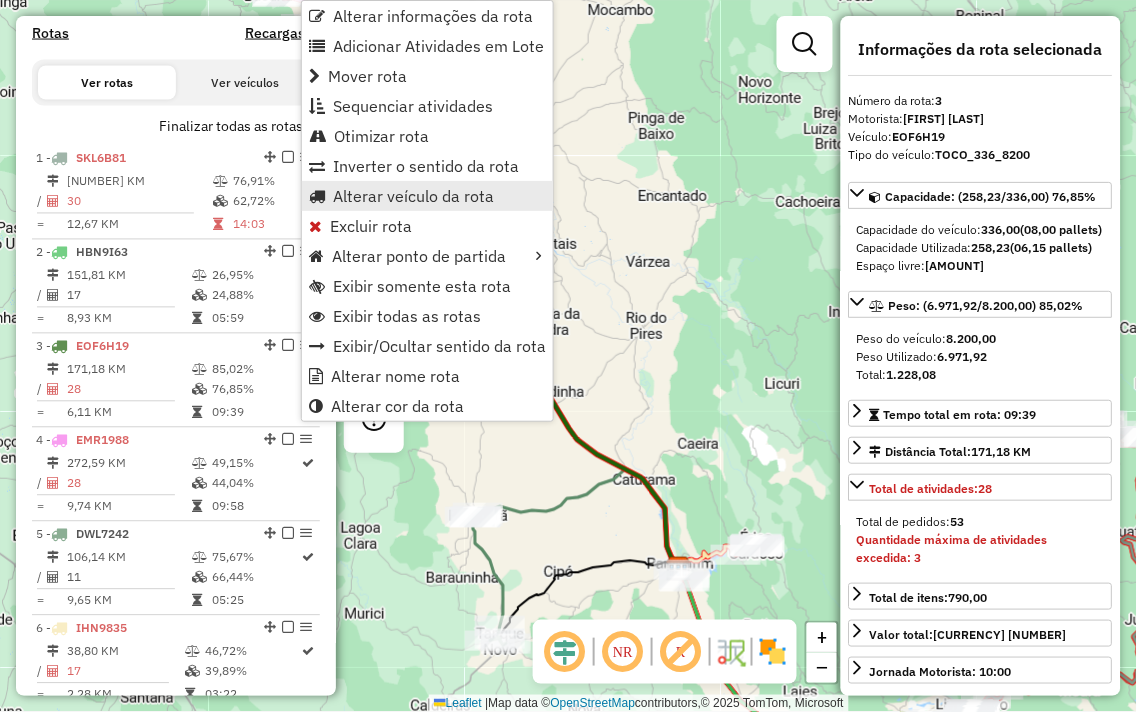 click on "Alterar veículo da rota" at bounding box center (413, 196) 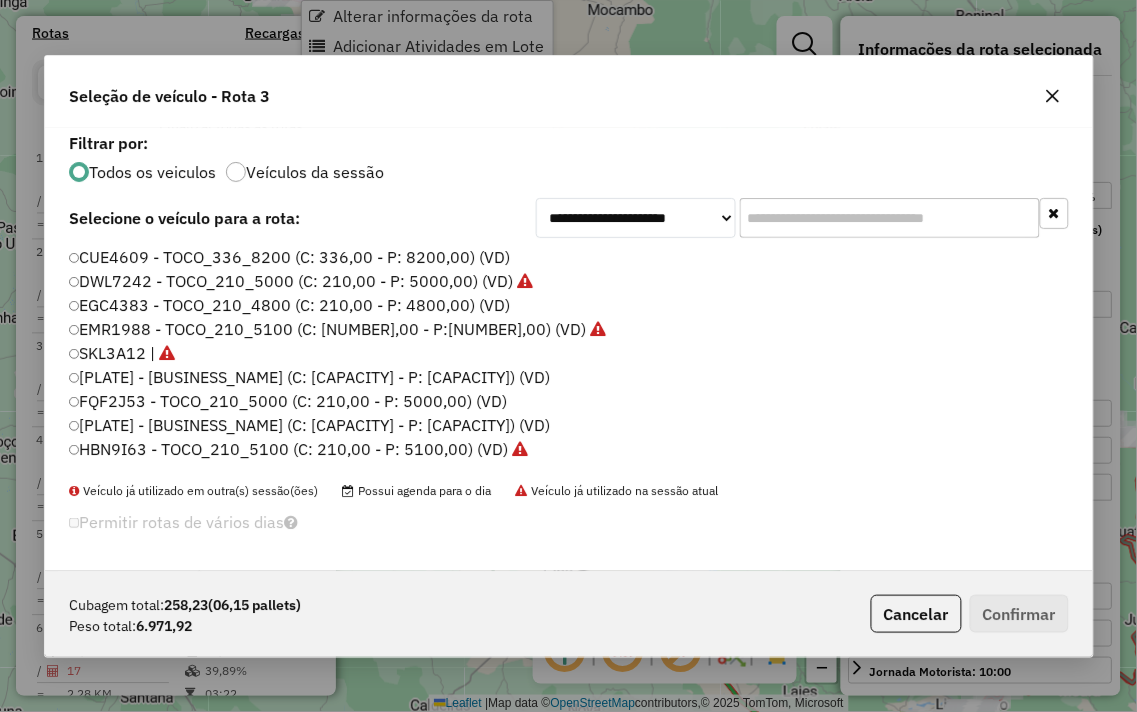 scroll, scrollTop: 11, scrollLeft: 5, axis: both 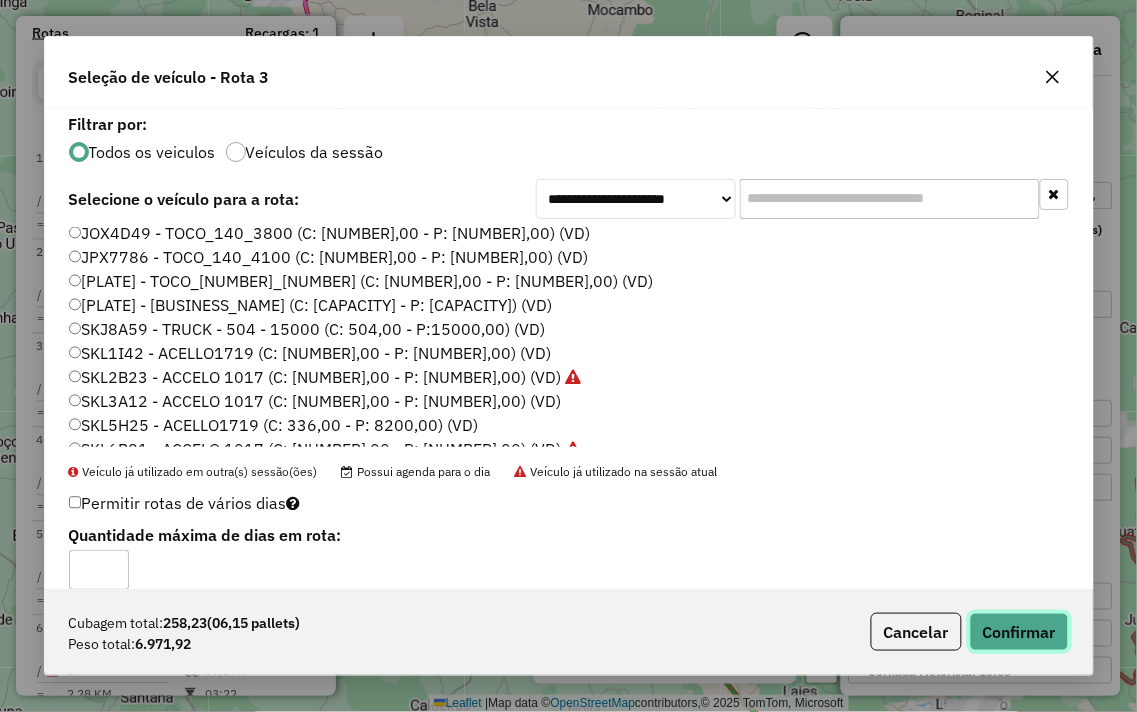 click on "Confirmar" 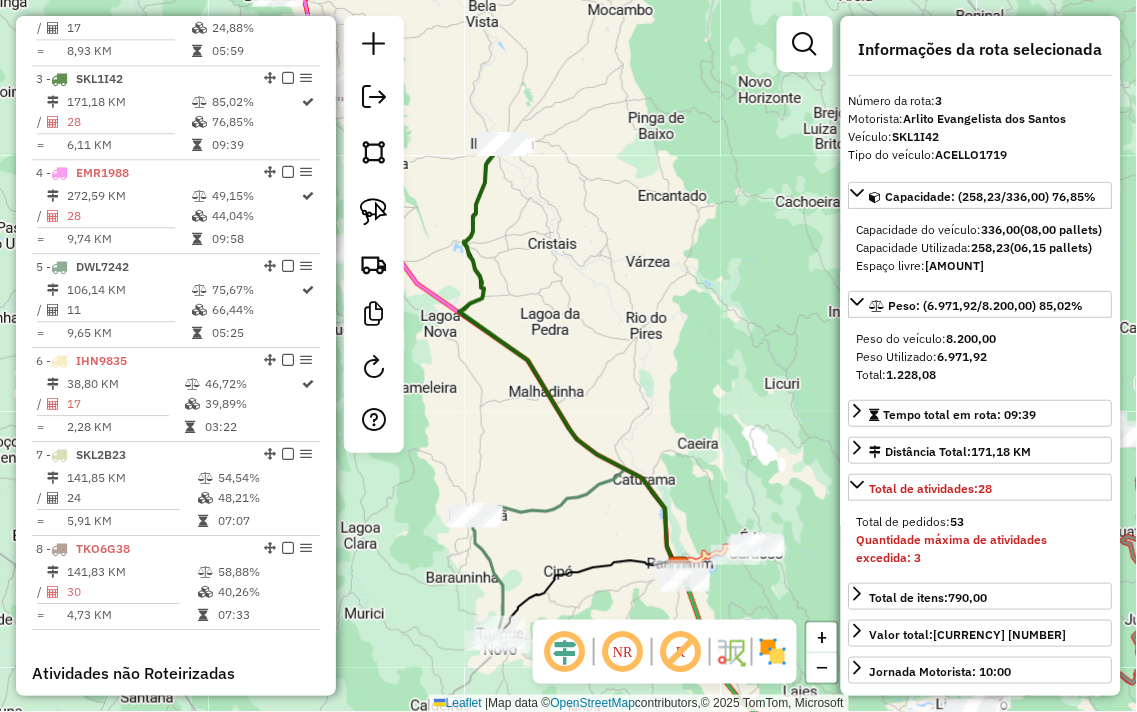 scroll, scrollTop: 961, scrollLeft: 0, axis: vertical 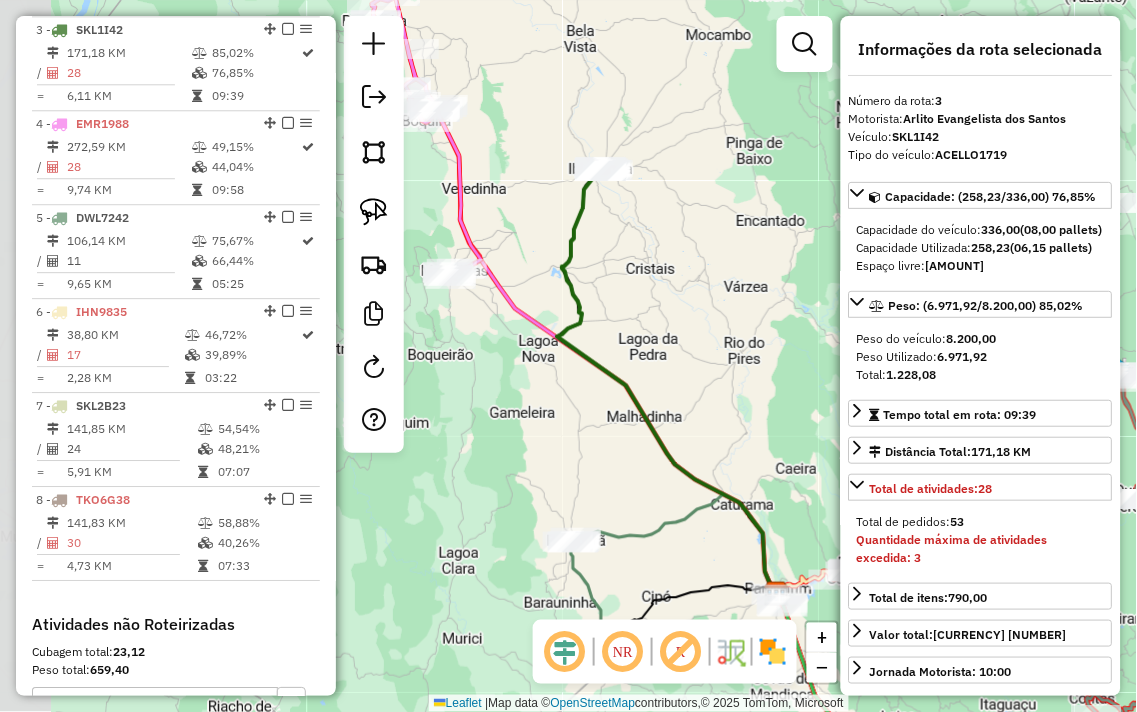 drag, startPoint x: 568, startPoint y: 253, endPoint x: 500, endPoint y: 40, distance: 223.59114 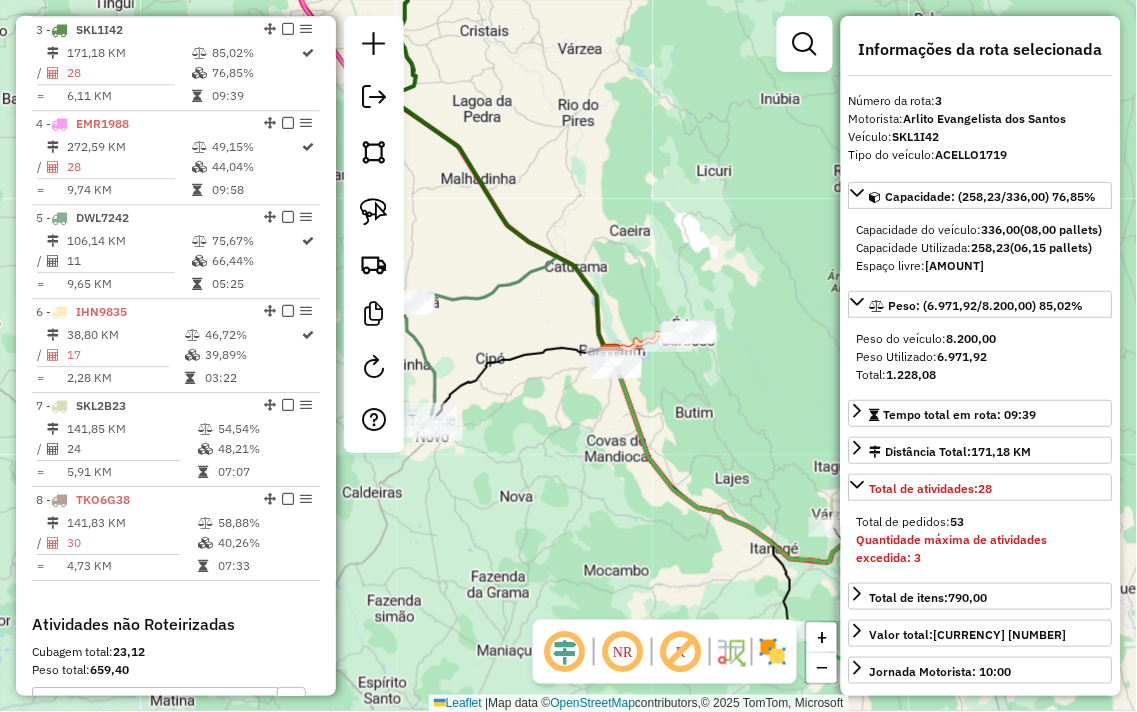 drag, startPoint x: 730, startPoint y: 390, endPoint x: 461, endPoint y: 186, distance: 337.6048 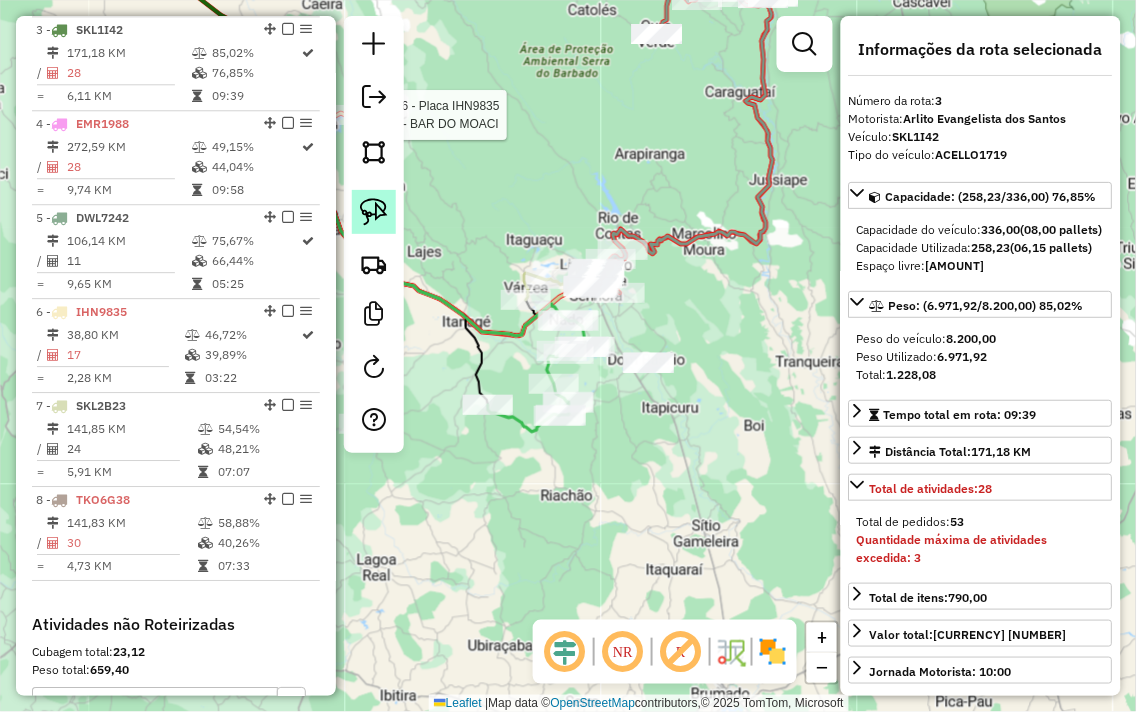 click 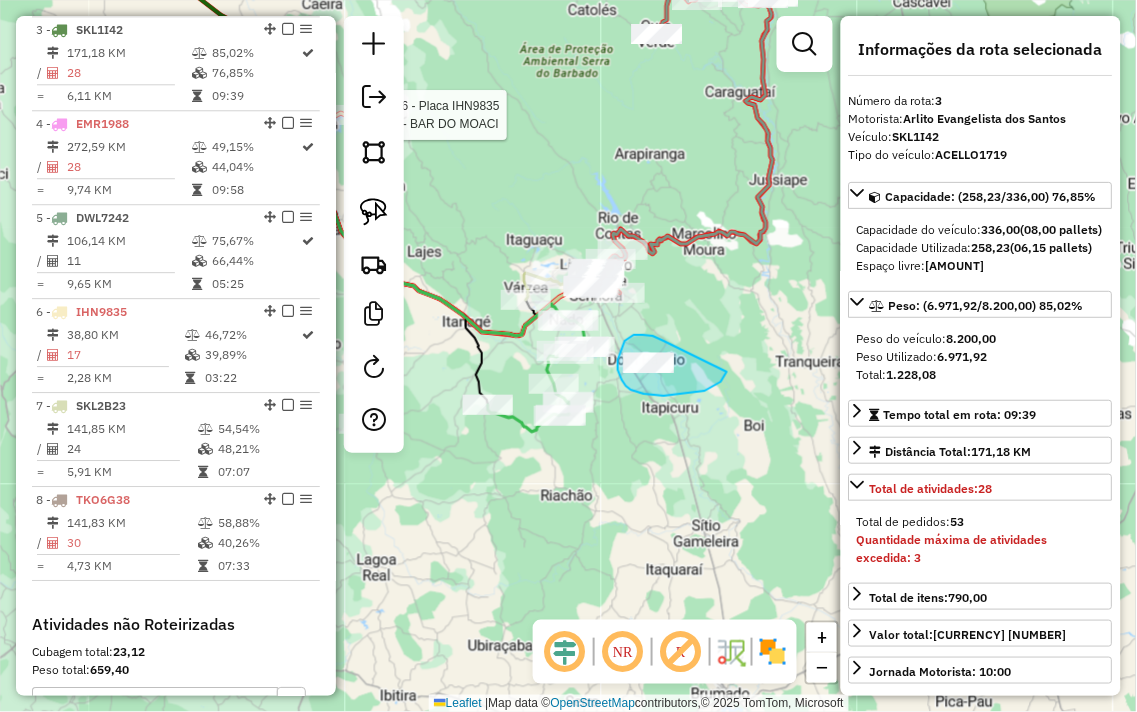 drag, startPoint x: 638, startPoint y: 335, endPoint x: 727, endPoint y: 372, distance: 96.38464 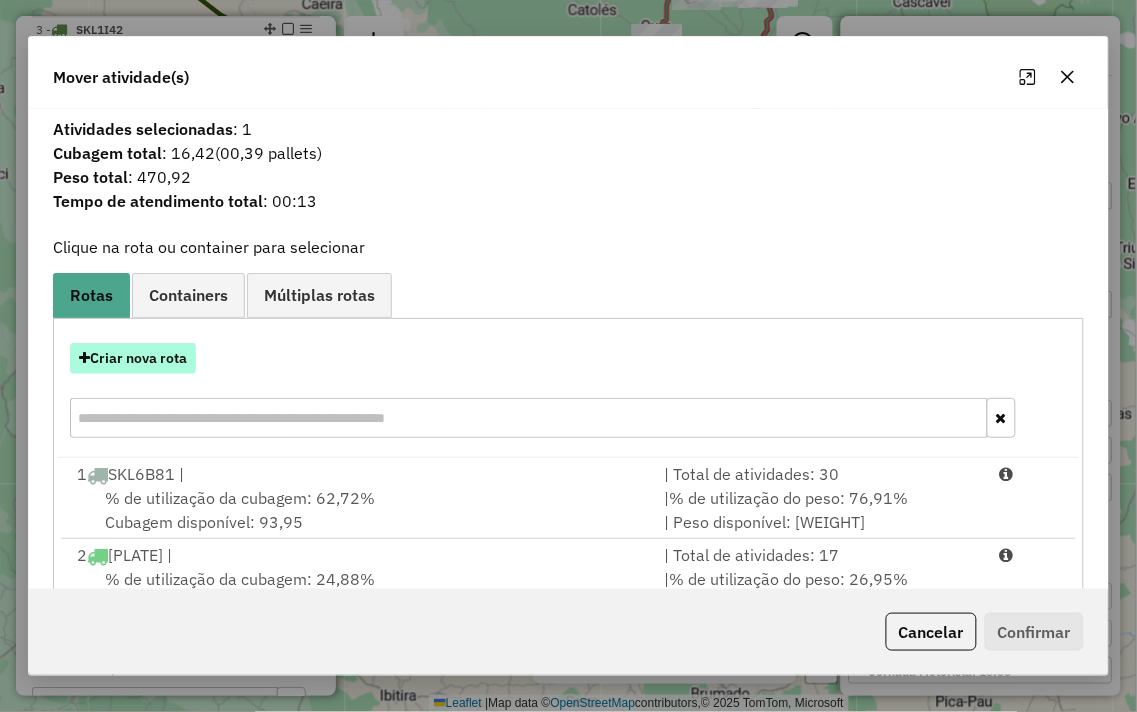 click on "Criar nova rota" at bounding box center [133, 358] 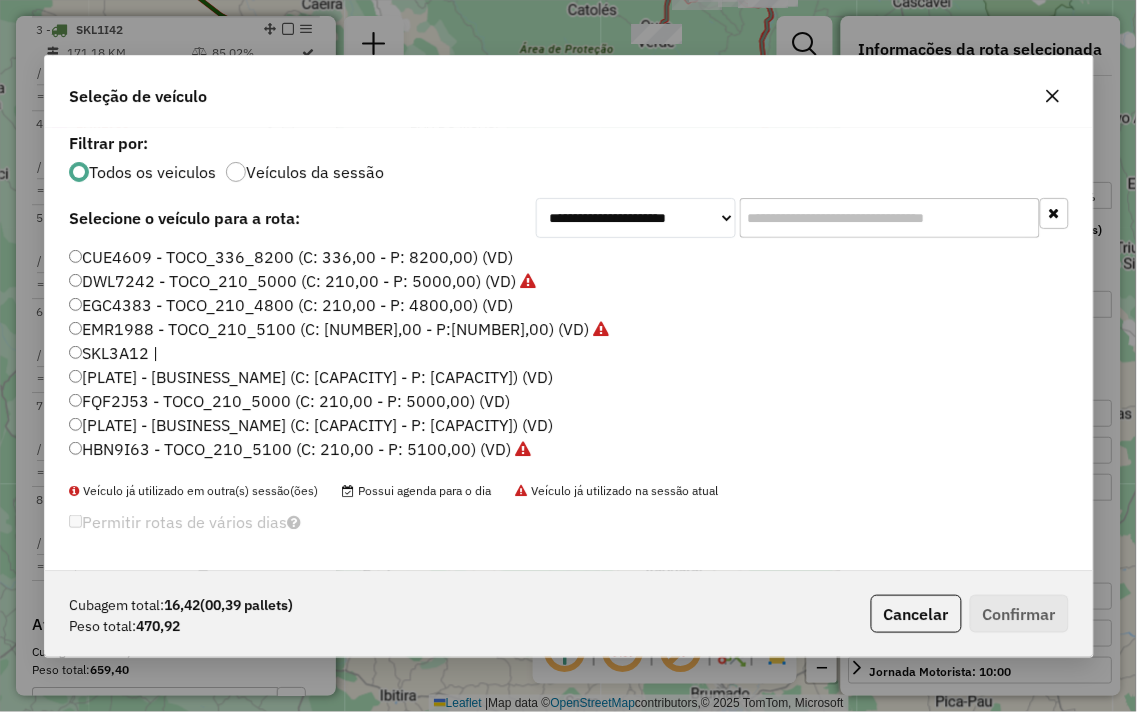 scroll, scrollTop: 11, scrollLeft: 5, axis: both 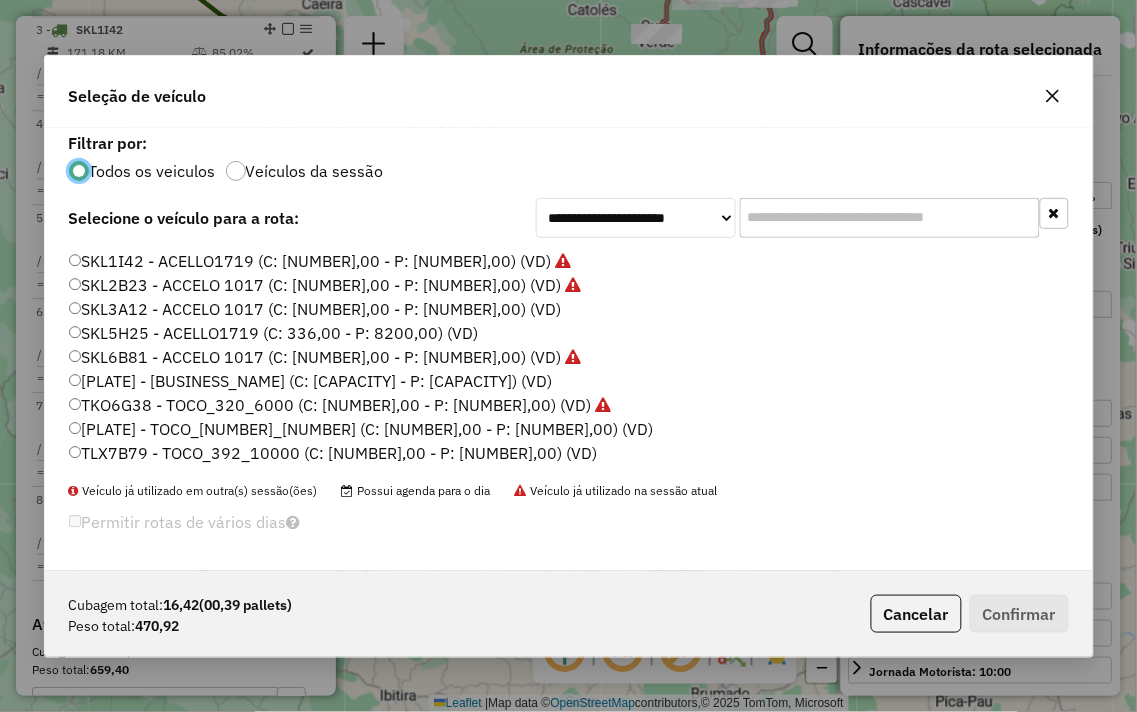 click 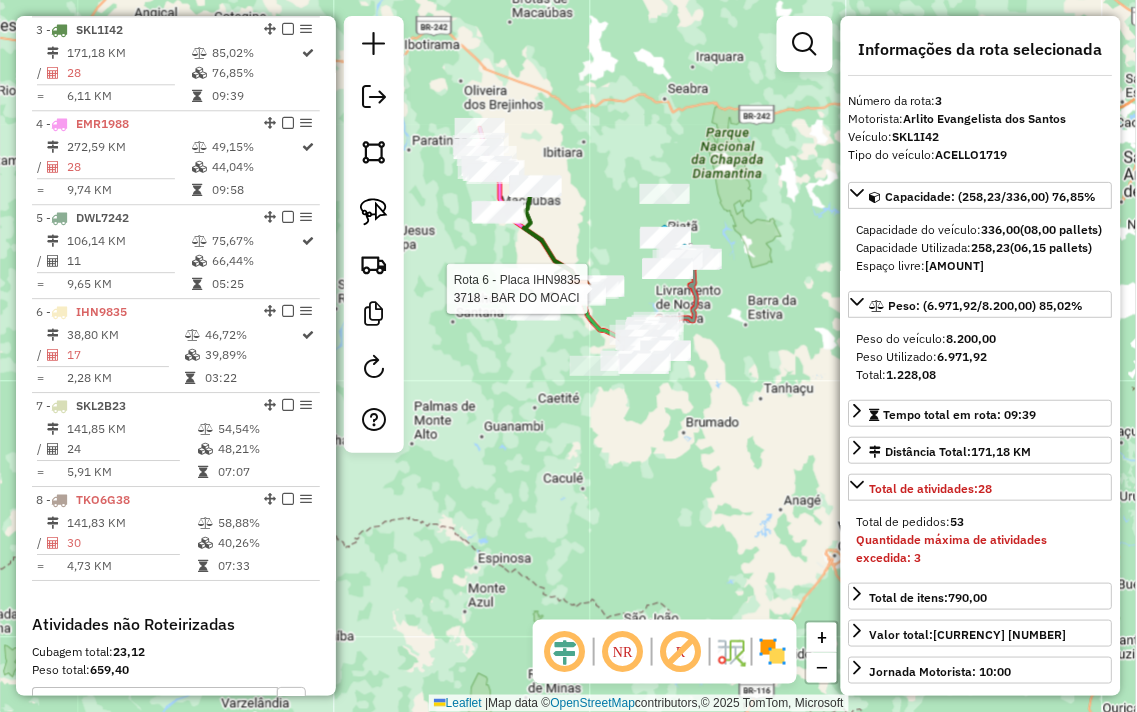 click on "Rota 6 - Placa [PLATE]  3718 - [BUSINESS_NAME] Janela de atendimento Grade de atendimento Capacidade Transportadoras Veículos Cliente Pedidos  Rotas Selecione os dias de semana para filtrar as janelas de atendimento  Seg   Ter   Qua   Qui   Sex   Sáb   Dom  Informe o período da janela de atendimento: De: Até:  Filtrar exatamente a janela do cliente  Considerar janela de atendimento padrão  Selecione os dias de semana para filtrar as grades de atendimento  Seg   Ter   Qua   Qui   Sex   Sáb   Dom   Considerar clientes sem dia de atendimento cadastrado  Clientes fora do dia de atendimento selecionado Filtrar as atividades entre os valores definidos abaixo:  Peso mínimo:   Peso máximo:   Cubagem mínima:   Cubagem máxima:   De:   Até:  Filtrar as atividades entre o tempo de atendimento definido abaixo:  De:   Até:   Considerar capacidade total dos clientes não roteirizados Transportadora: Selecione um ou mais itens Tipo de veículo: Selecione um ou mais itens Veículo: Selecione um ou mais itens Nome: +" 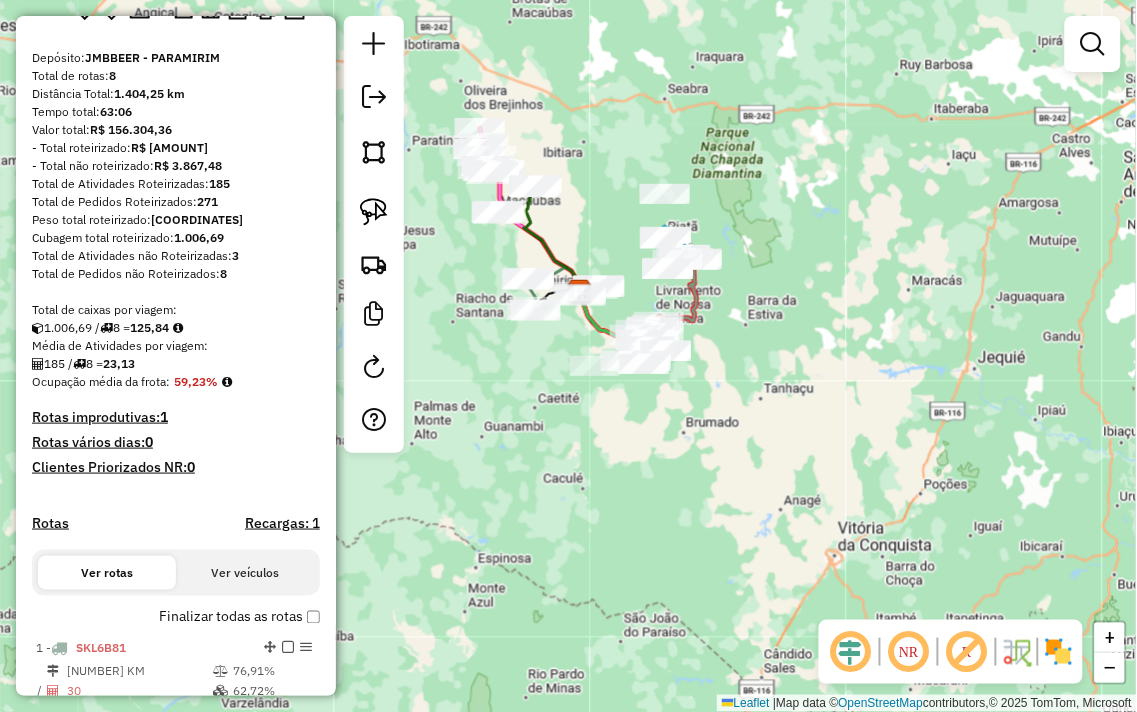 scroll, scrollTop: 0, scrollLeft: 0, axis: both 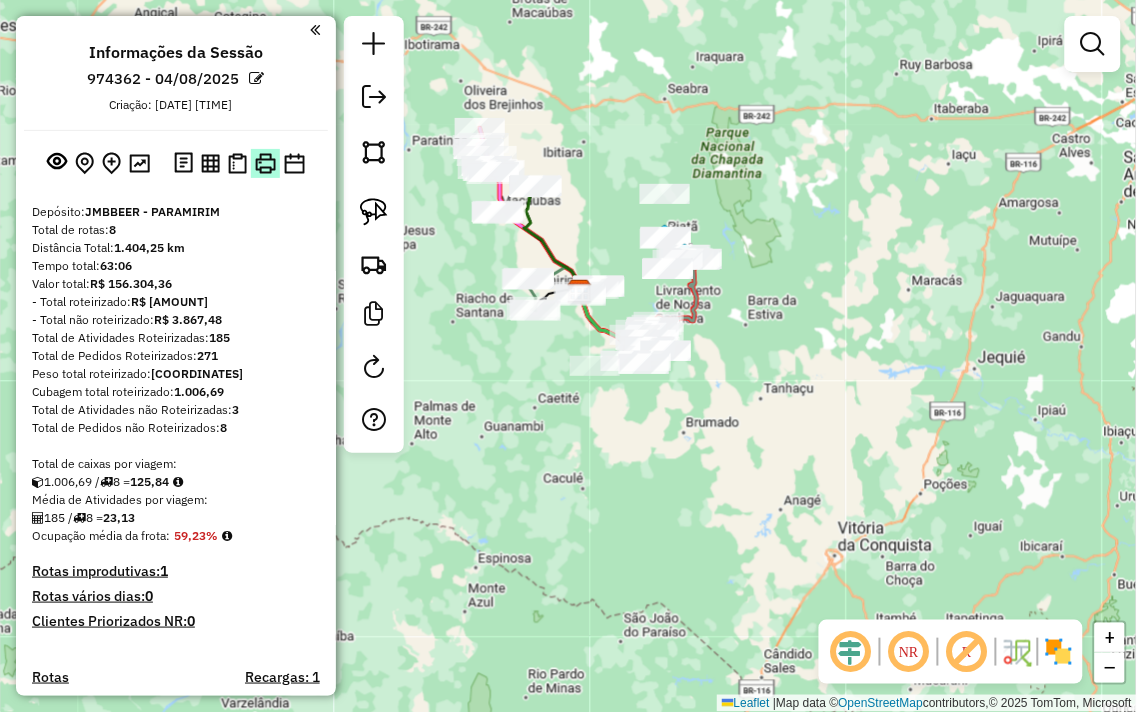 click at bounding box center [265, 163] 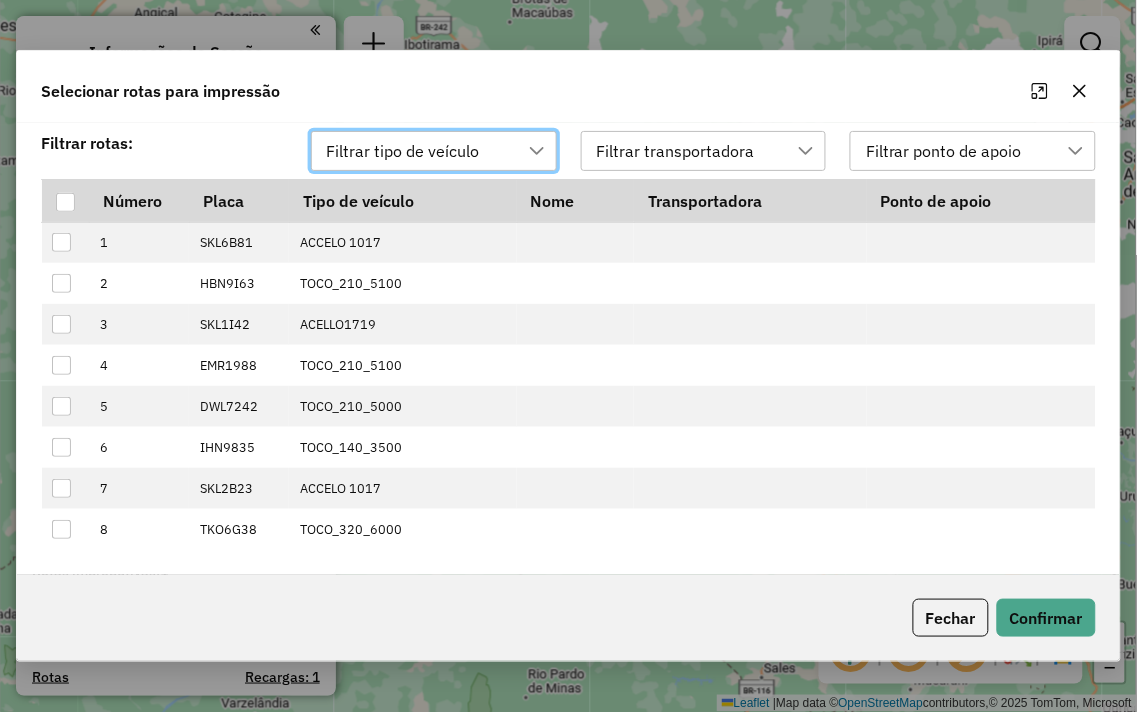 scroll, scrollTop: 13, scrollLeft: 88, axis: both 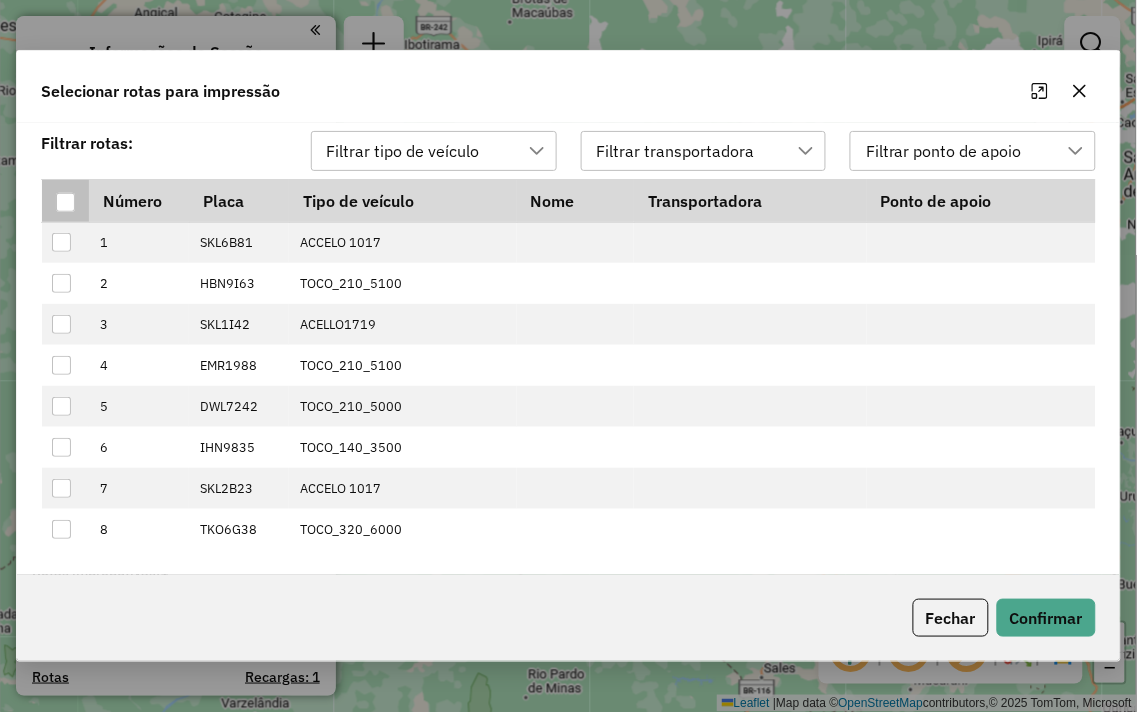 click at bounding box center (65, 202) 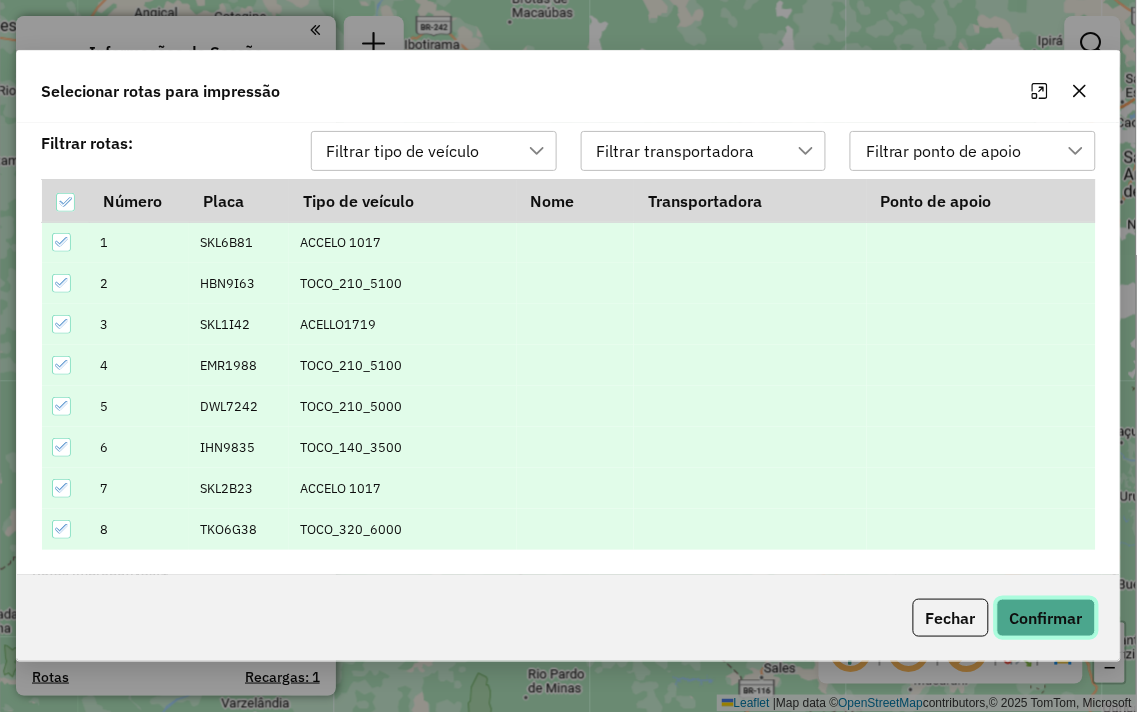 click on "Confirmar" 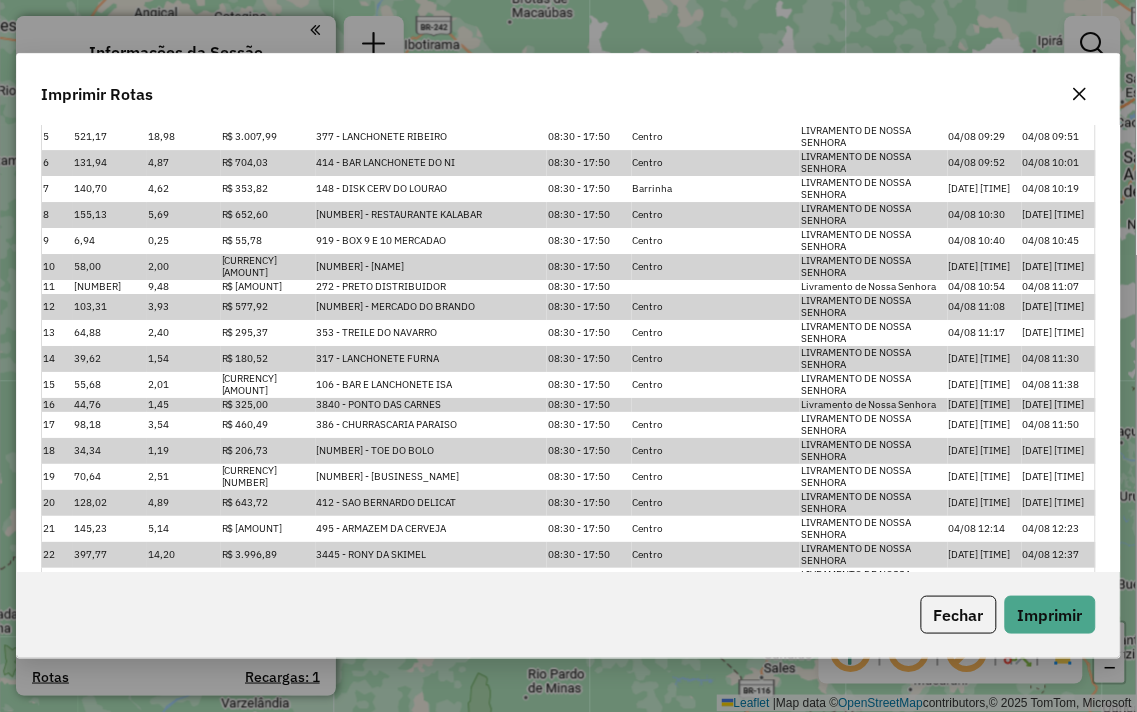 scroll, scrollTop: 7110, scrollLeft: 0, axis: vertical 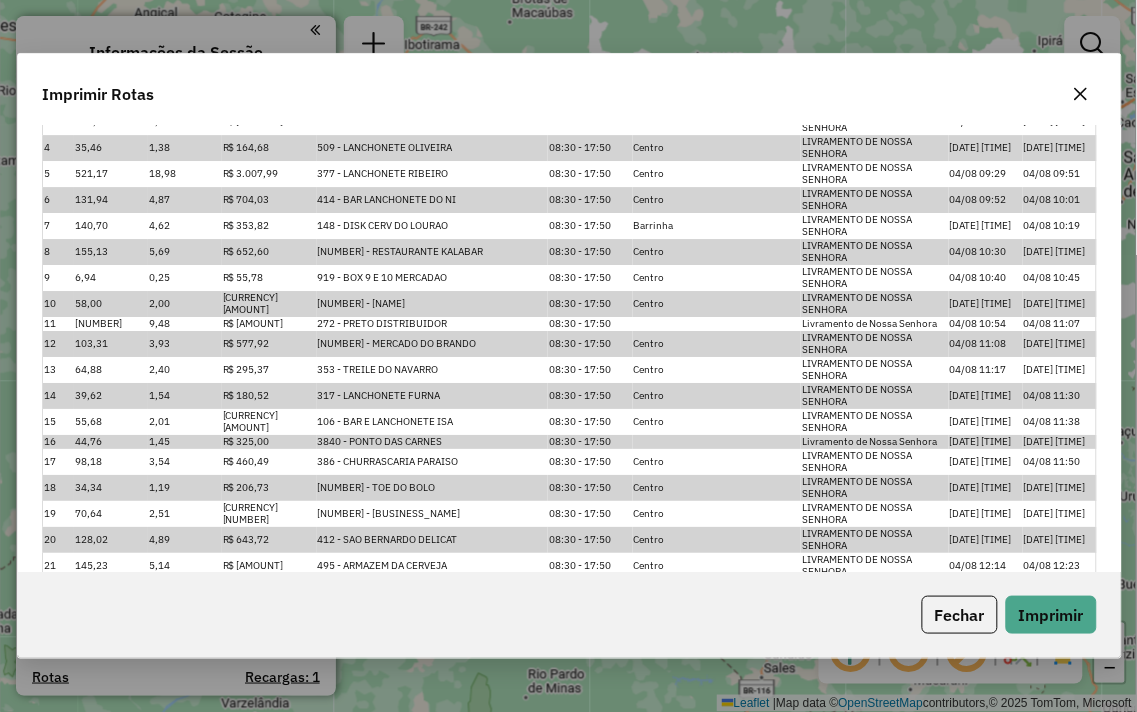 click 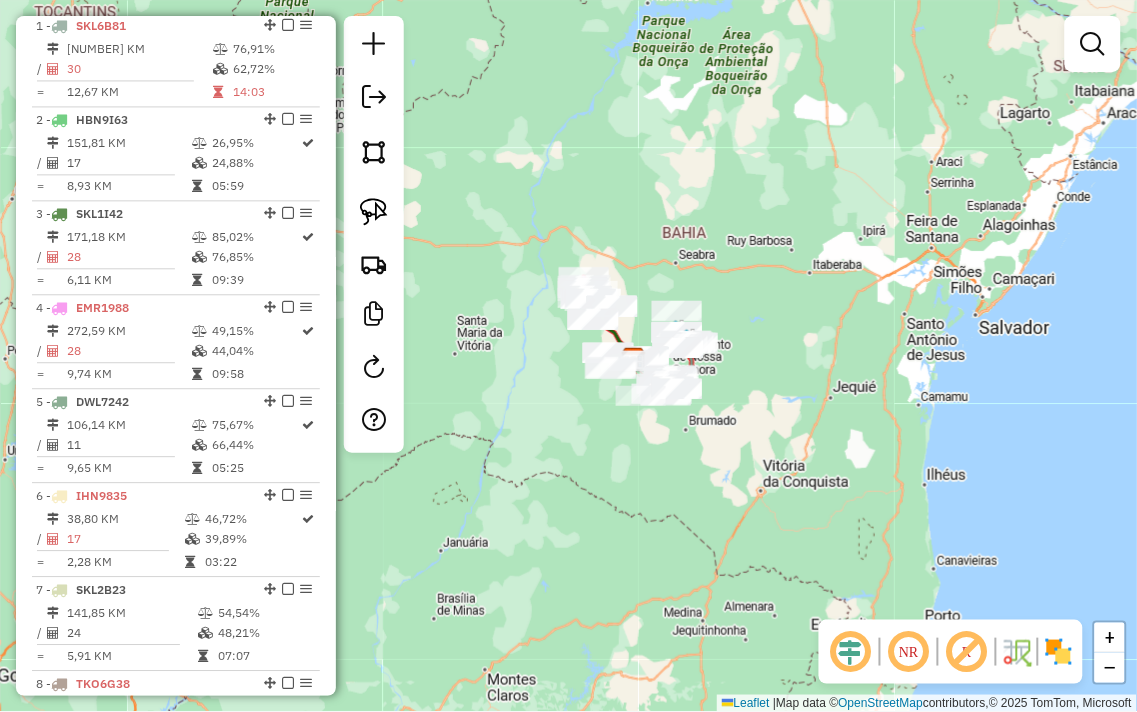 scroll, scrollTop: 888, scrollLeft: 0, axis: vertical 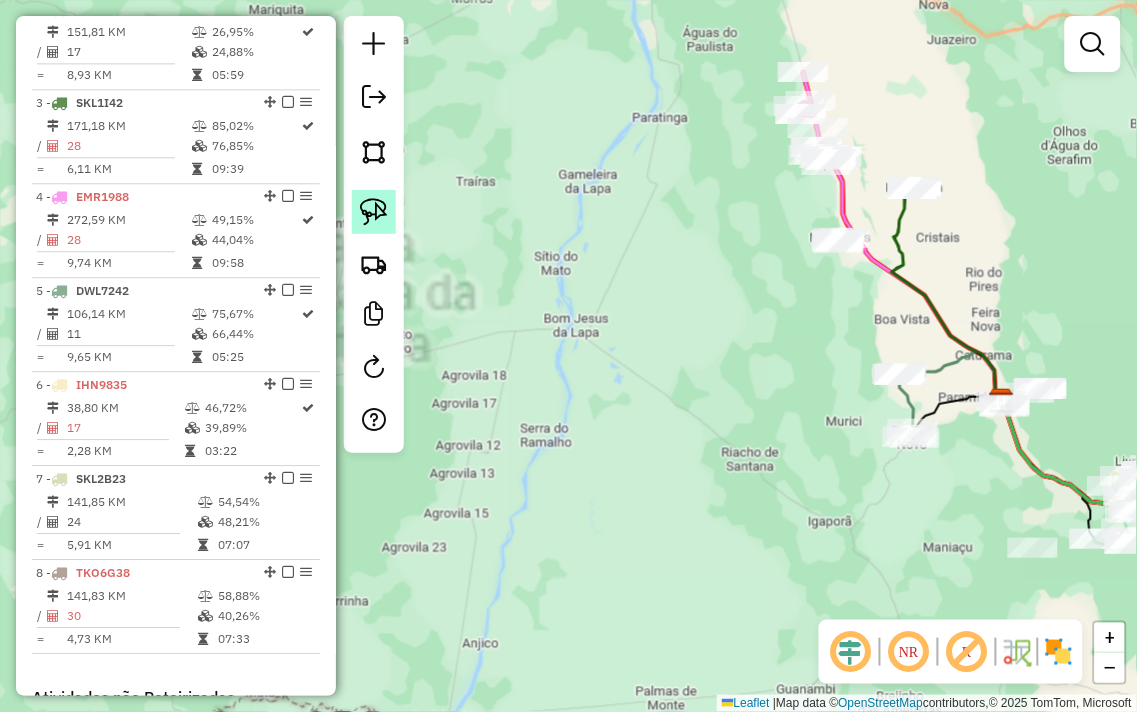 drag, startPoint x: 600, startPoint y: 332, endPoint x: 373, endPoint y: 211, distance: 257.2353 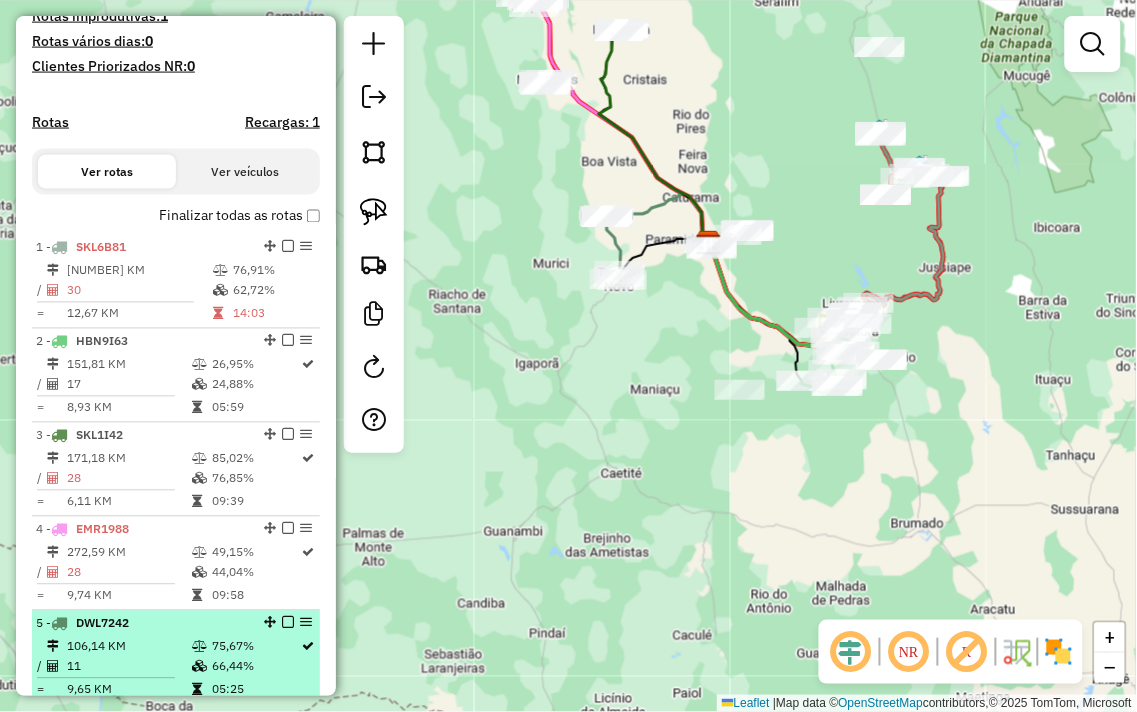 scroll, scrollTop: 666, scrollLeft: 0, axis: vertical 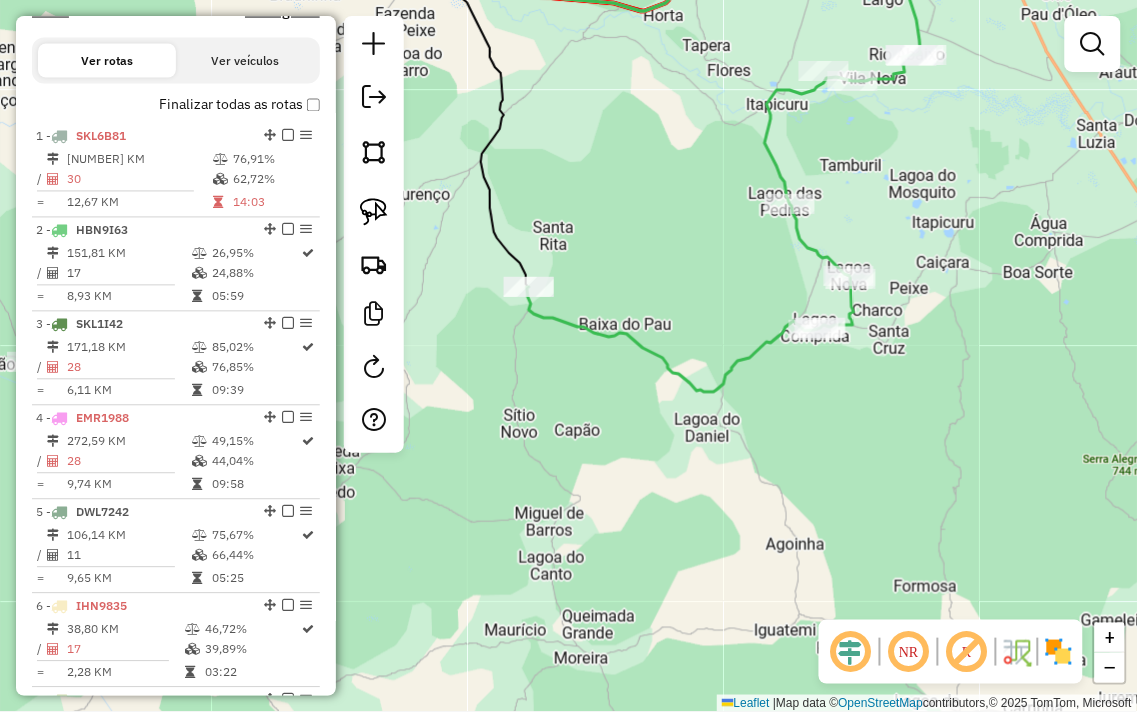 drag, startPoint x: 918, startPoint y: 385, endPoint x: 863, endPoint y: 354, distance: 63.134777 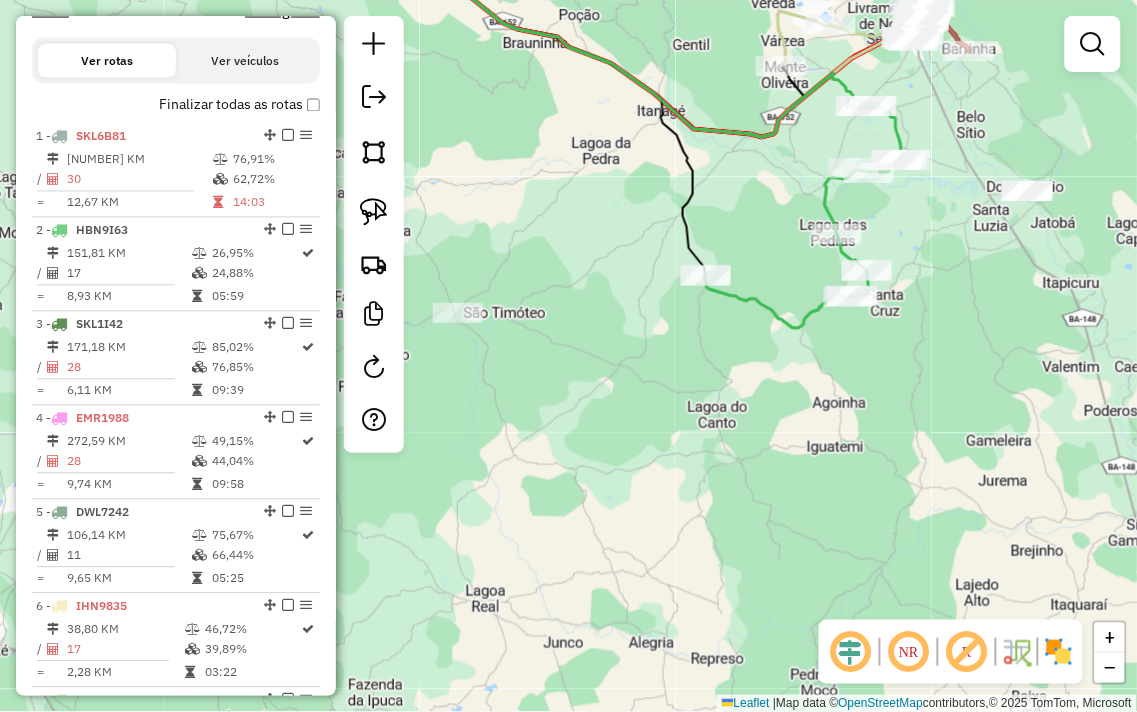 drag, startPoint x: 931, startPoint y: 188, endPoint x: 877, endPoint y: 336, distance: 157.54364 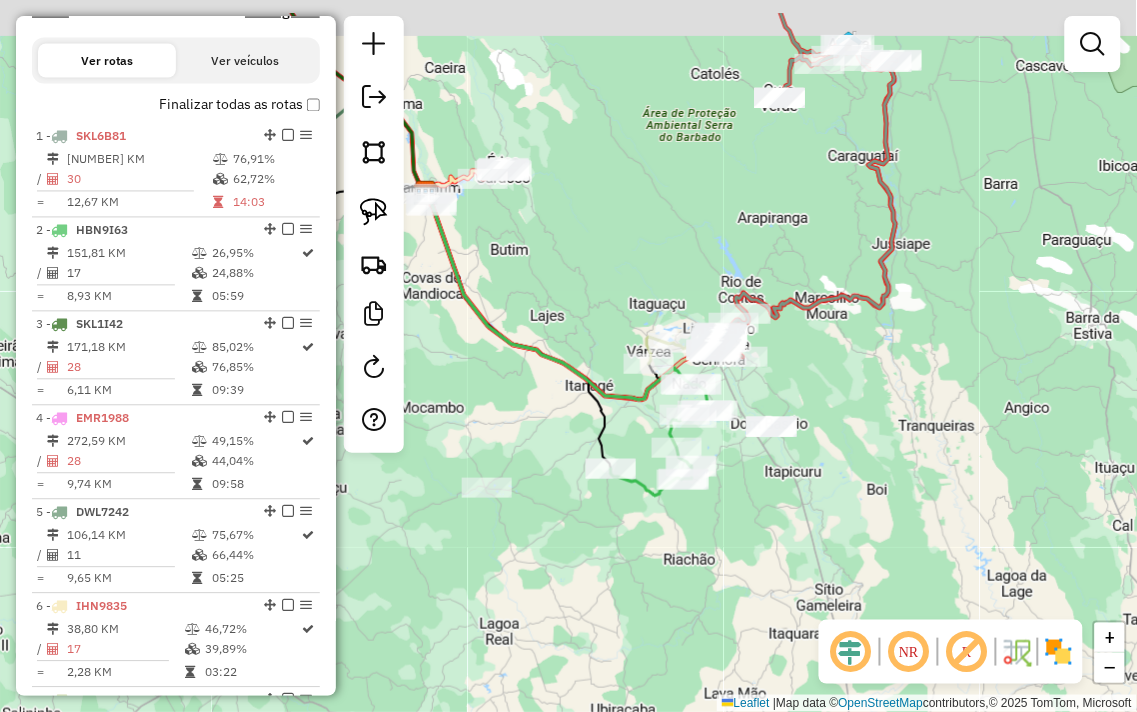drag, startPoint x: 585, startPoint y: 247, endPoint x: 587, endPoint y: 351, distance: 104.019226 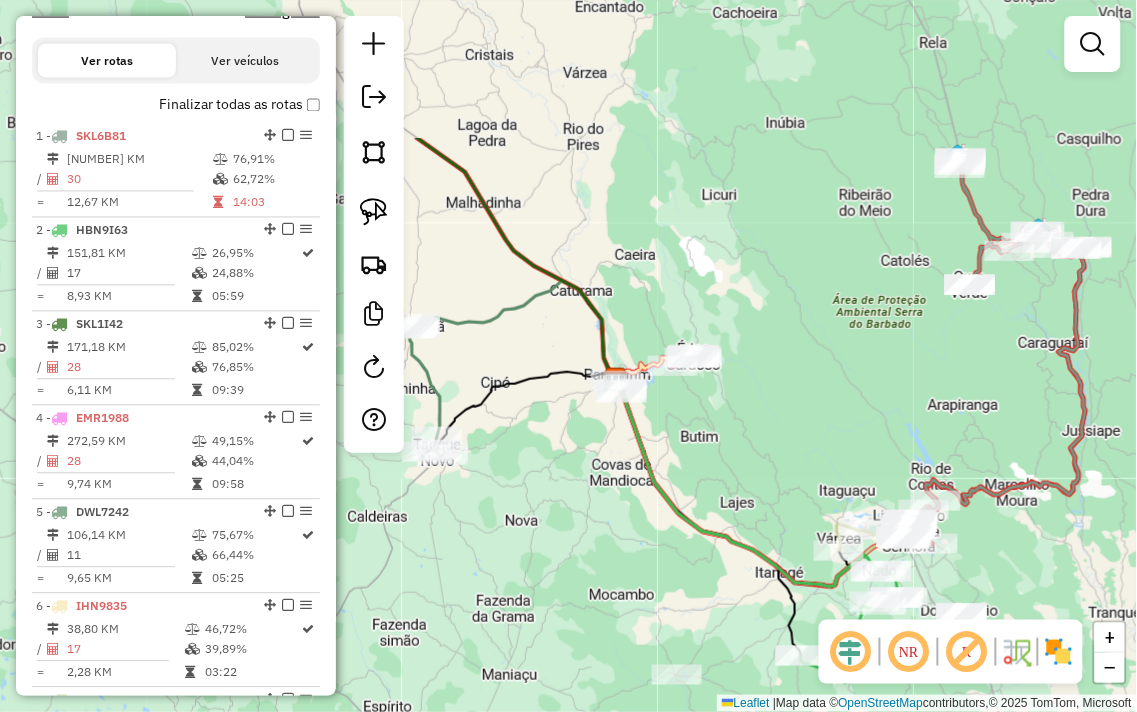 drag, startPoint x: 513, startPoint y: 261, endPoint x: 764, endPoint y: 470, distance: 326.6221 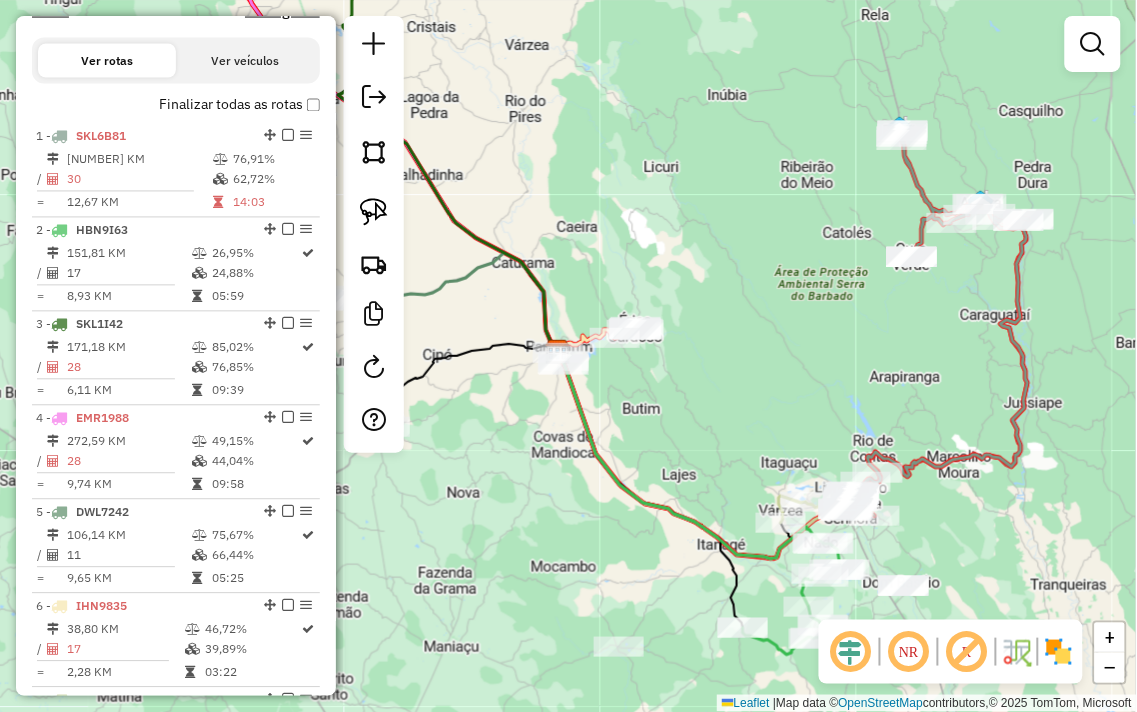 drag, startPoint x: 521, startPoint y: 281, endPoint x: 802, endPoint y: 285, distance: 281.02847 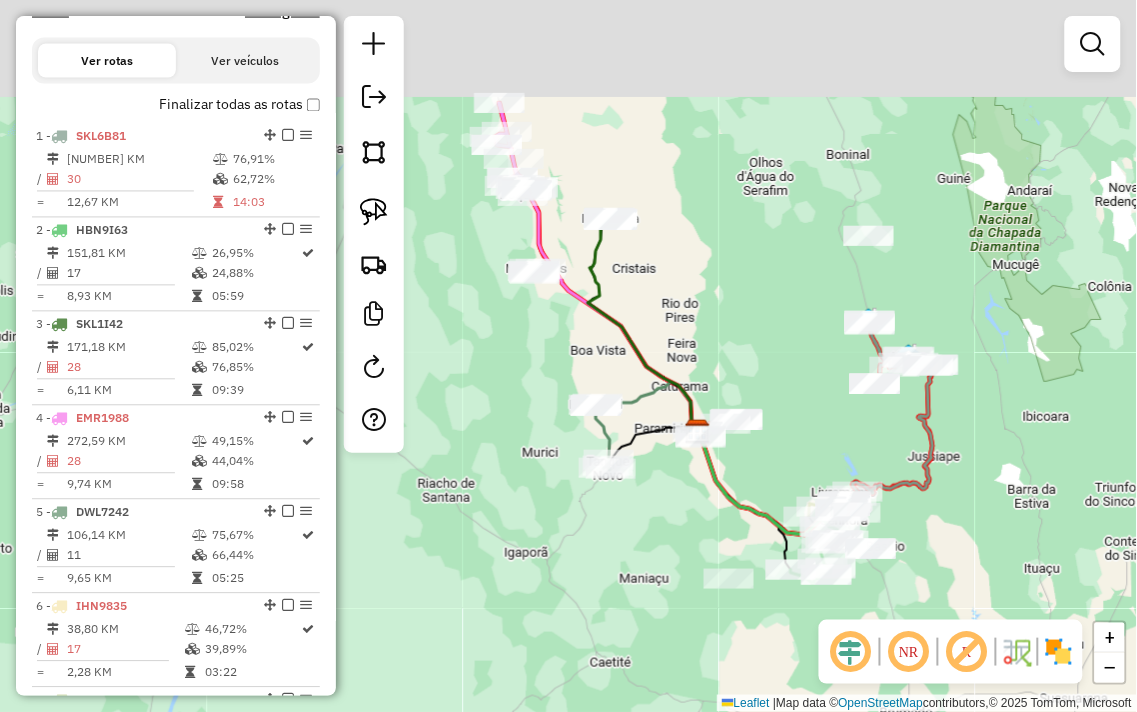 drag, startPoint x: 512, startPoint y: 427, endPoint x: 525, endPoint y: 615, distance: 188.44893 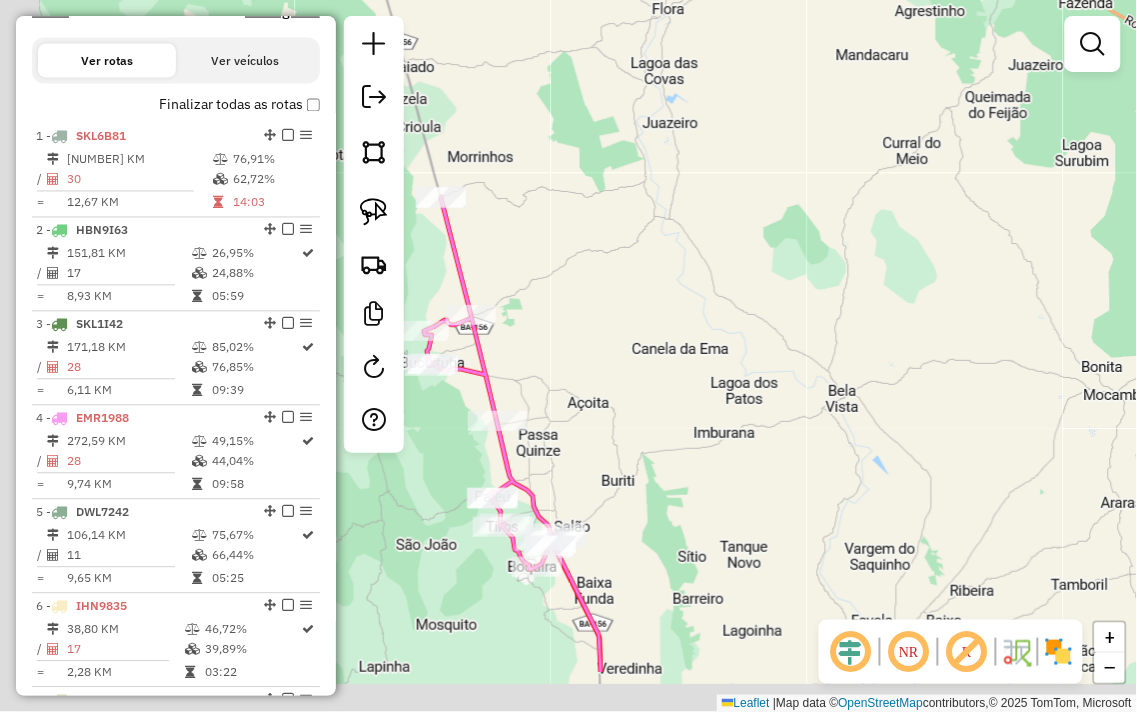 drag, startPoint x: 503, startPoint y: 426, endPoint x: 561, endPoint y: 276, distance: 160.82289 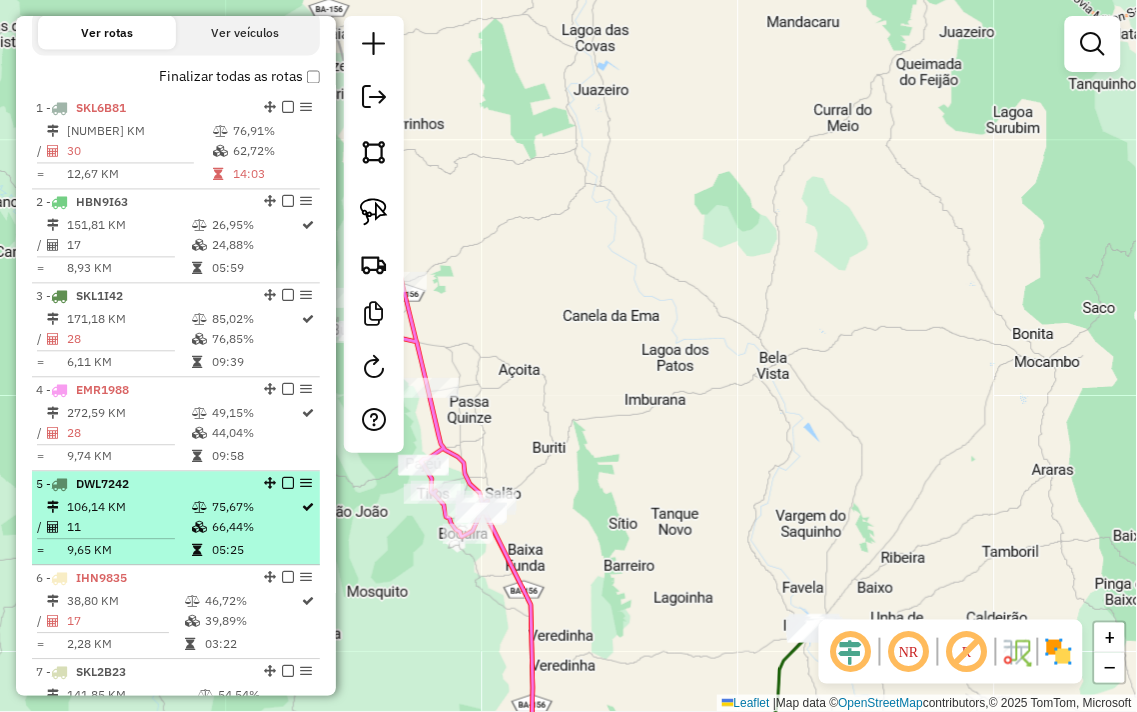 scroll, scrollTop: 666, scrollLeft: 0, axis: vertical 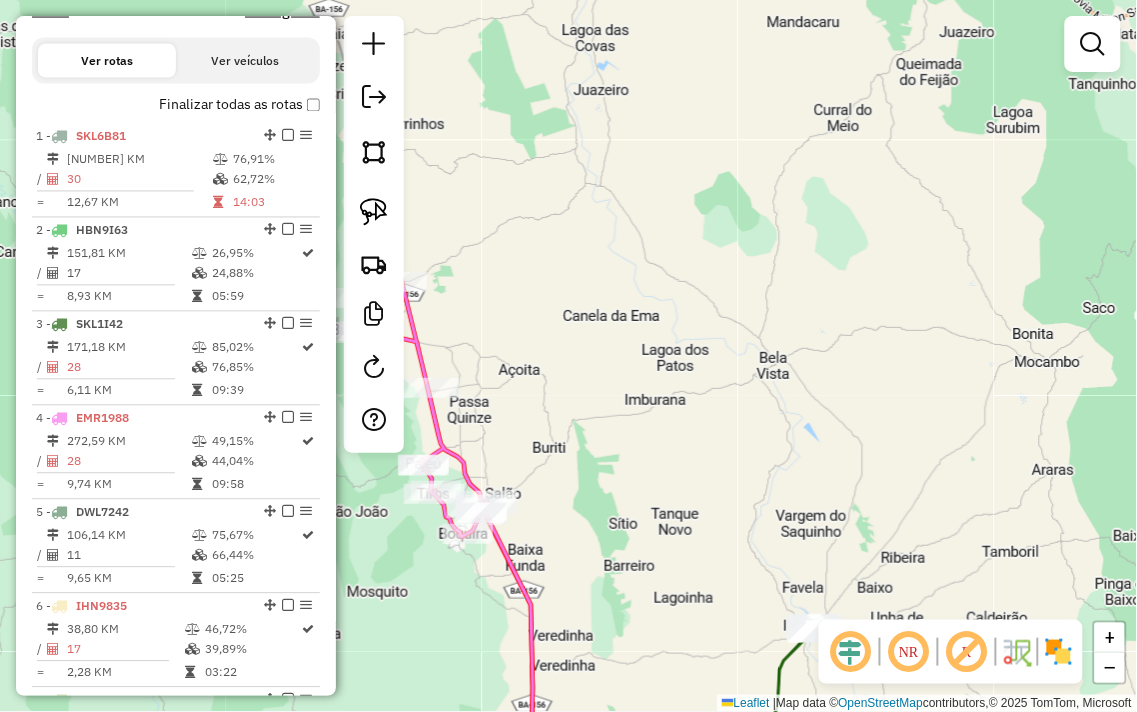 drag, startPoint x: 600, startPoint y: 507, endPoint x: 611, endPoint y: 244, distance: 263.22995 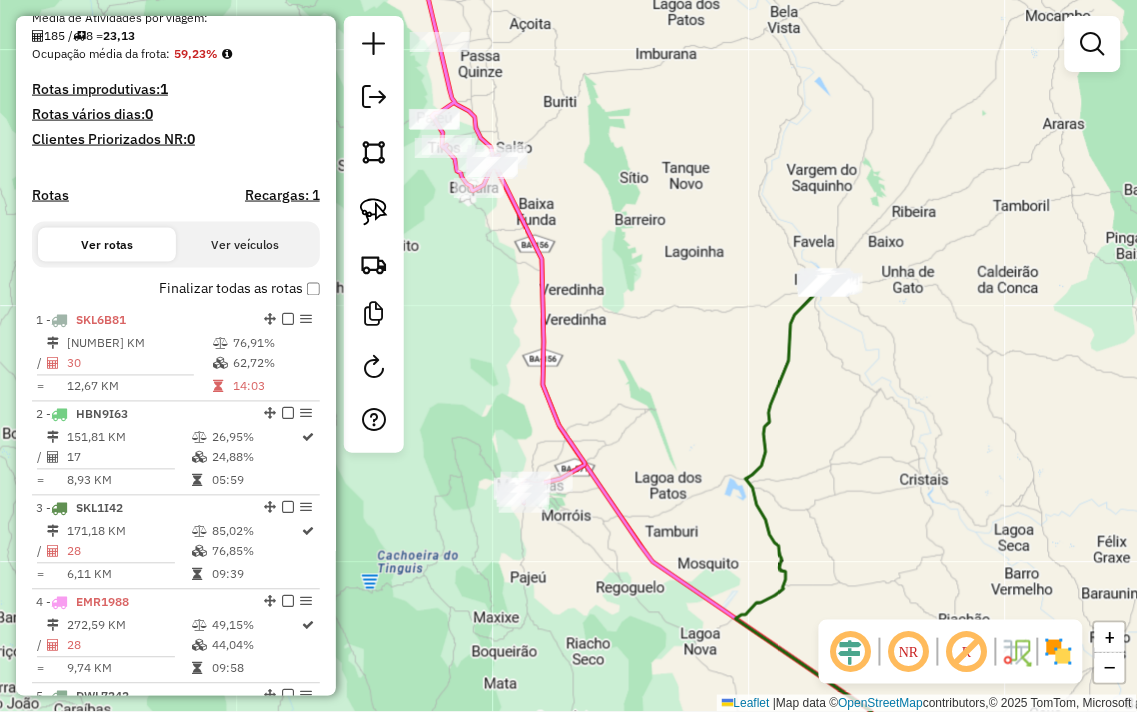 scroll, scrollTop: 444, scrollLeft: 0, axis: vertical 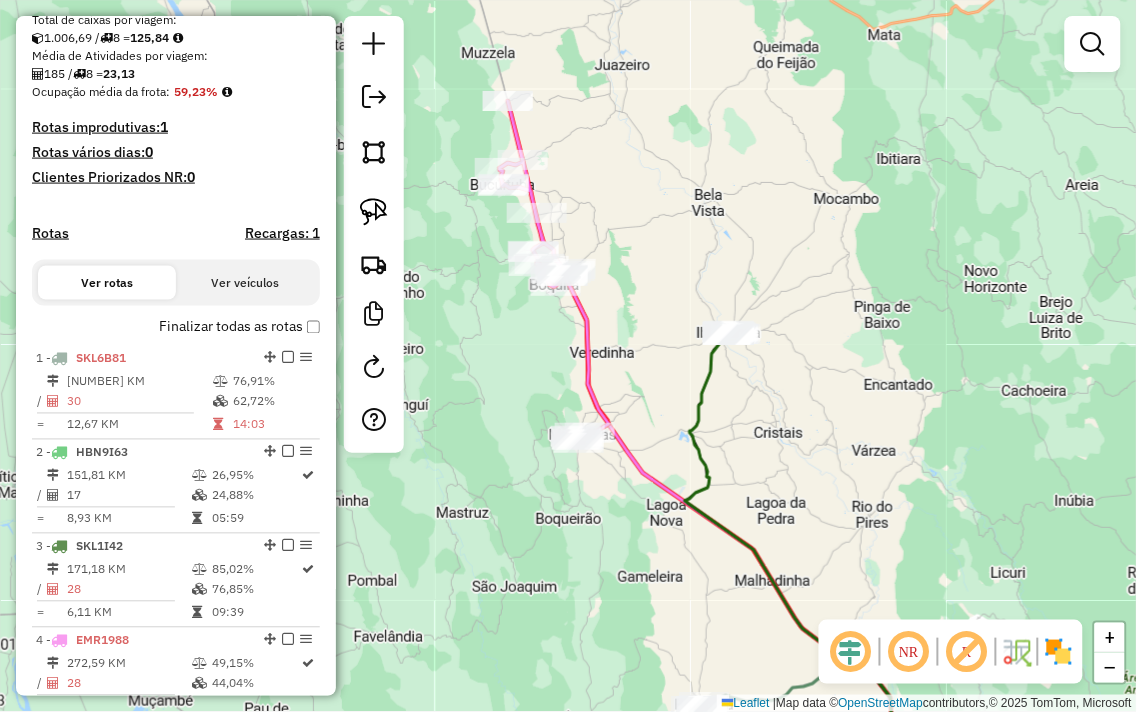 drag, startPoint x: 978, startPoint y: 464, endPoint x: 886, endPoint y: 230, distance: 251.43588 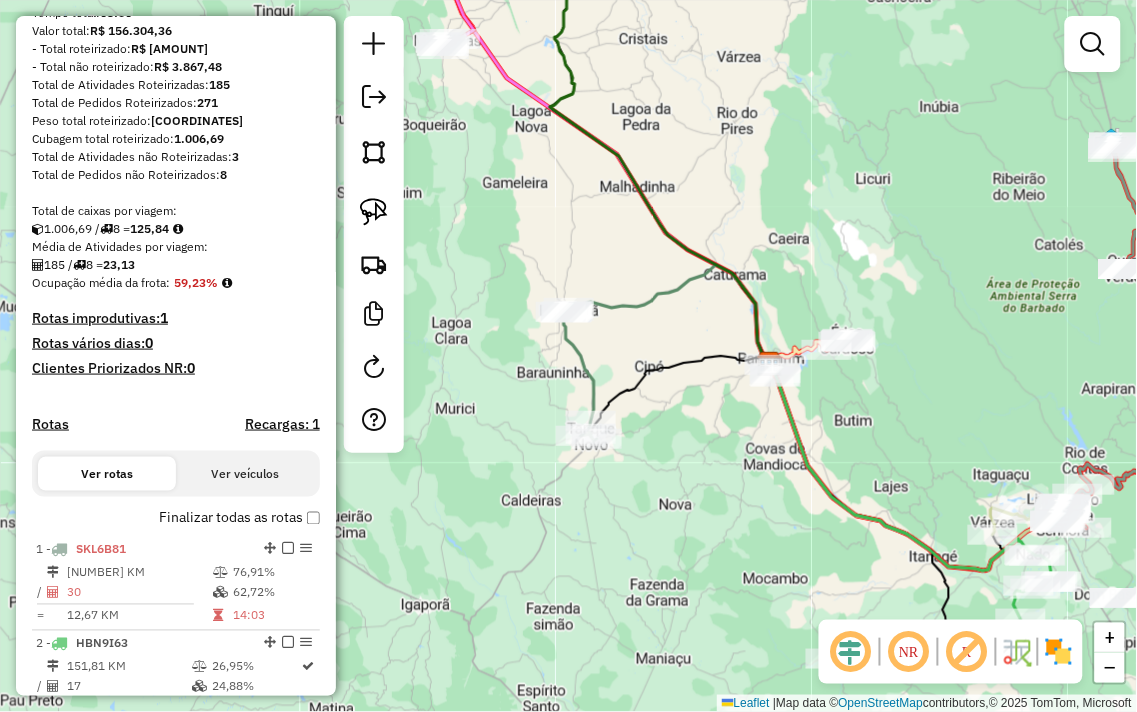 scroll, scrollTop: 0, scrollLeft: 0, axis: both 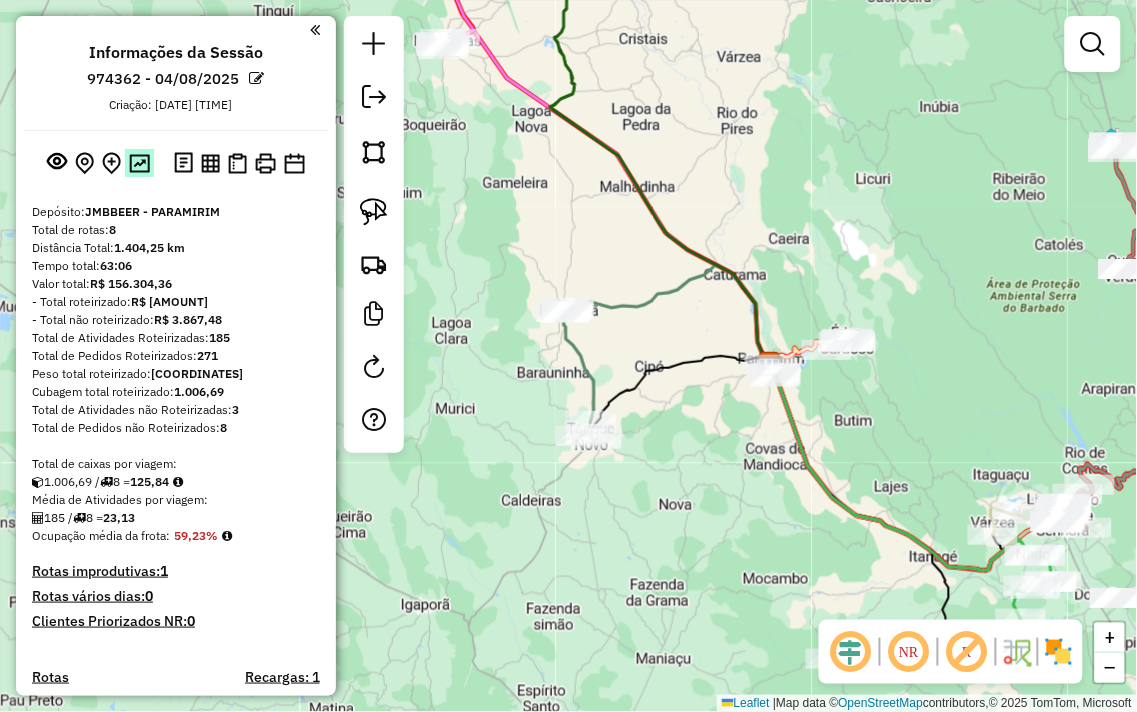 click at bounding box center (139, 163) 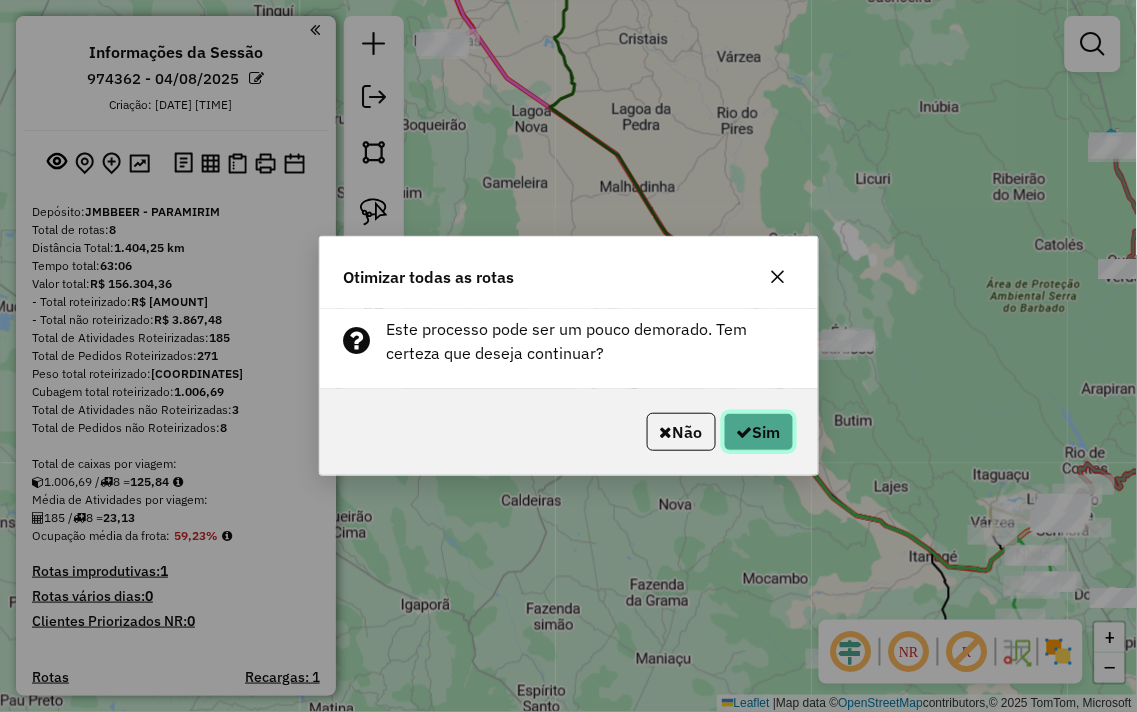 click 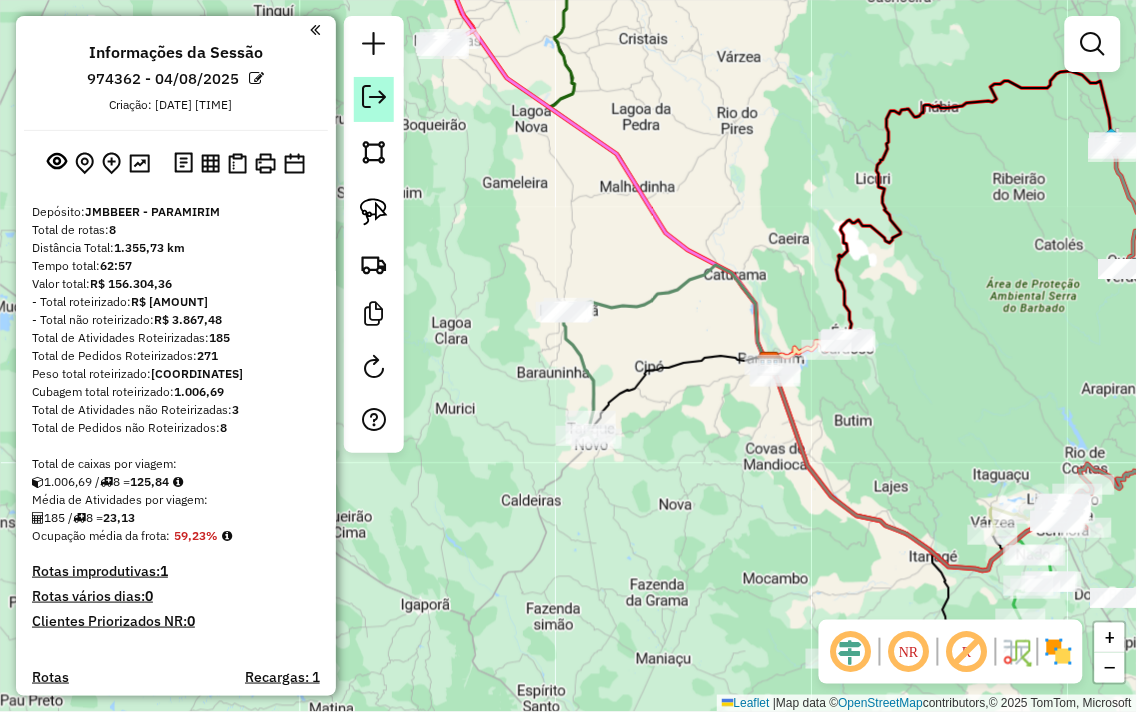 click 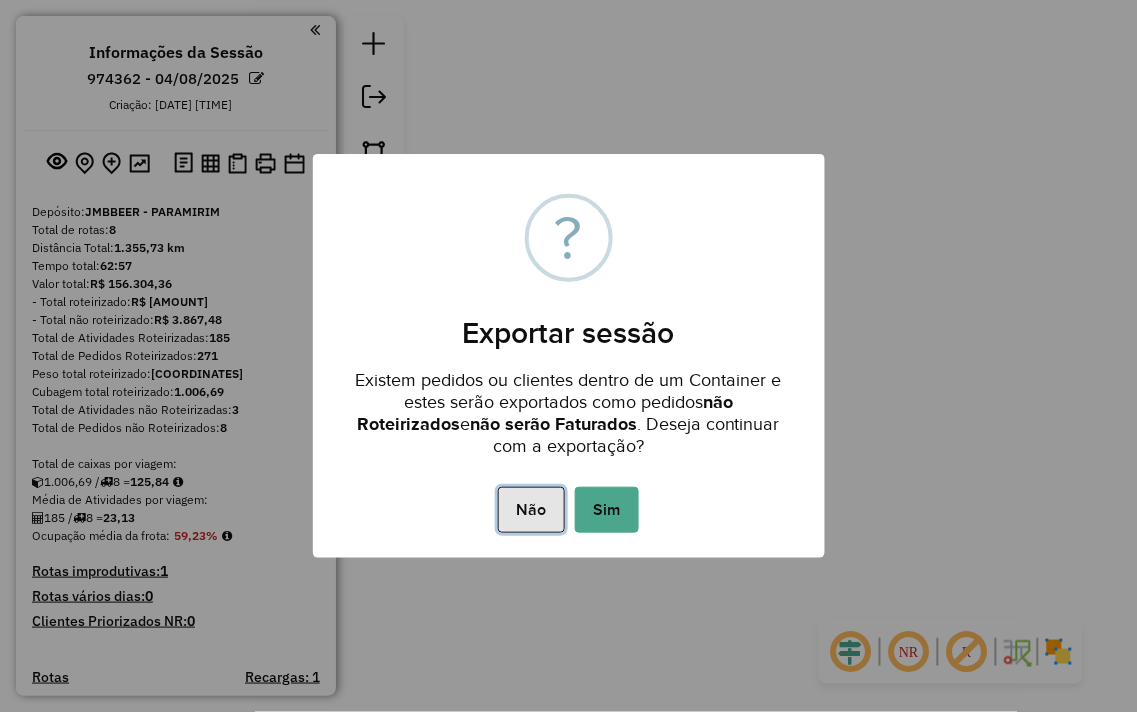 click on "Não" at bounding box center [531, 510] 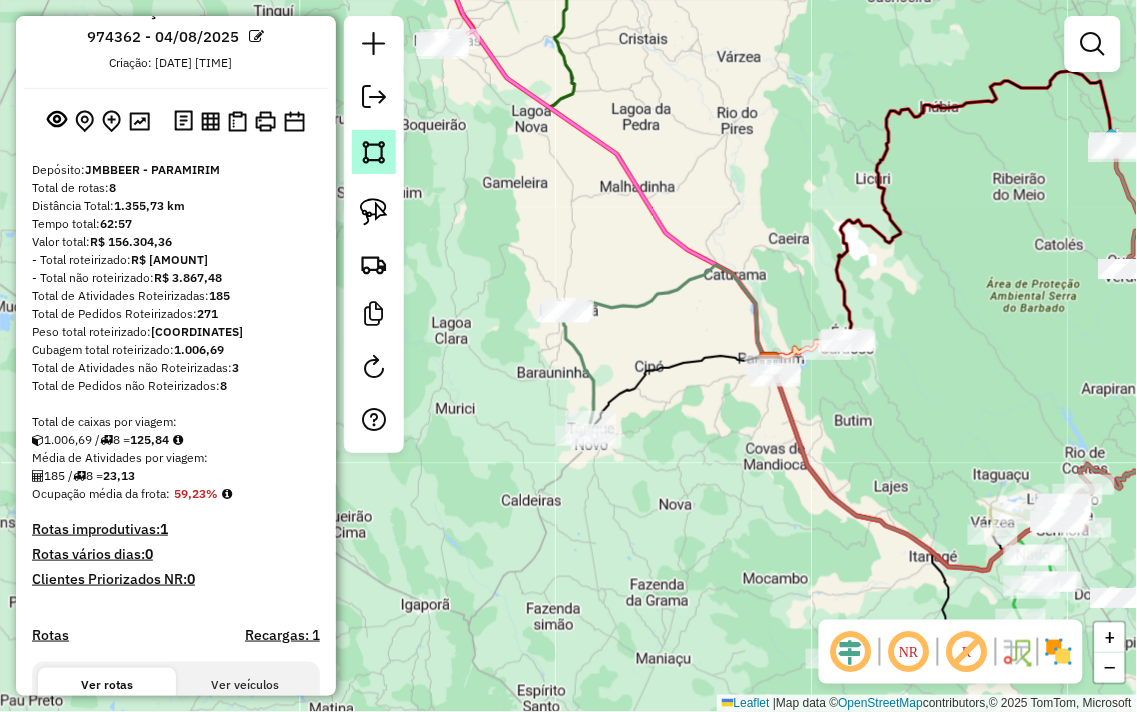 scroll, scrollTop: 0, scrollLeft: 0, axis: both 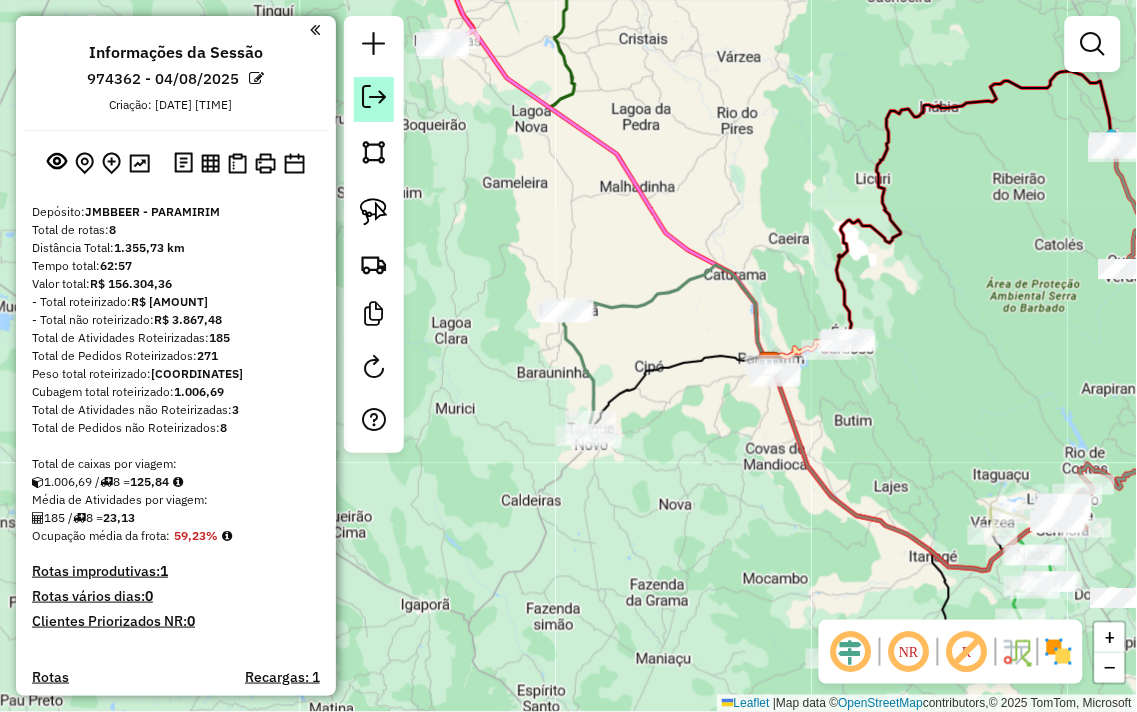 click 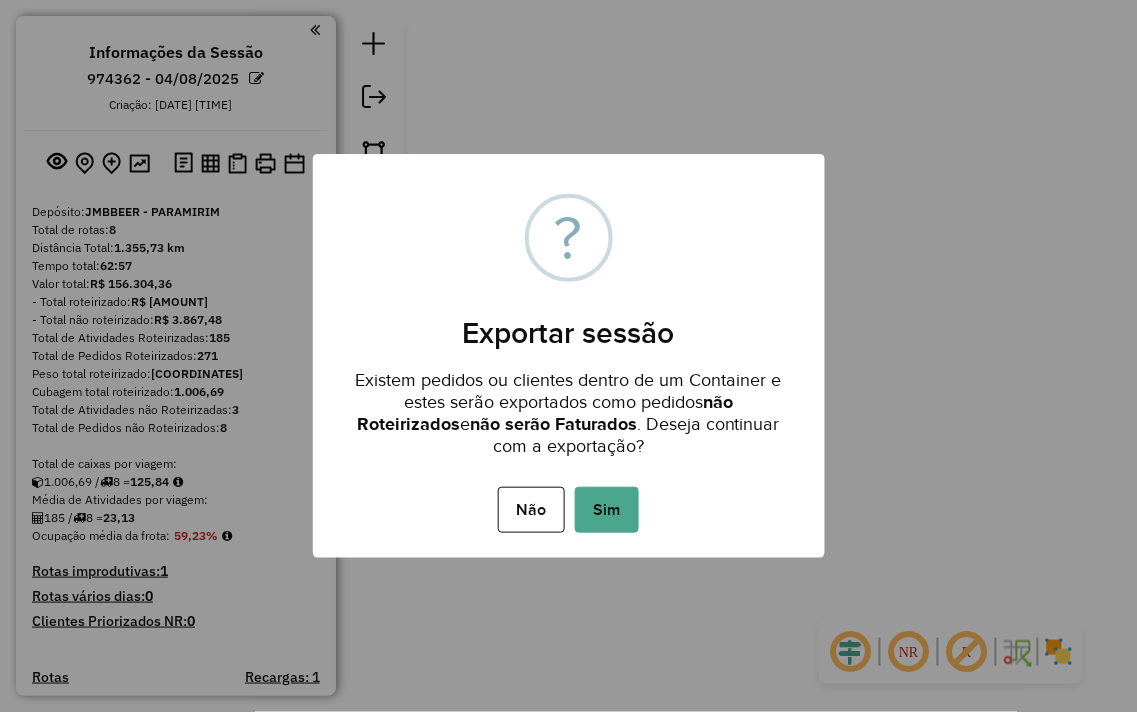 click on "Sim" at bounding box center [607, 510] 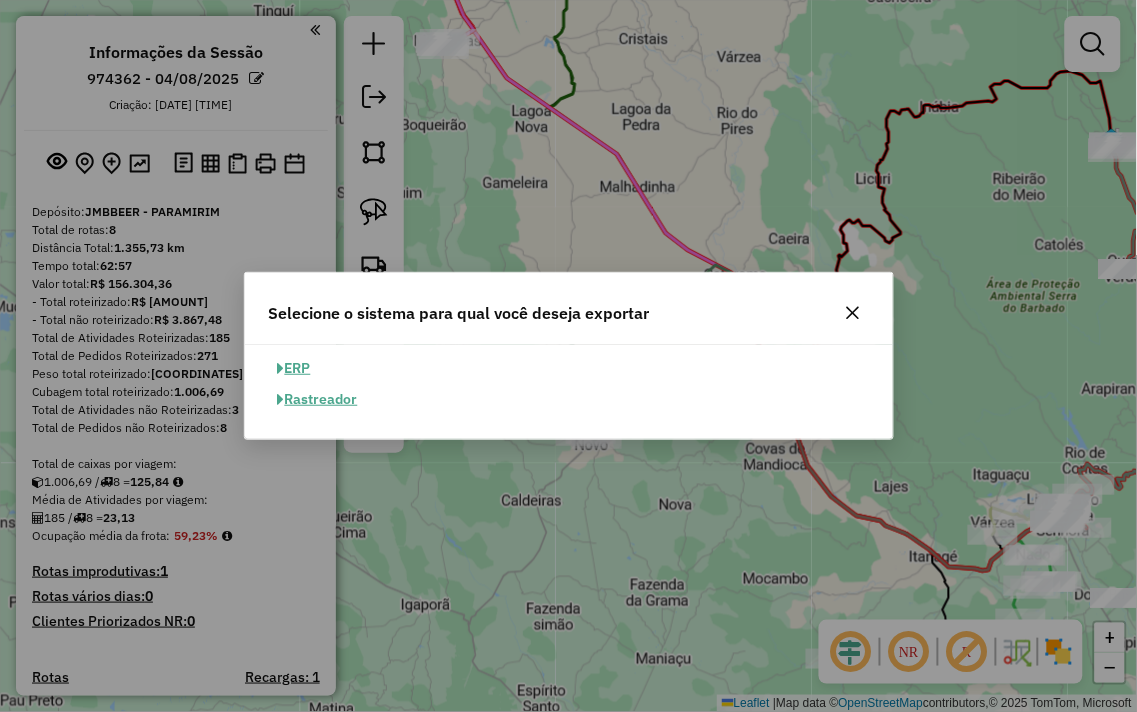click on "ERP" 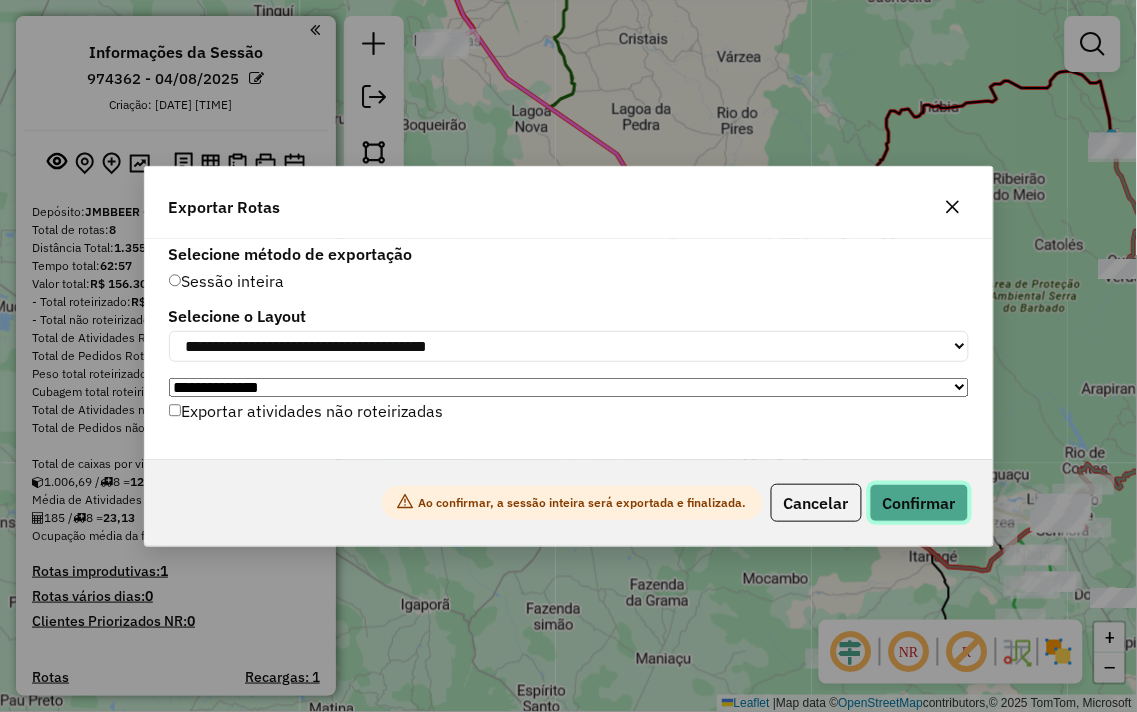 click on "Confirmar" 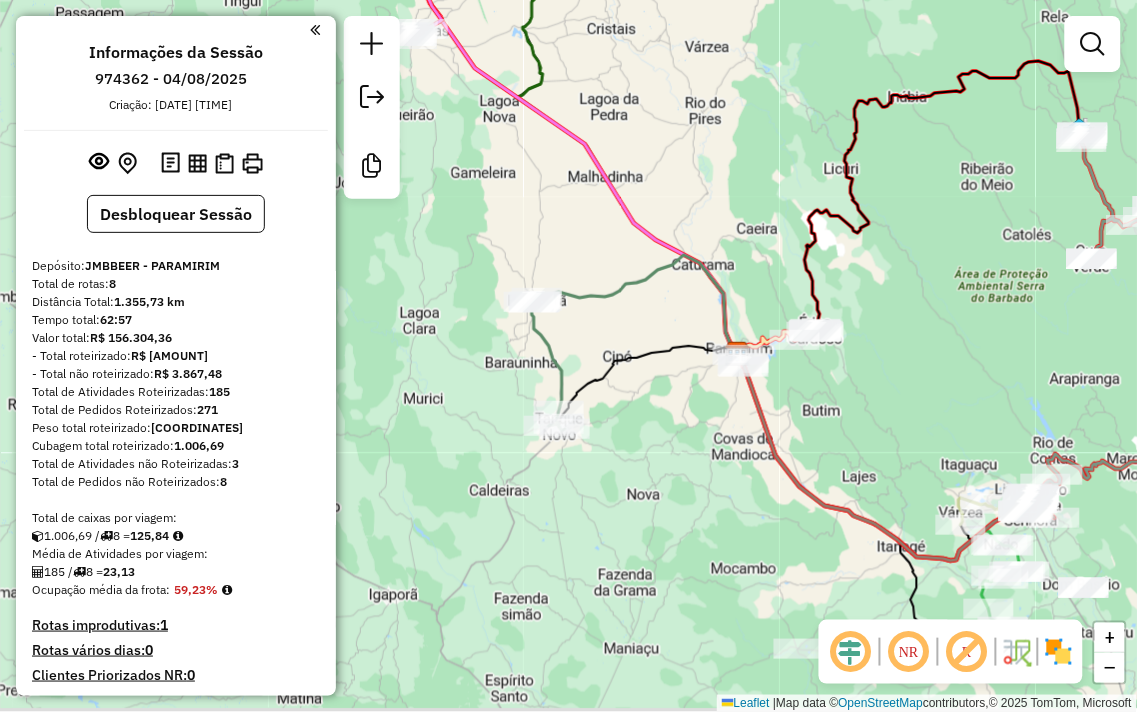 drag, startPoint x: 924, startPoint y: 387, endPoint x: 750, endPoint y: 293, distance: 197.76755 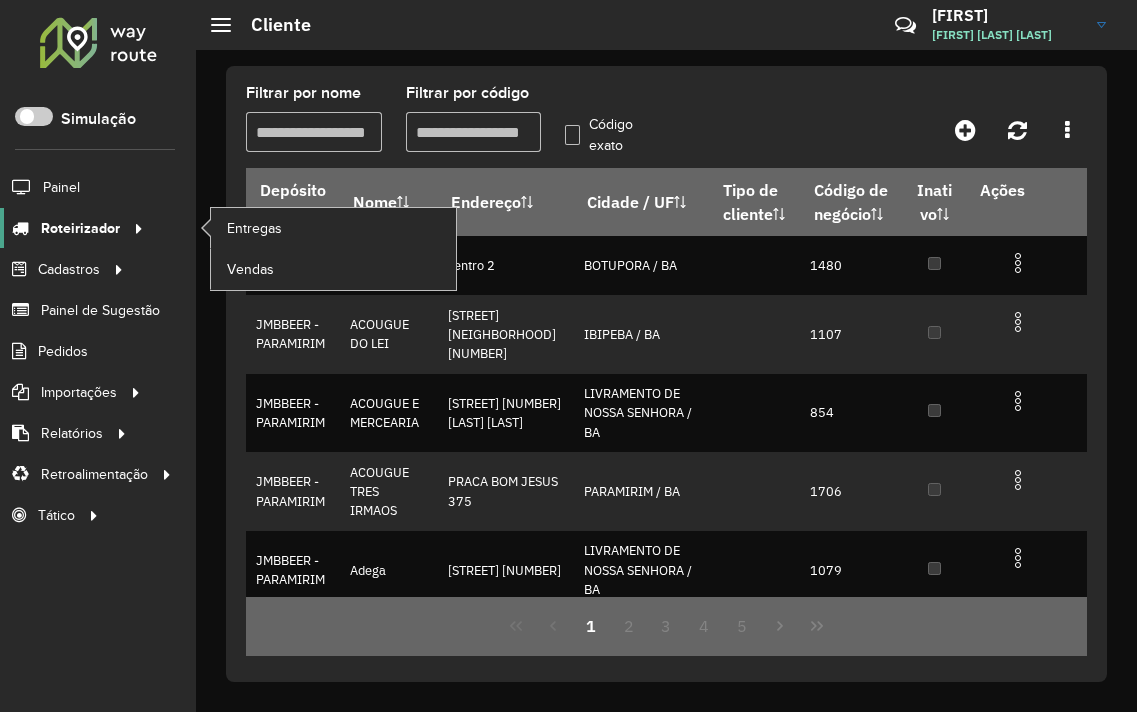 scroll, scrollTop: 0, scrollLeft: 0, axis: both 